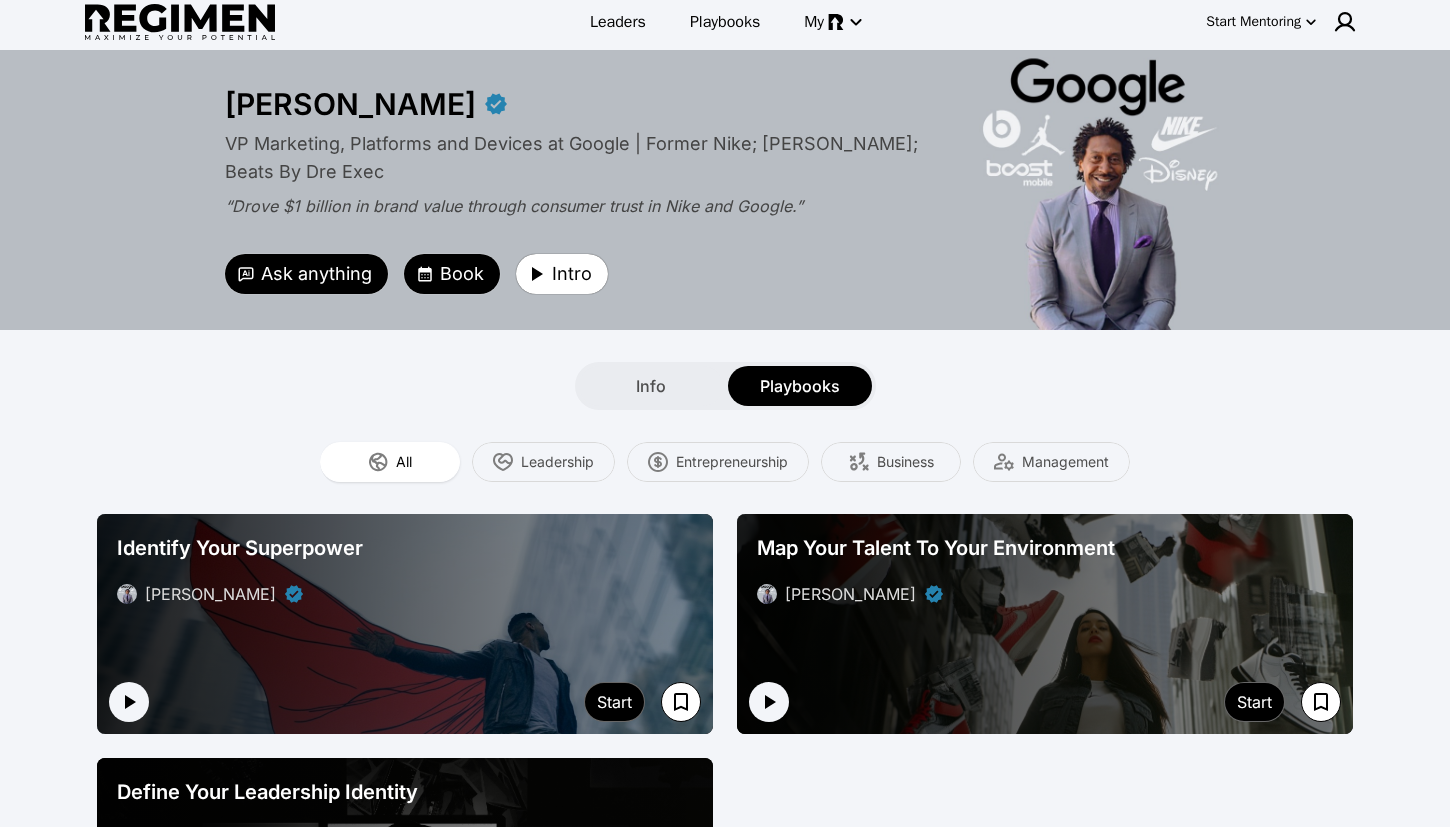 scroll, scrollTop: 0, scrollLeft: 0, axis: both 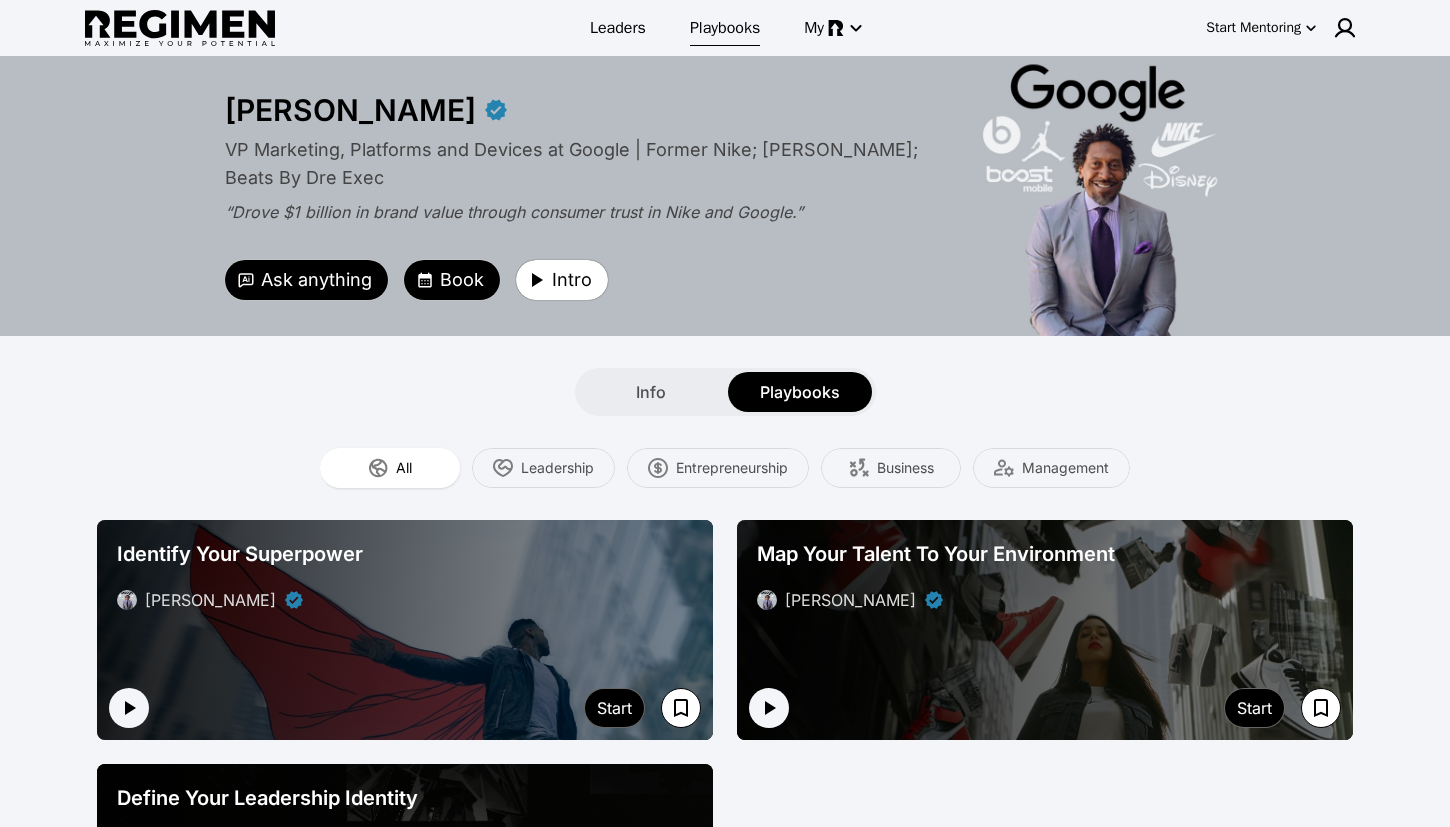 click on "Playbooks" at bounding box center [725, 28] 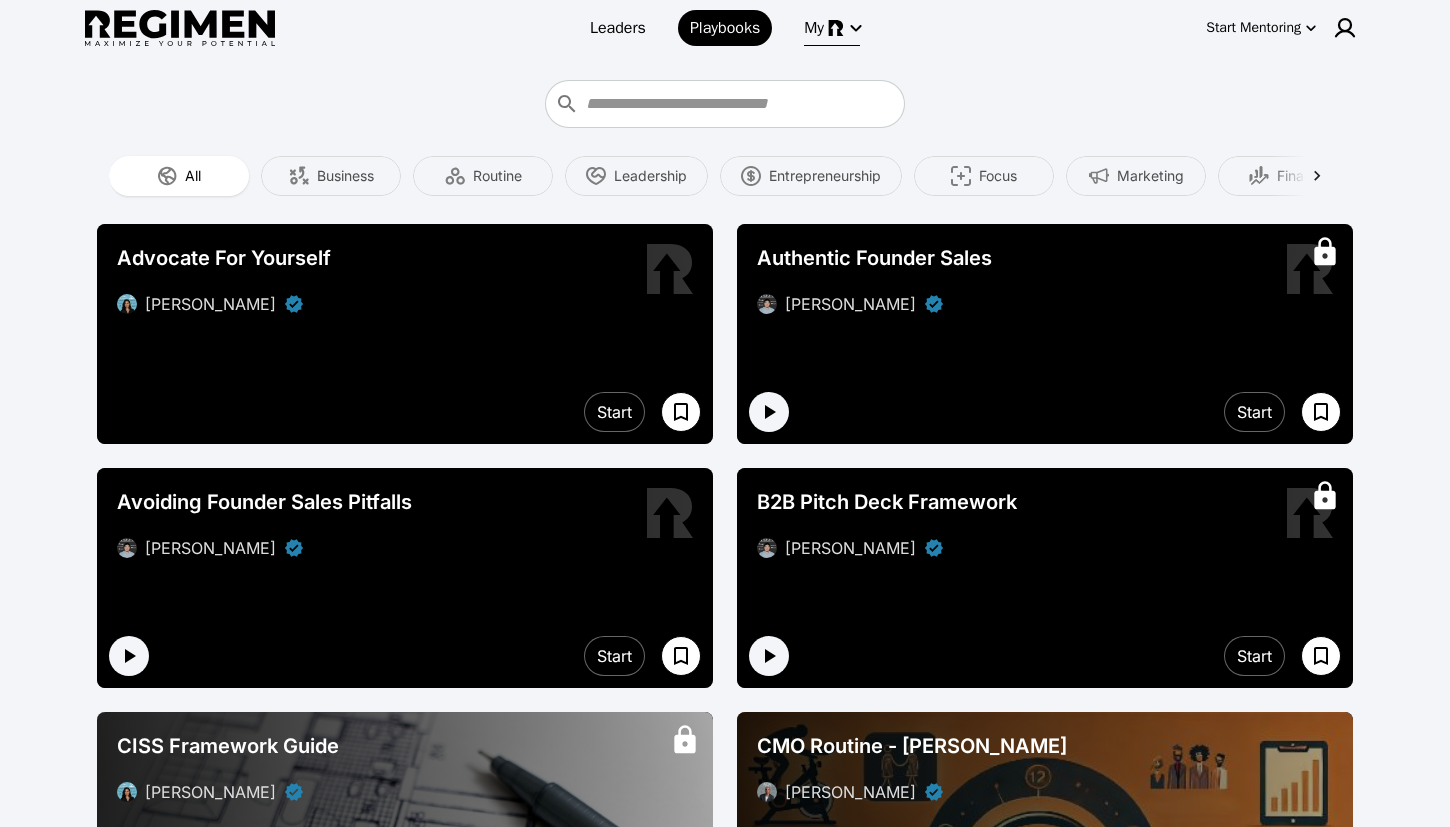 click on "My" at bounding box center (814, 28) 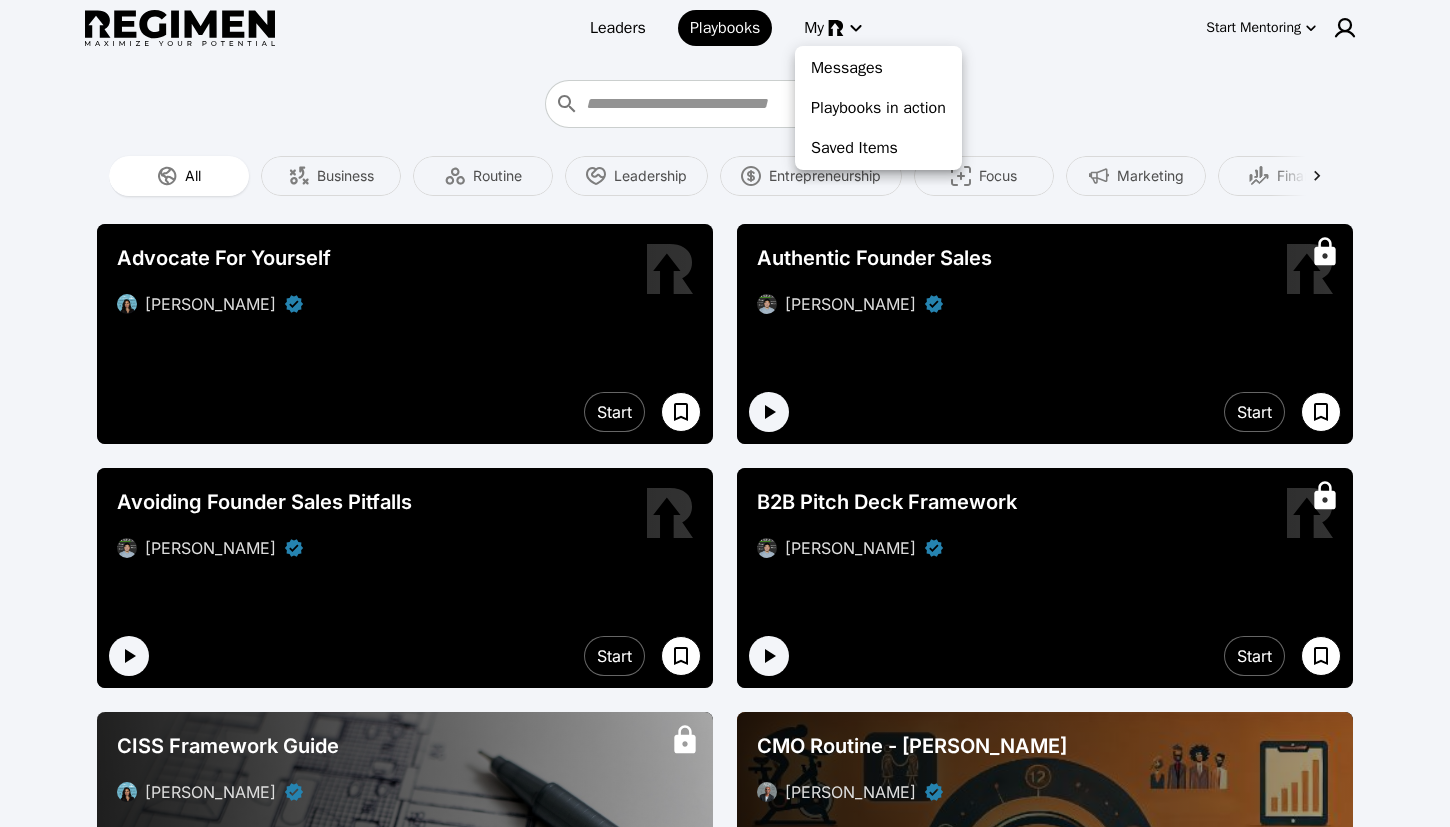 click at bounding box center (725, 413) 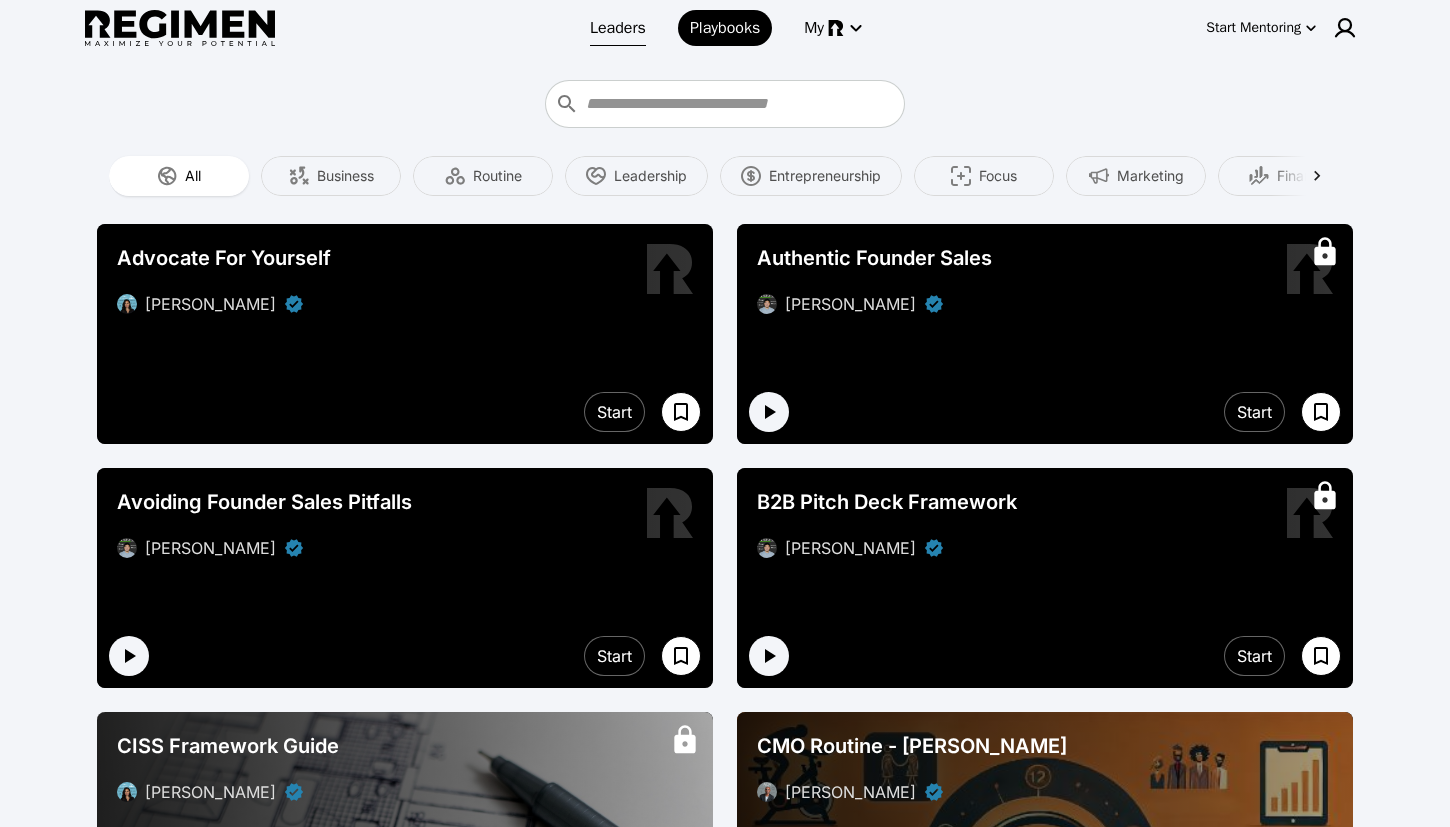 click on "Leaders" at bounding box center [618, 28] 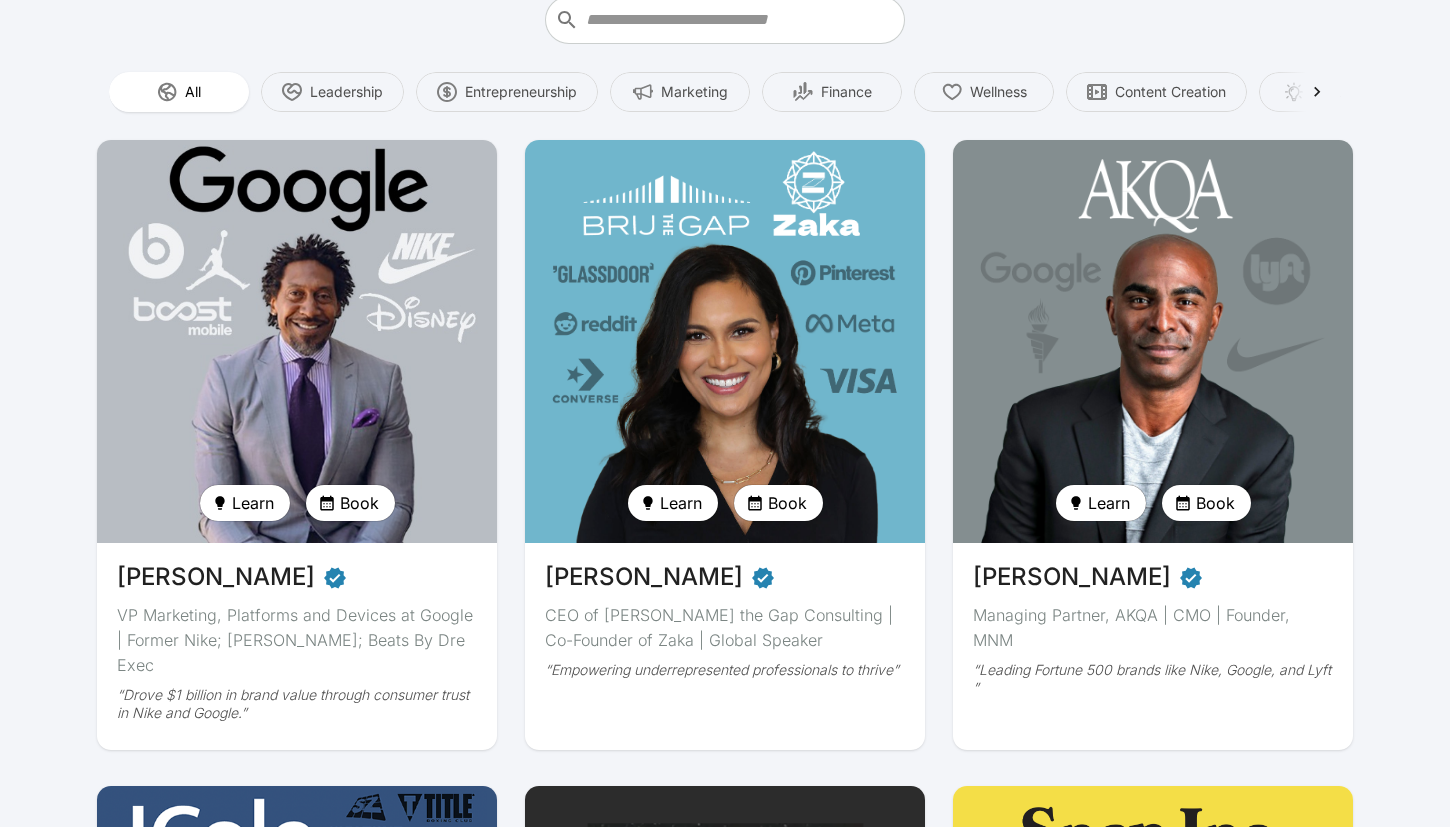 scroll, scrollTop: 0, scrollLeft: 0, axis: both 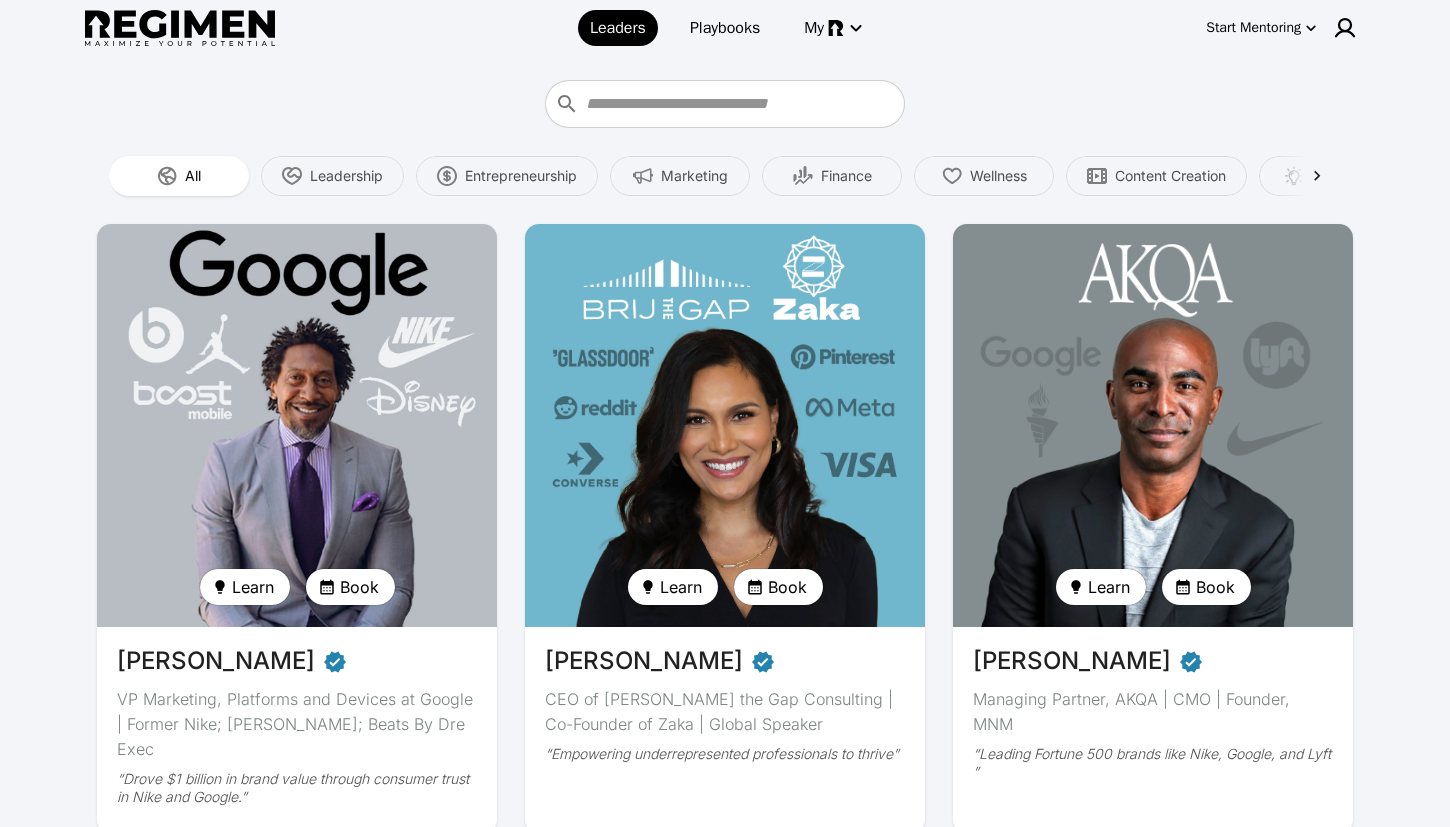 click at bounding box center [297, 425] 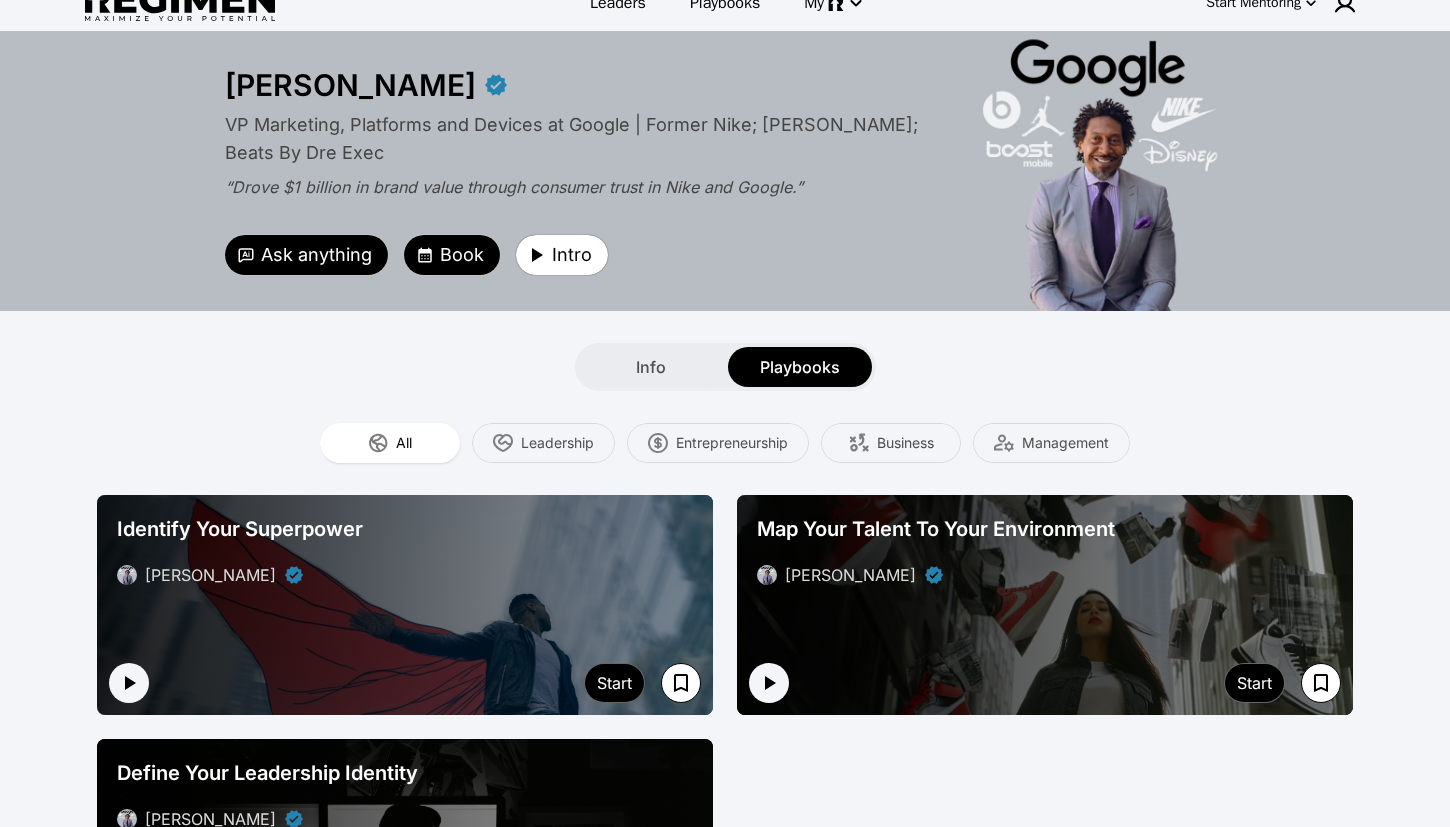 scroll, scrollTop: 23, scrollLeft: 0, axis: vertical 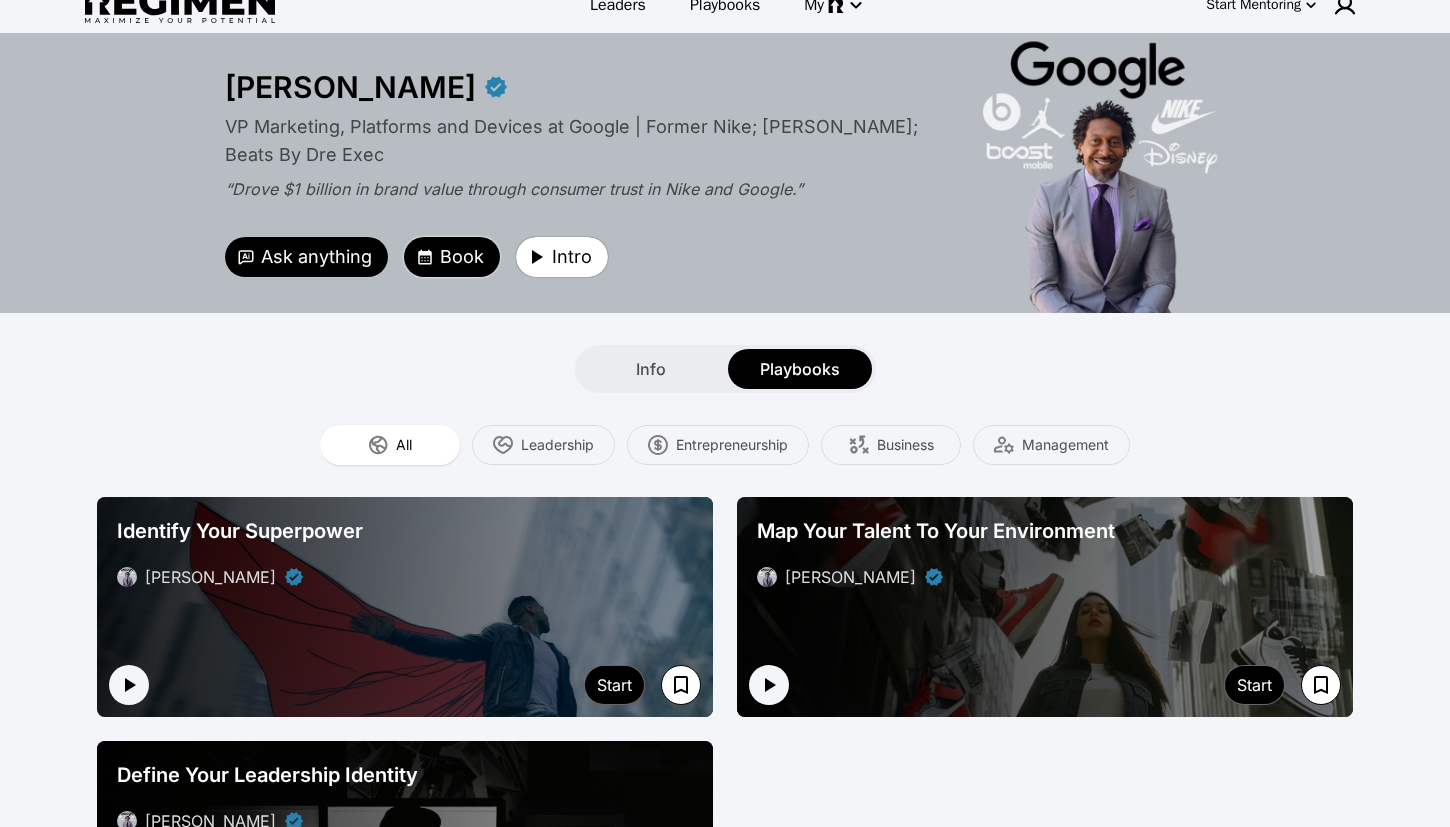 click 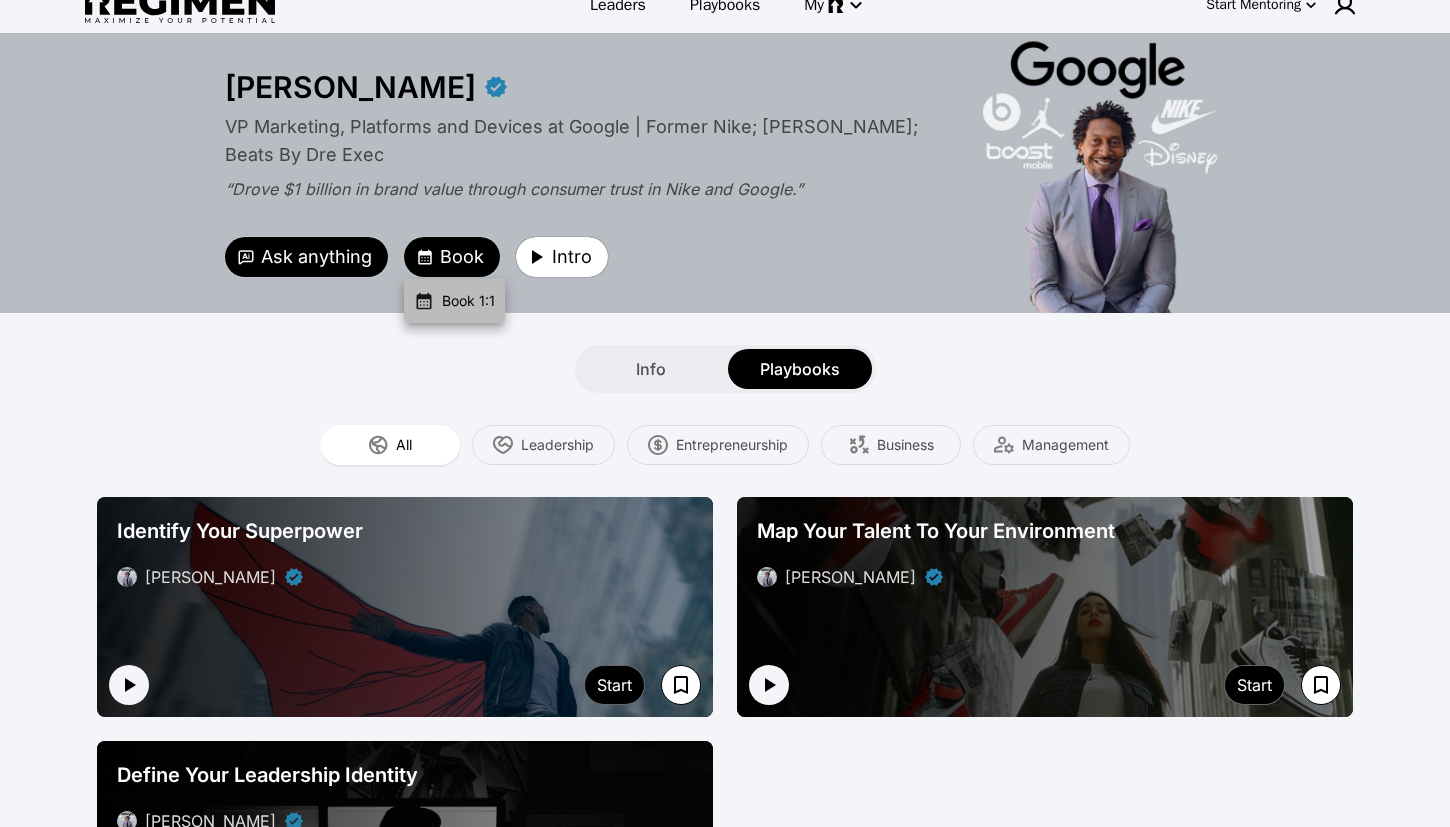 click on "Book 1:1" at bounding box center [468, 301] 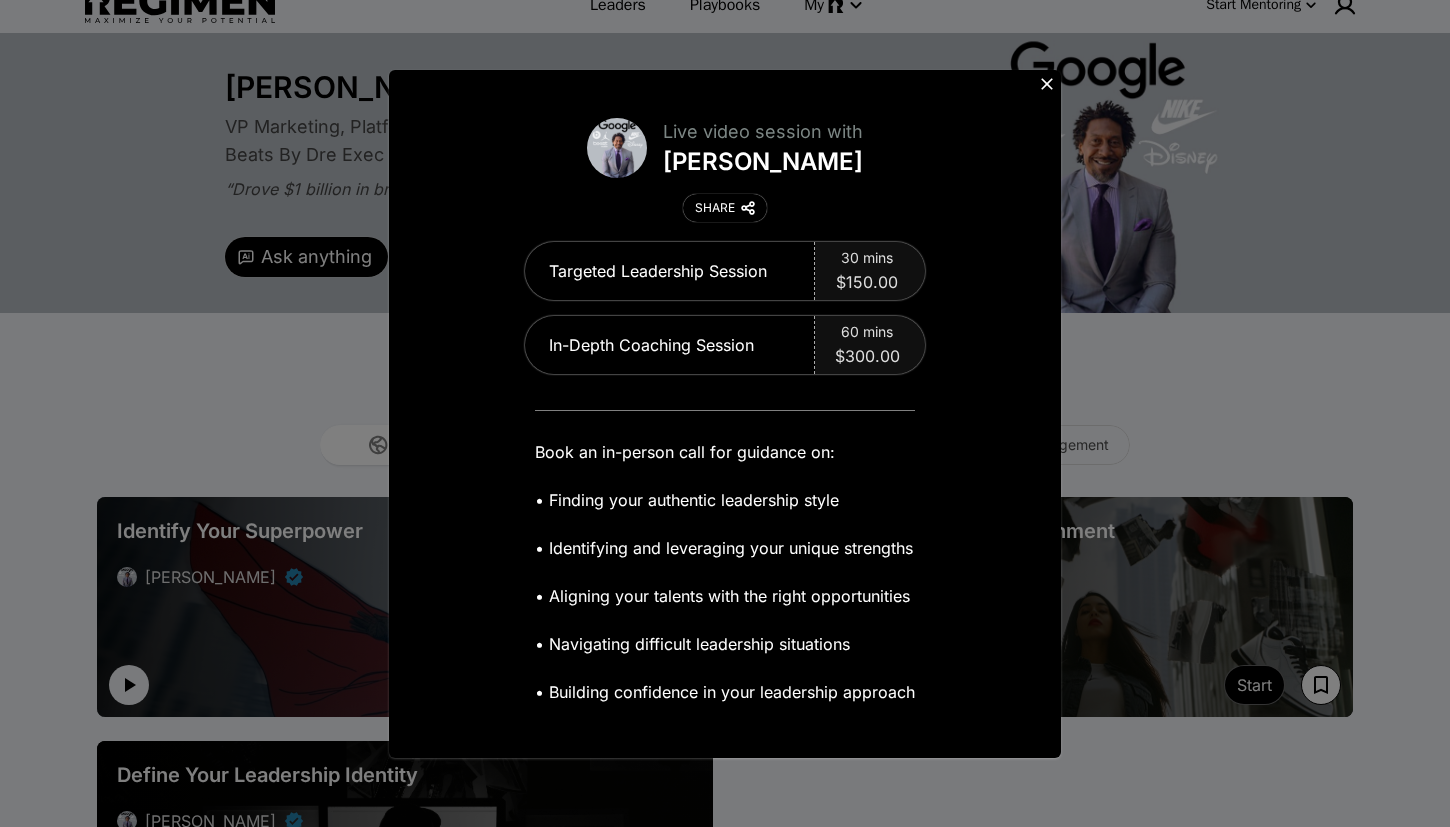 click on "• Finding your authentic leadership style" at bounding box center [725, 500] 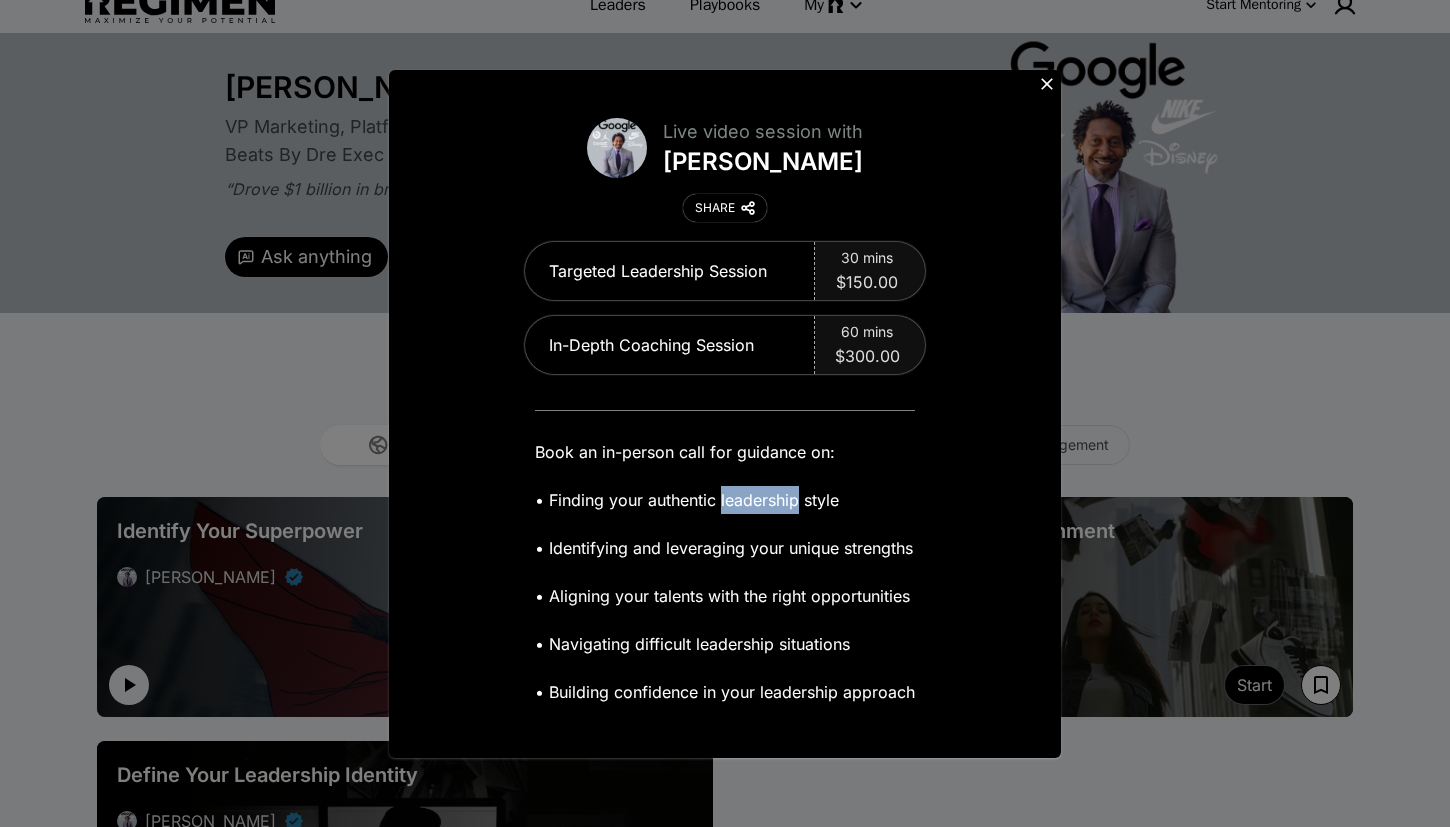 click on "• Finding your authentic leadership style" at bounding box center (725, 500) 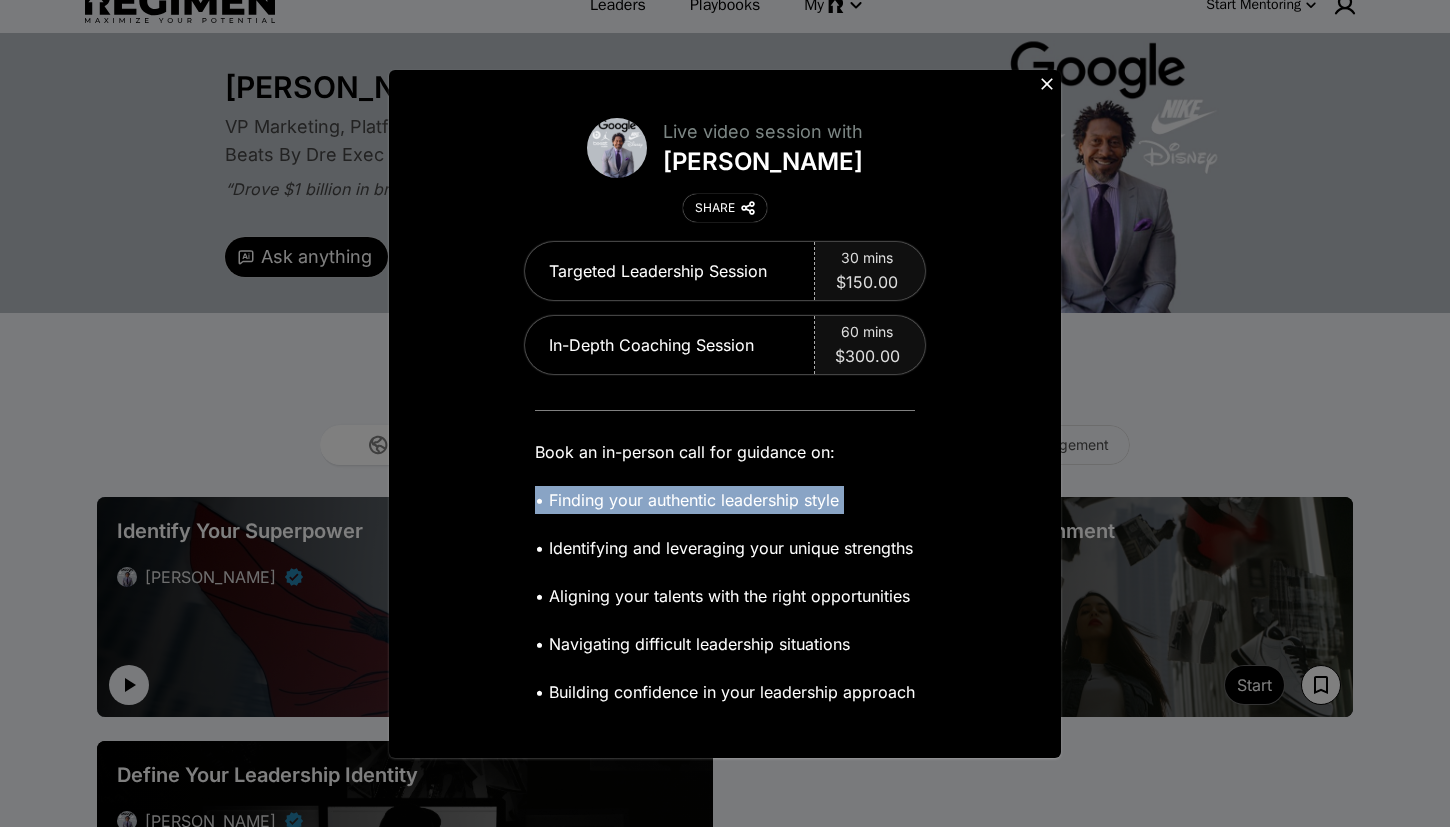 click on "• Finding your authentic leadership style" at bounding box center (725, 500) 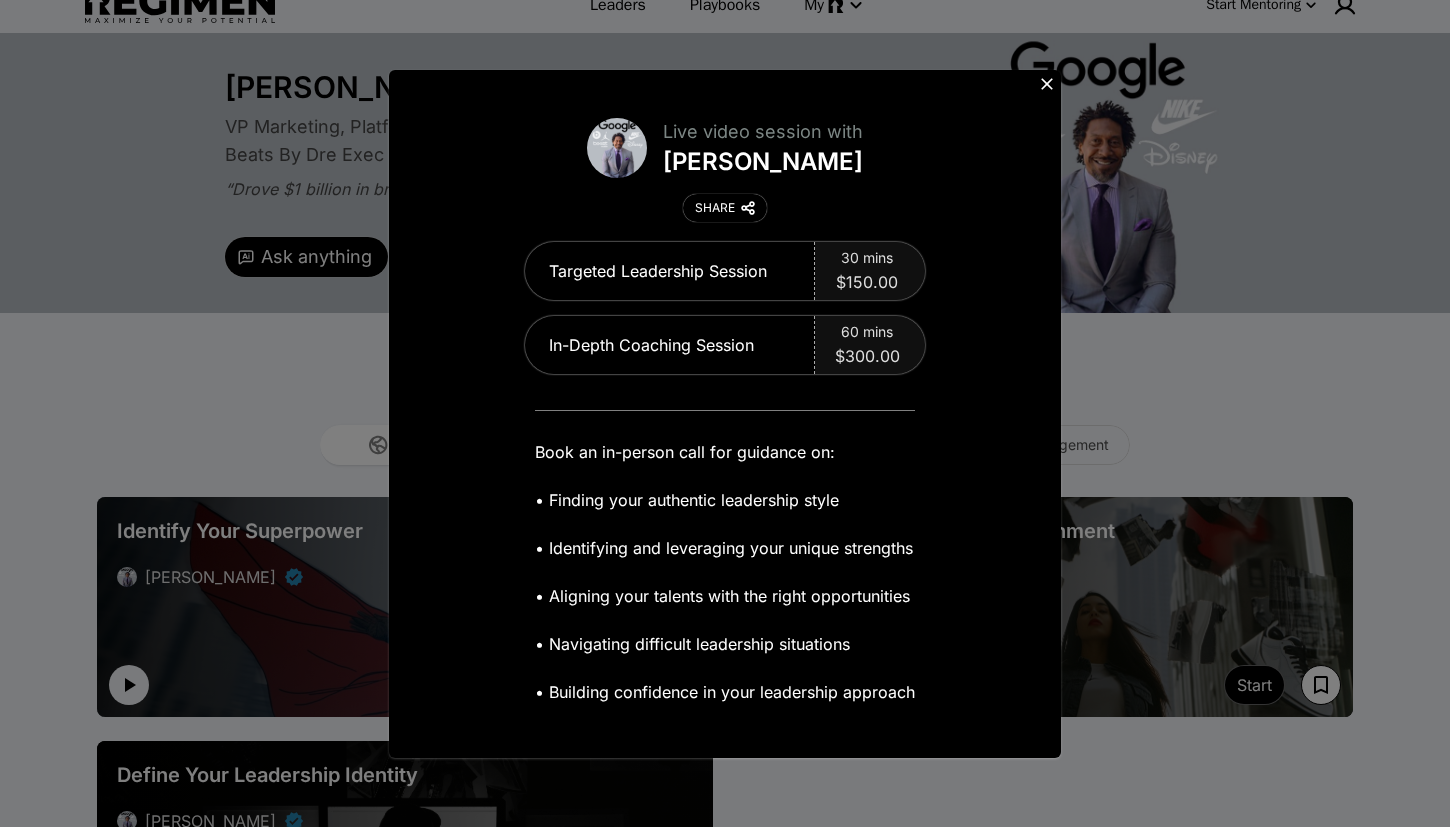 click on "• Identifying and leveraging your unique strengths" at bounding box center [725, 548] 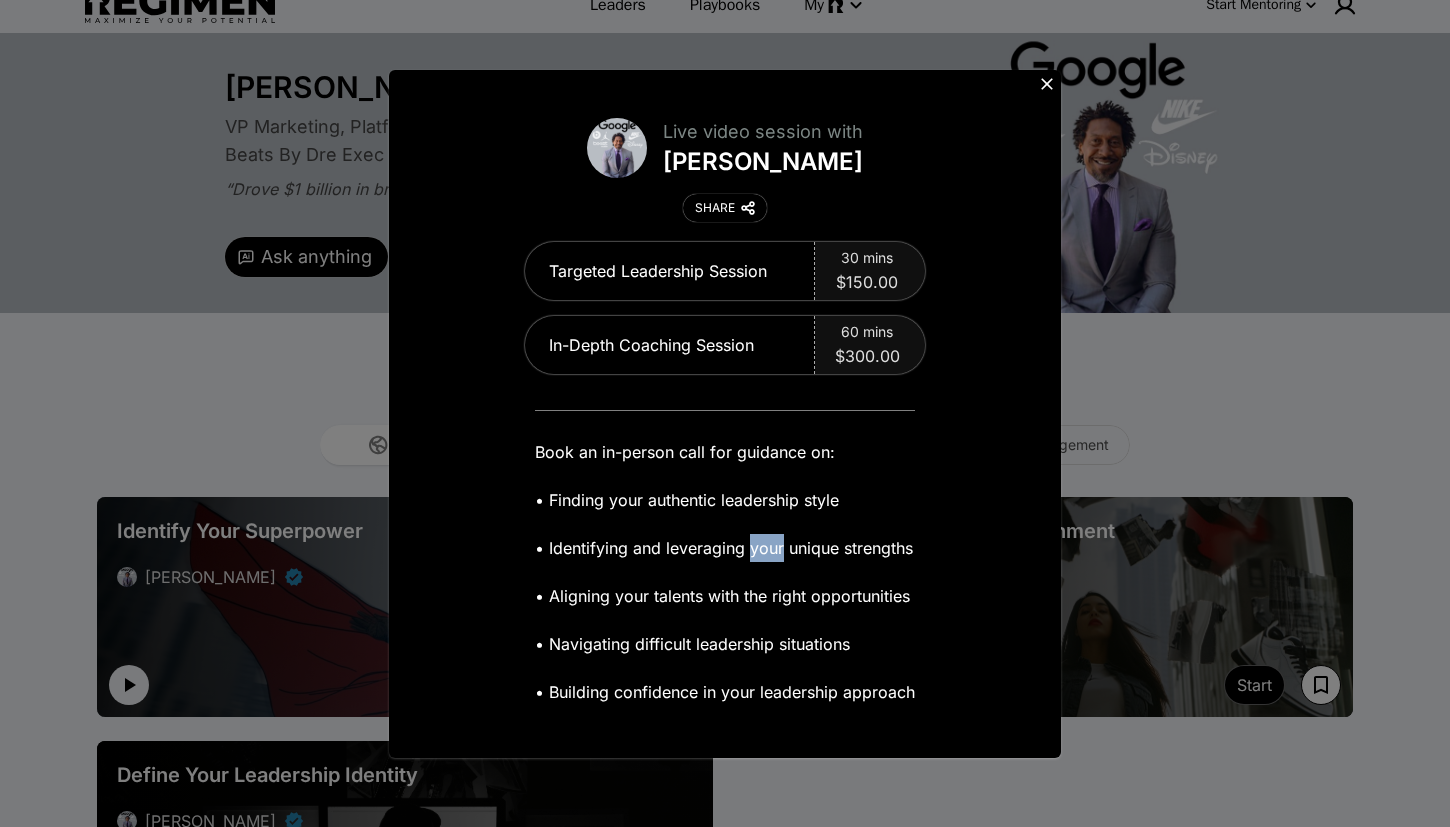 click on "• Identifying and leveraging your unique strengths" at bounding box center (725, 548) 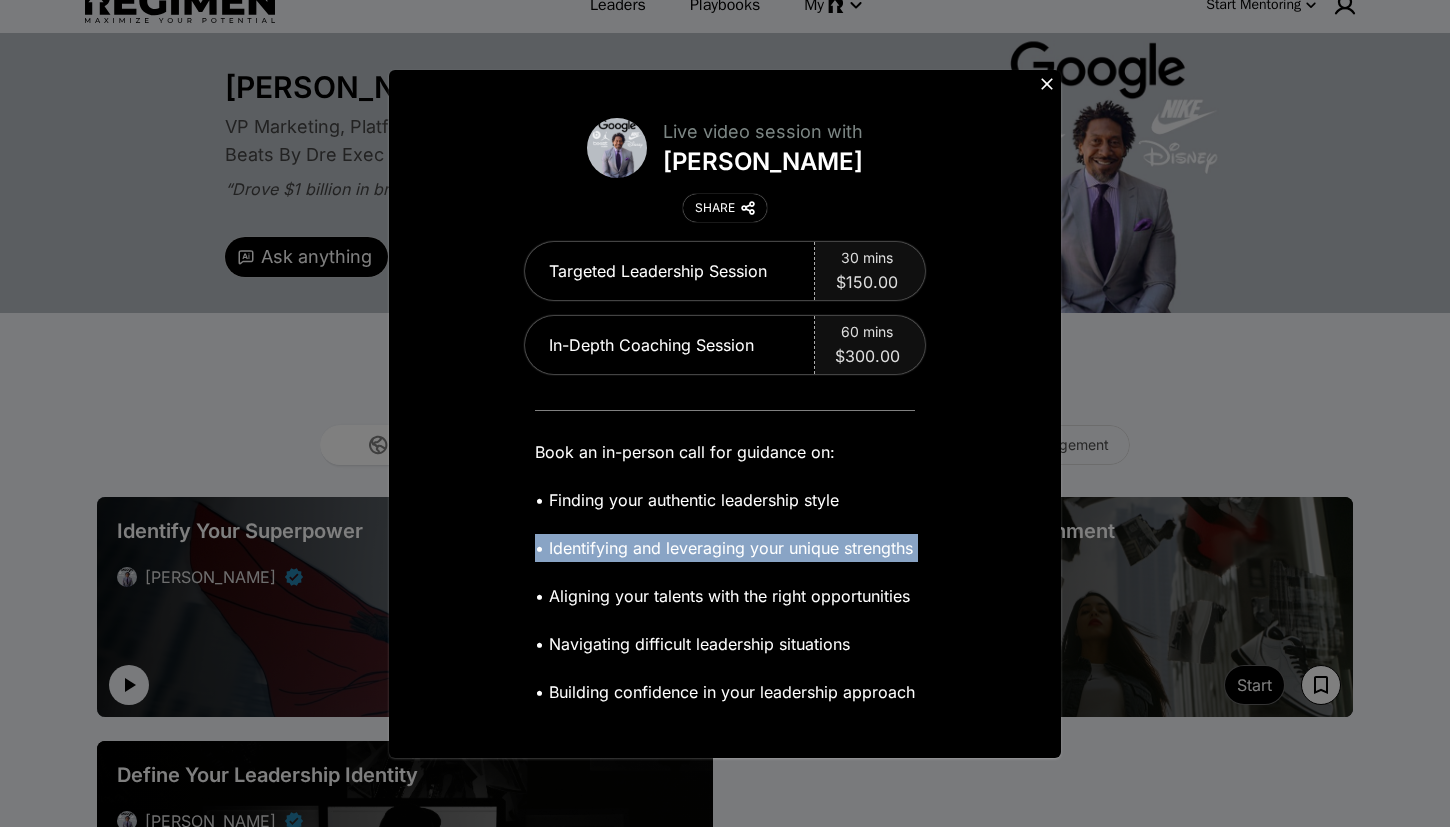 click on "• Identifying and leveraging your unique strengths" at bounding box center (725, 548) 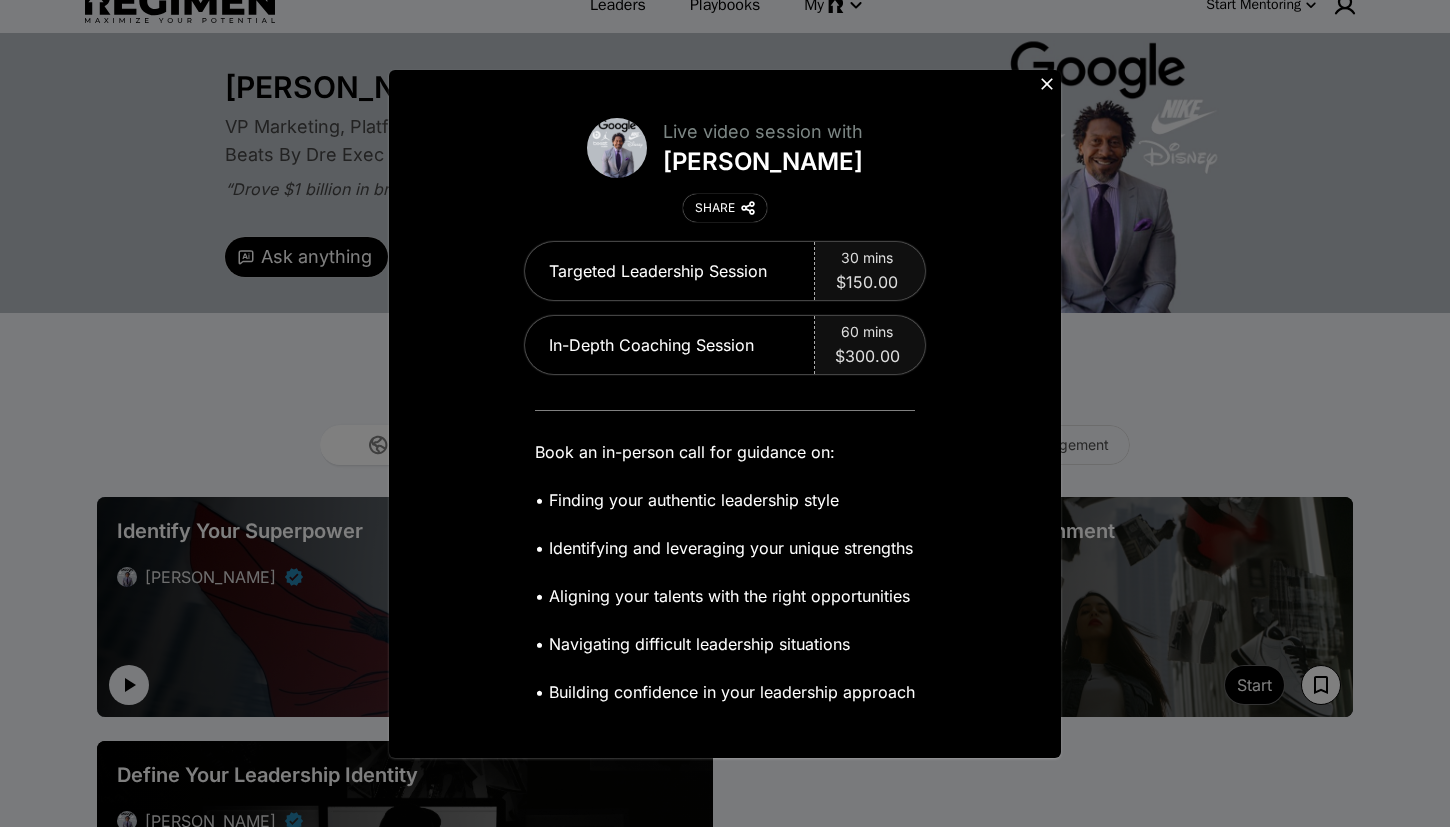 click on "• Aligning your talents with the right opportunities" at bounding box center [725, 596] 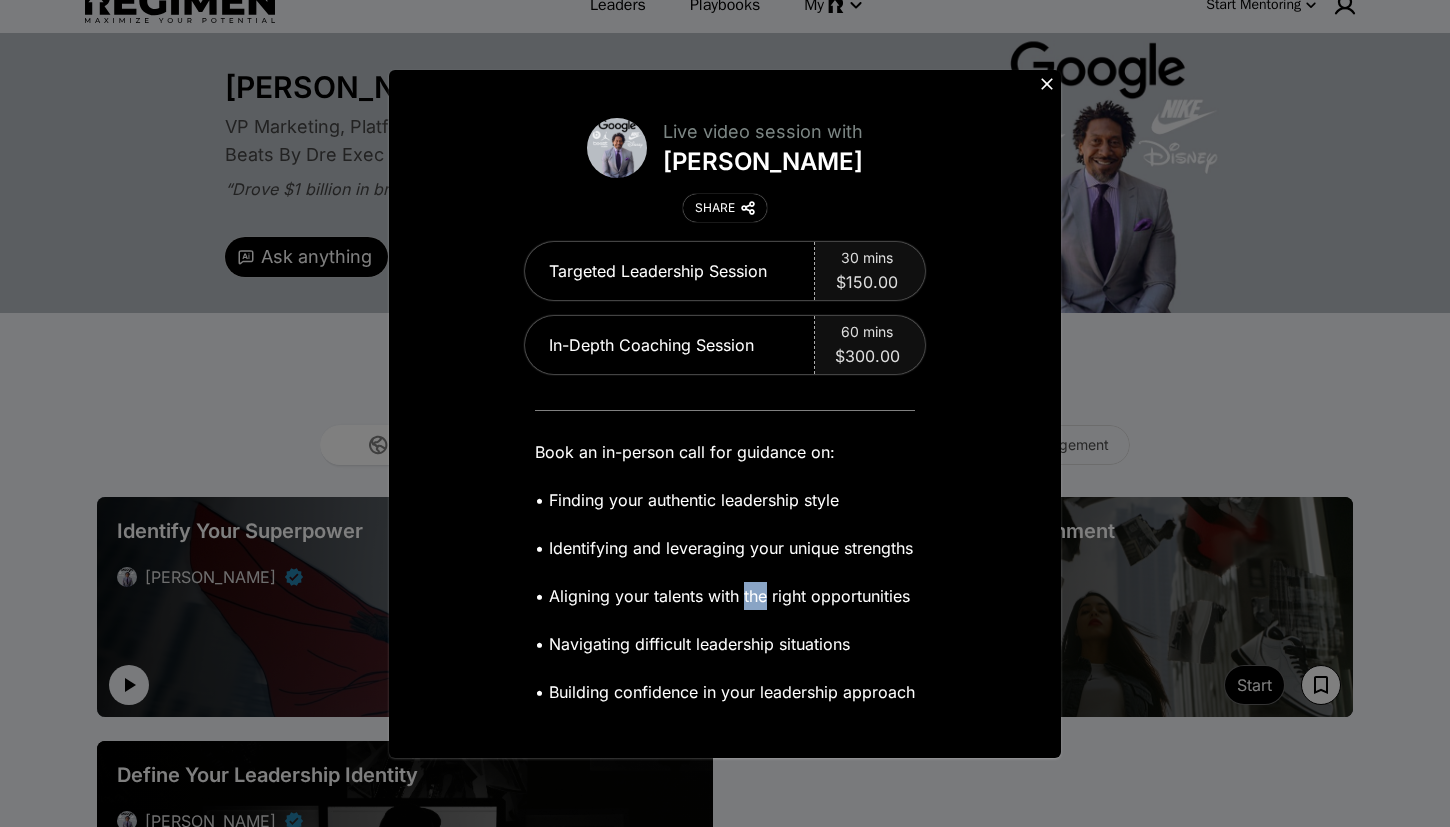 click on "• Aligning your talents with the right opportunities" at bounding box center [725, 596] 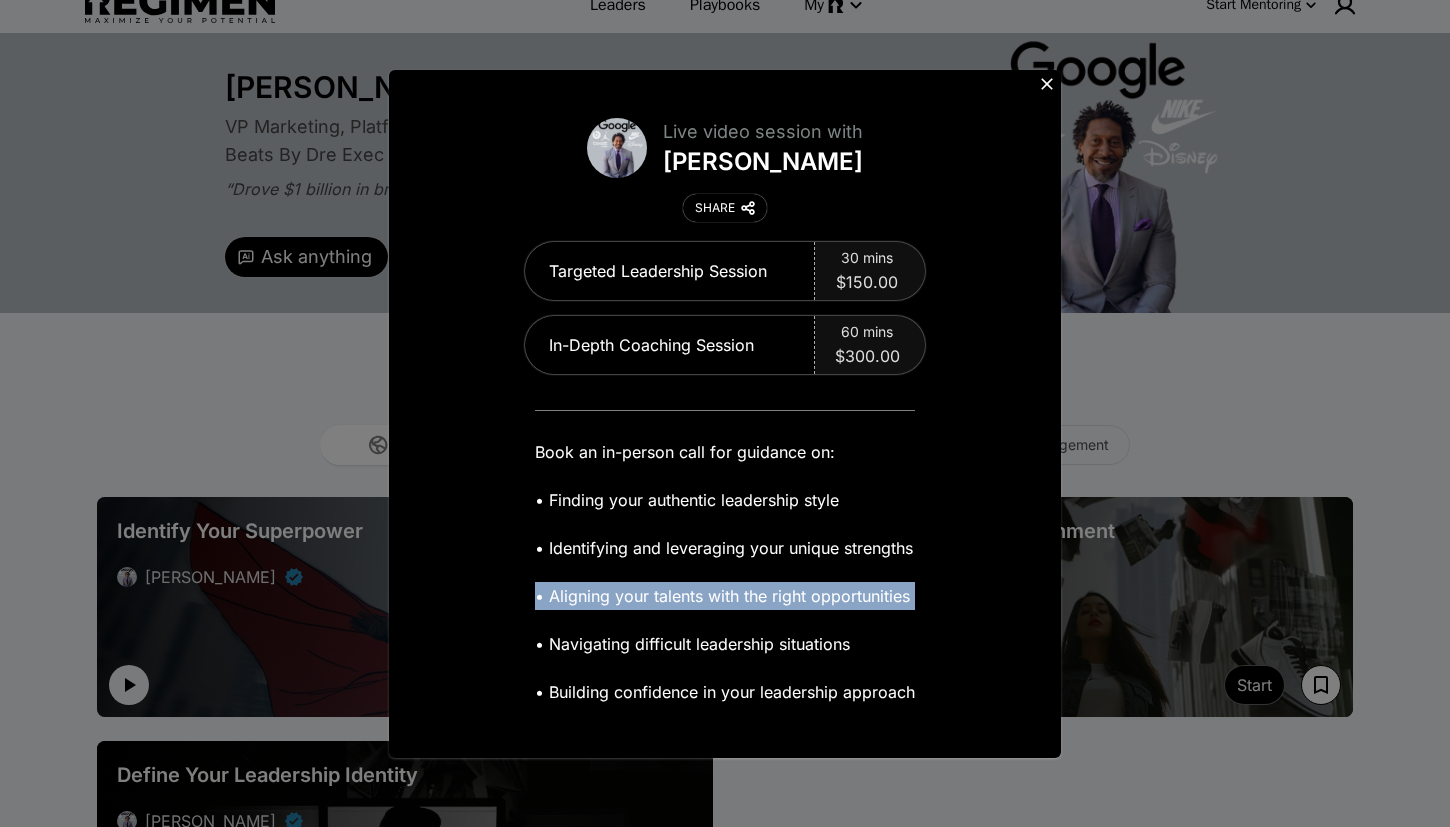 click on "• Aligning your talents with the right opportunities" at bounding box center [725, 596] 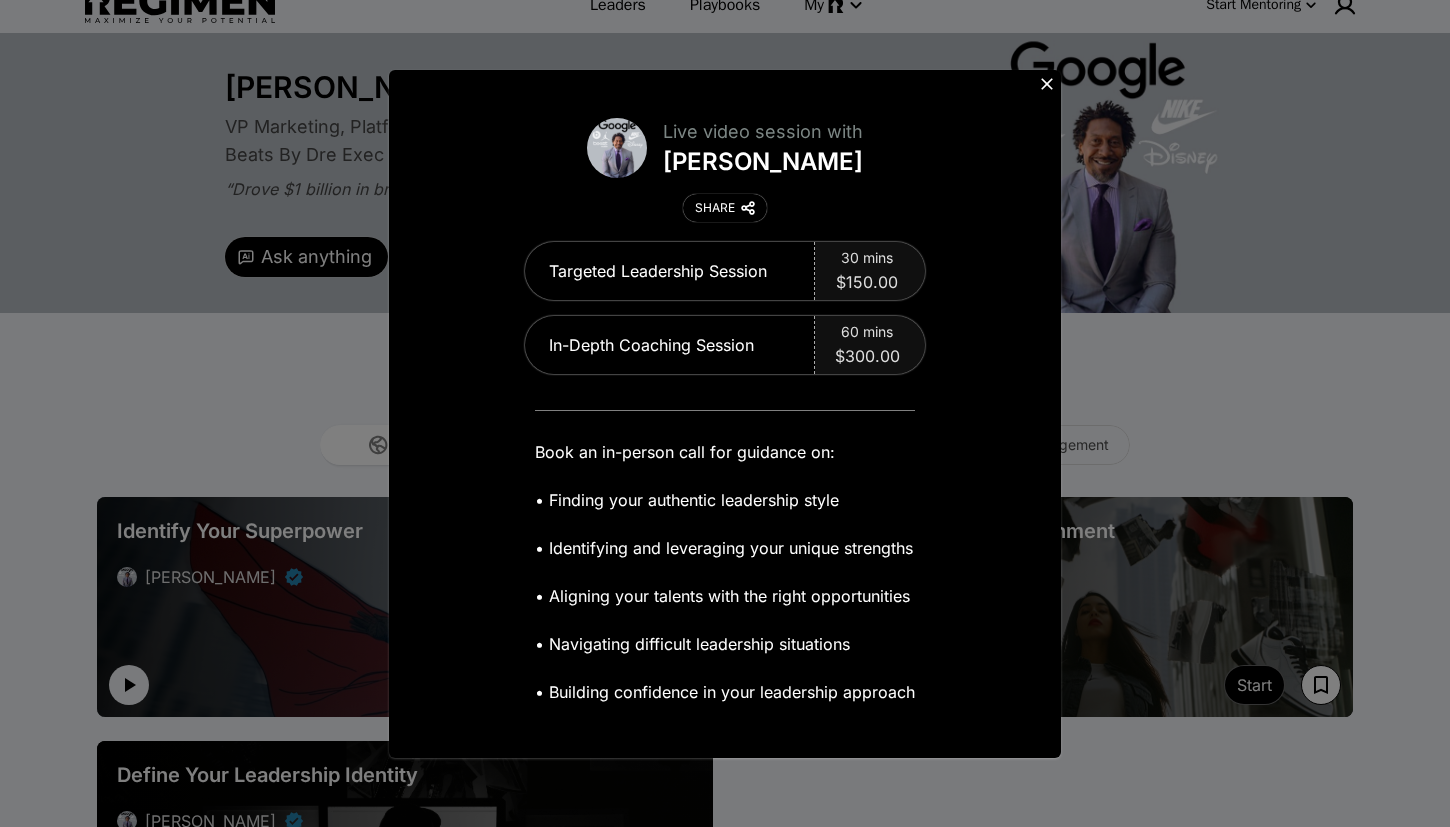 click on "• Navigating difficult leadership situations" at bounding box center [725, 644] 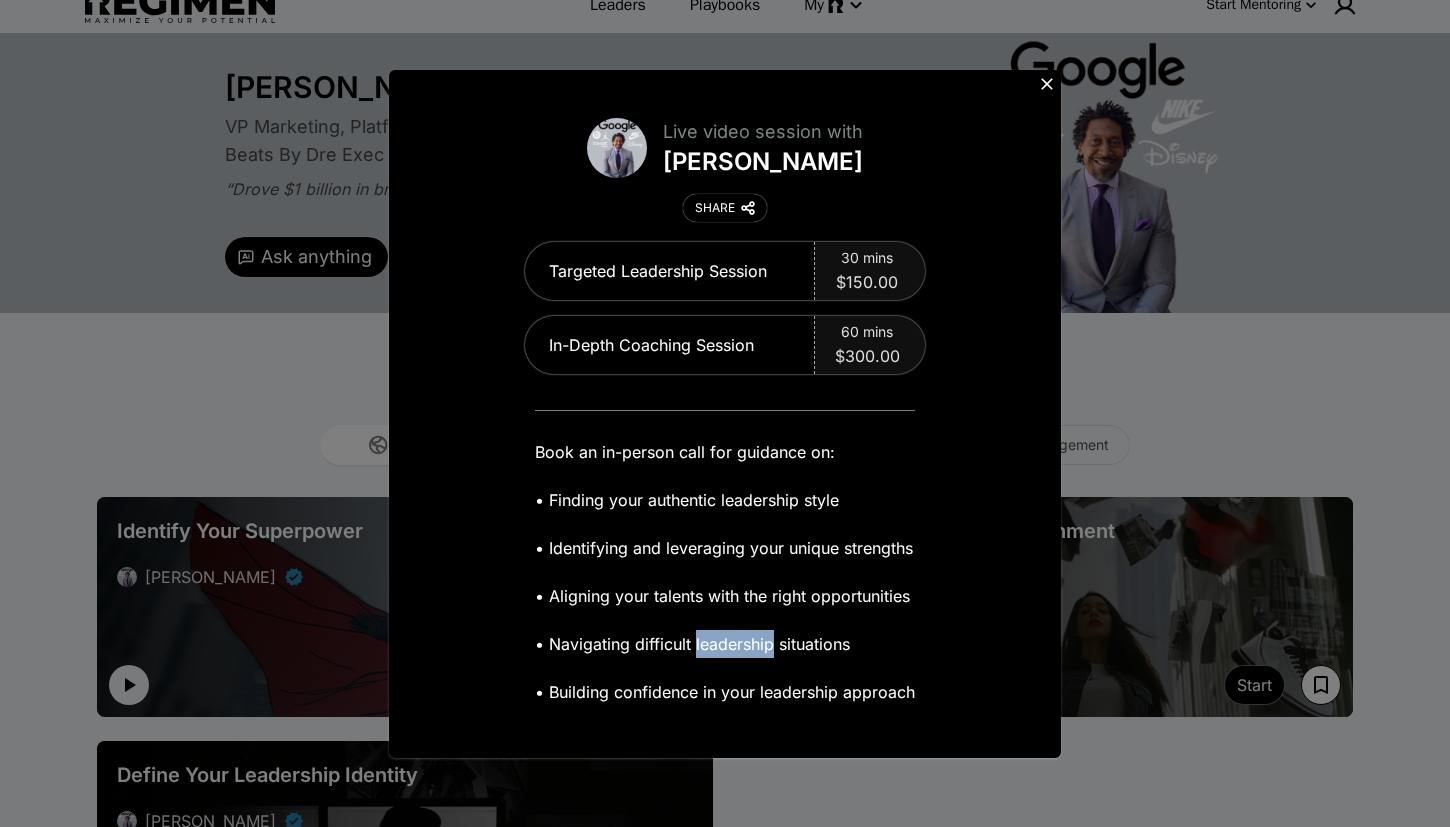 click on "• Navigating difficult leadership situations" at bounding box center (725, 644) 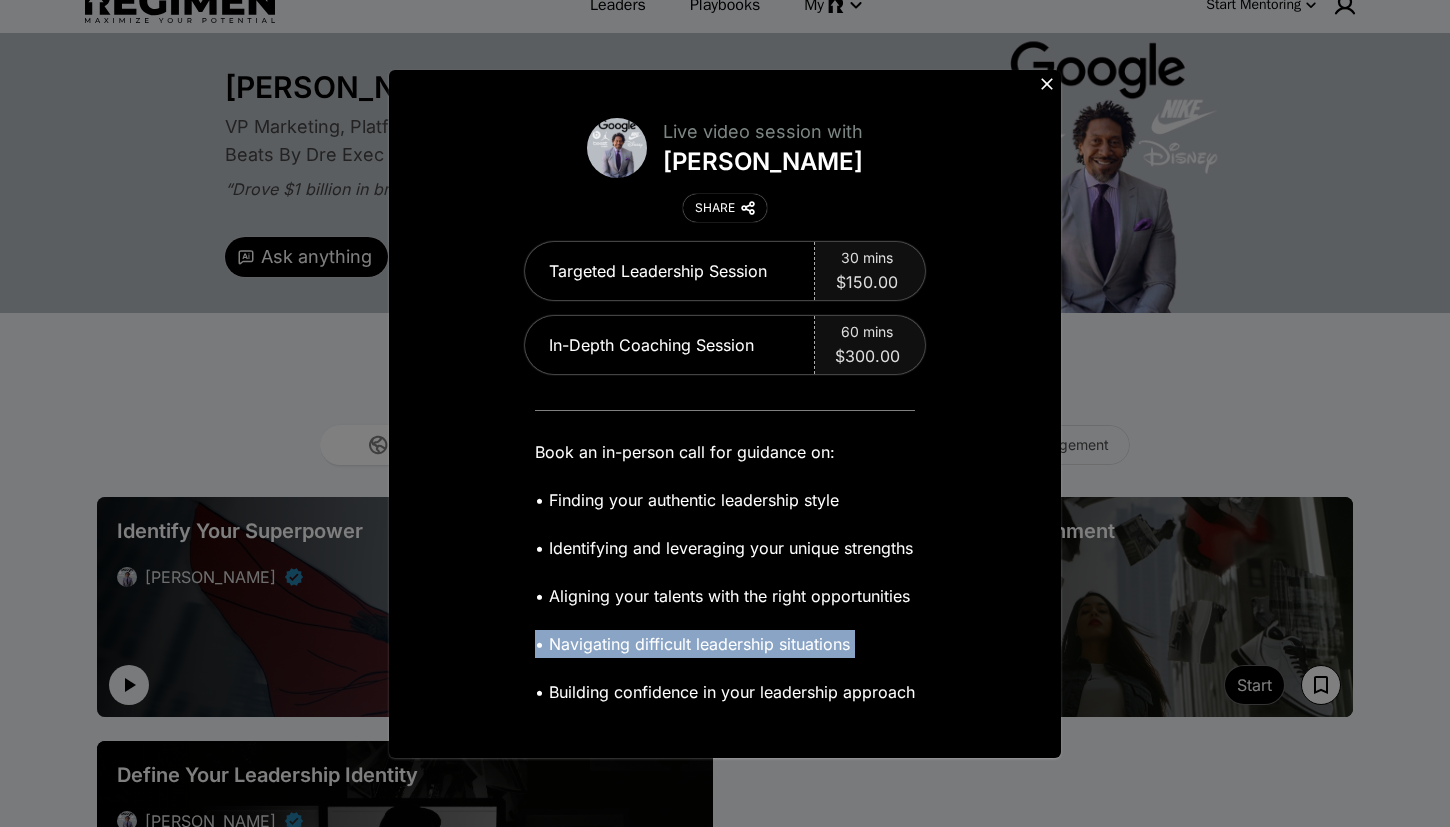 click on "• Navigating difficult leadership situations" at bounding box center [725, 644] 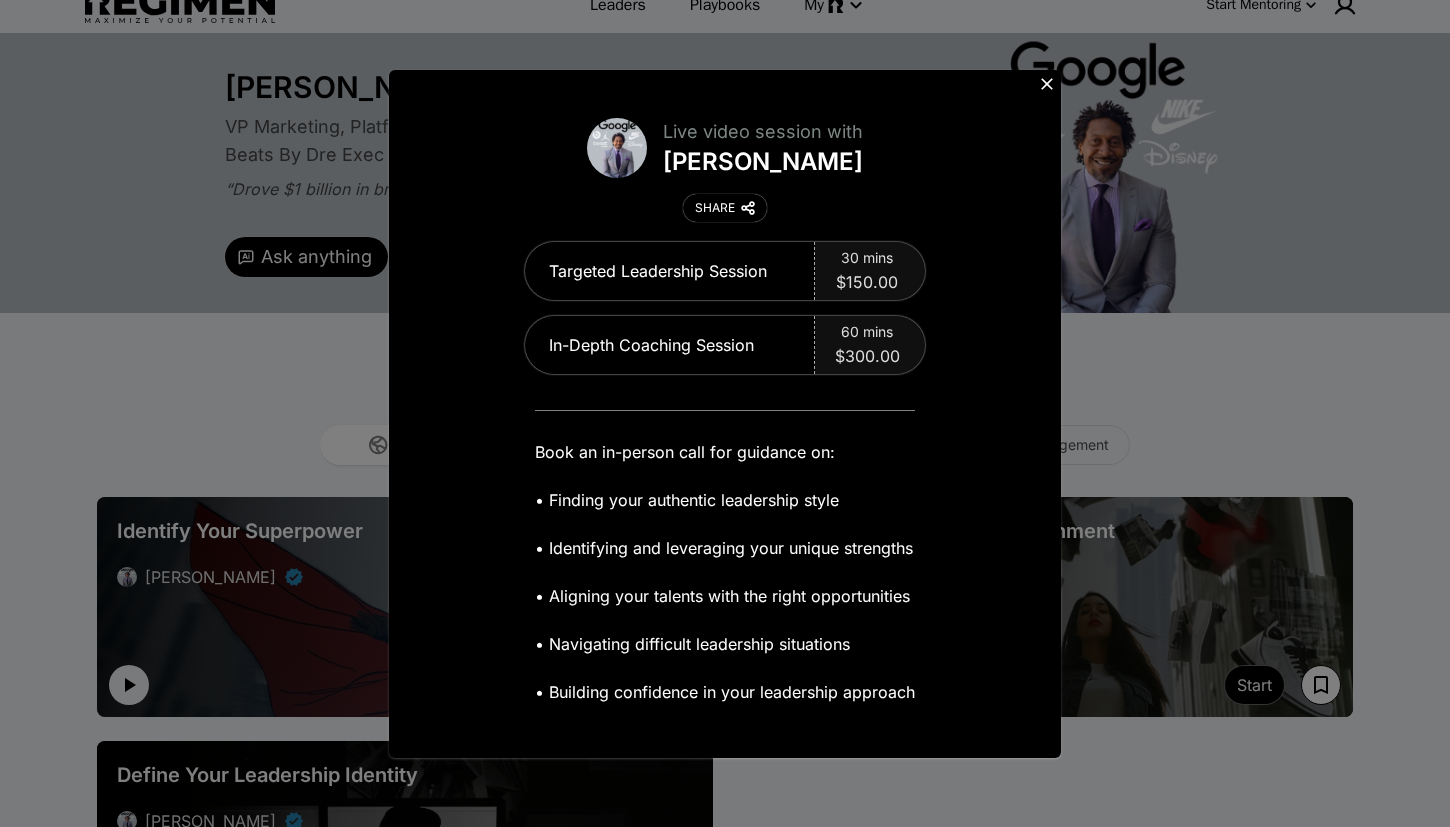click on "• Building confidence in your leadership approach" at bounding box center (725, 692) 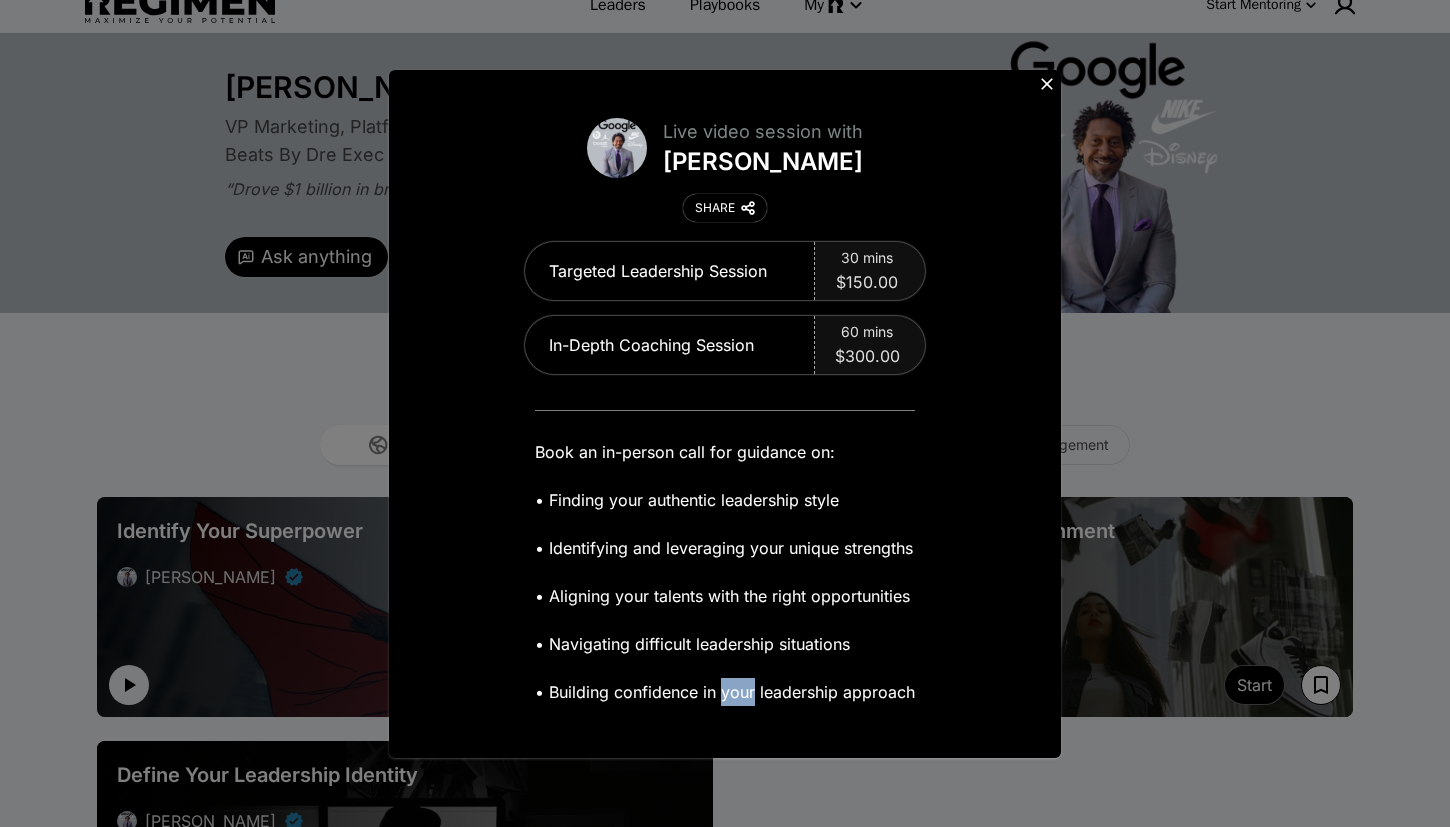 click on "• Building confidence in your leadership approach" at bounding box center [725, 692] 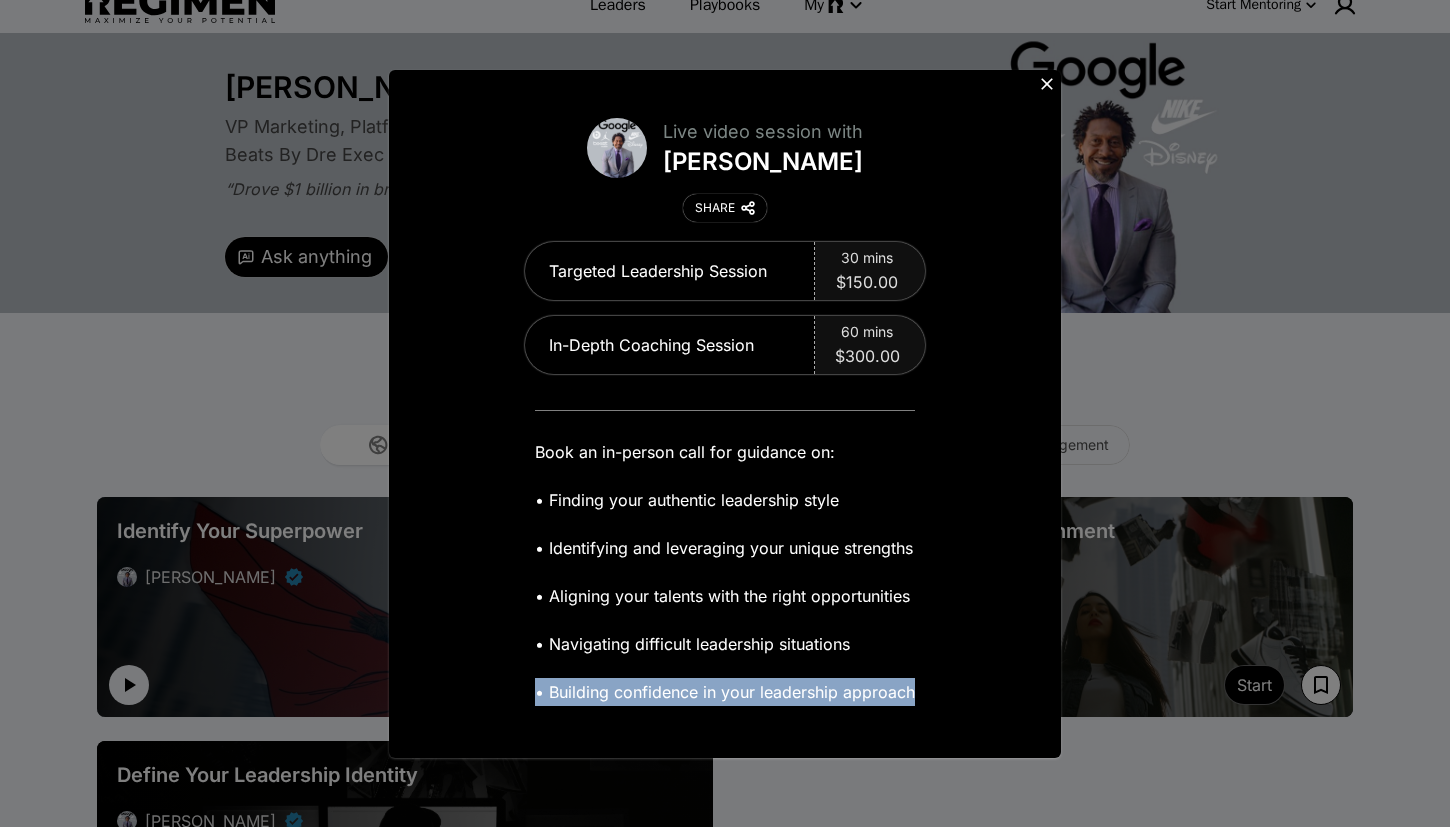 click on "• Building confidence in your leadership approach" at bounding box center [725, 692] 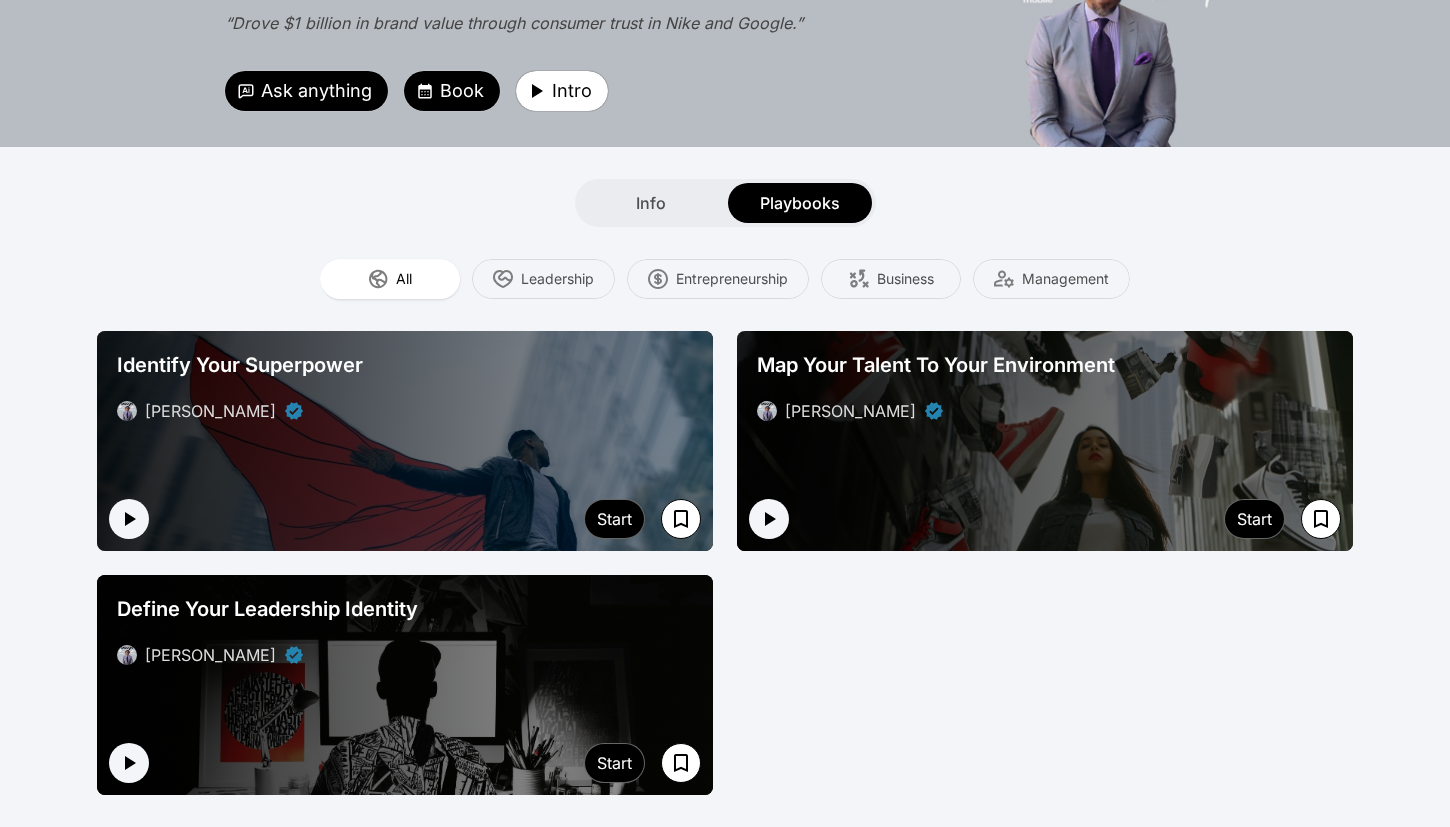 scroll, scrollTop: 0, scrollLeft: 0, axis: both 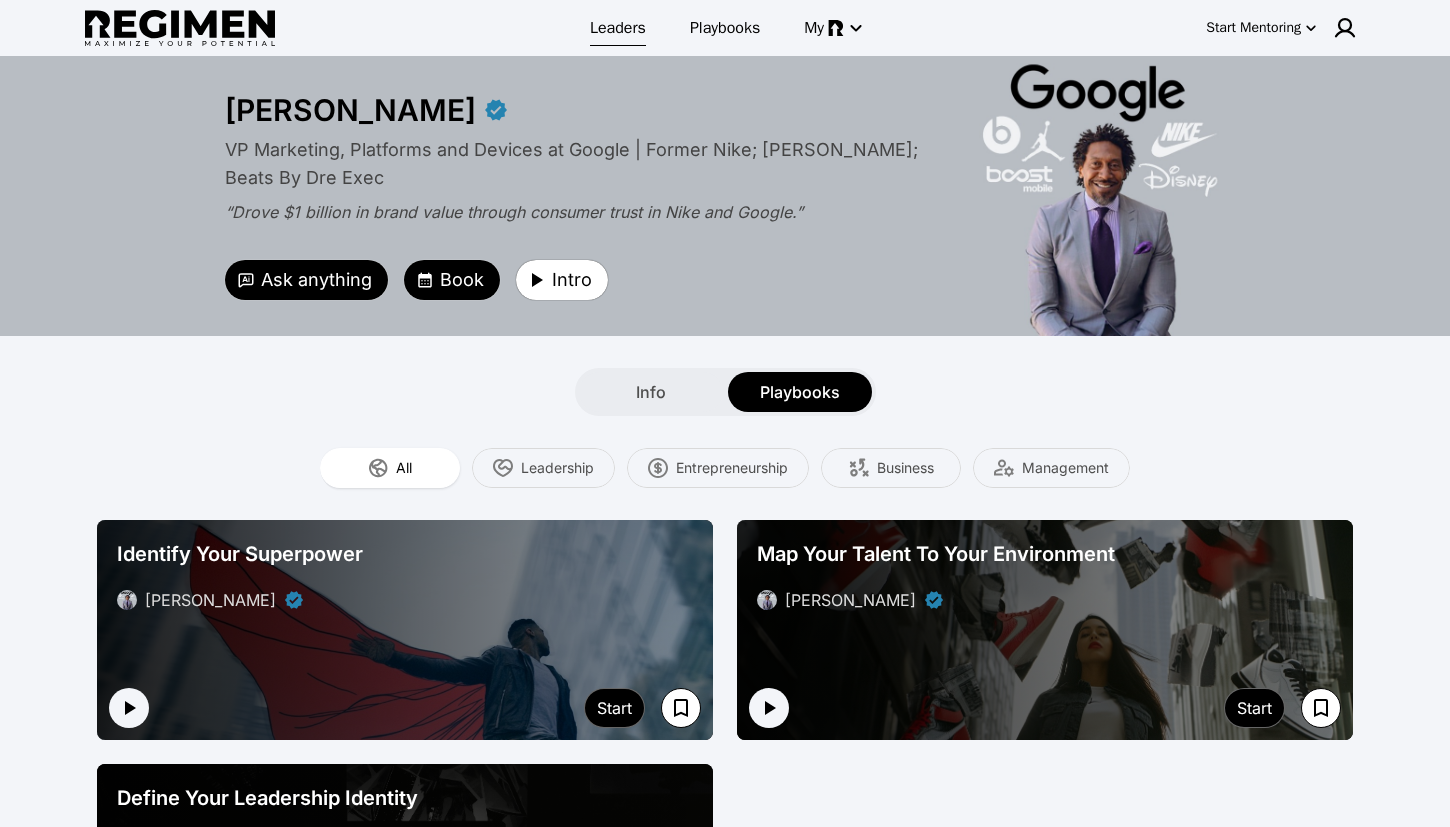 click on "Leaders" at bounding box center (618, 28) 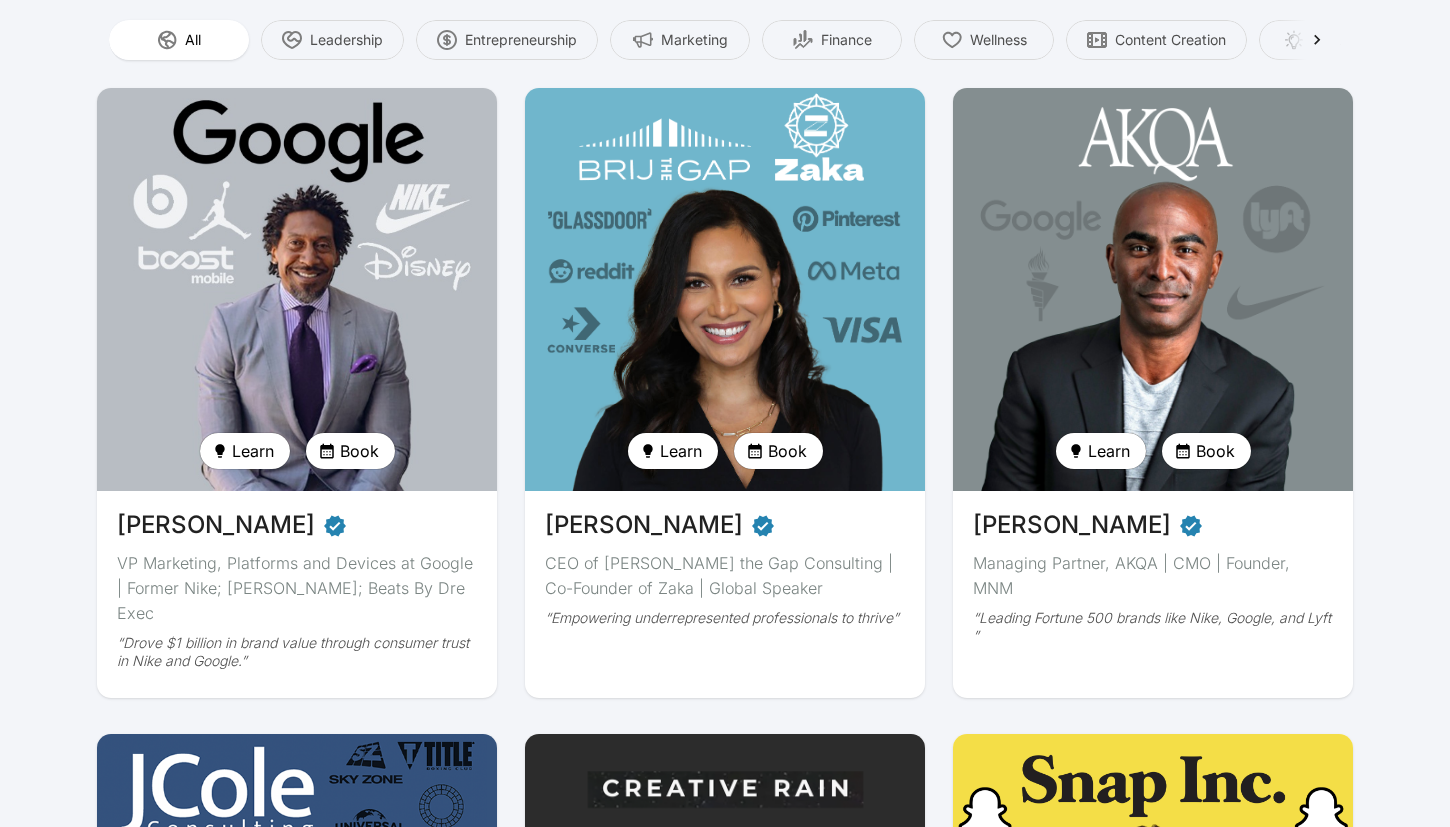scroll, scrollTop: 144, scrollLeft: 0, axis: vertical 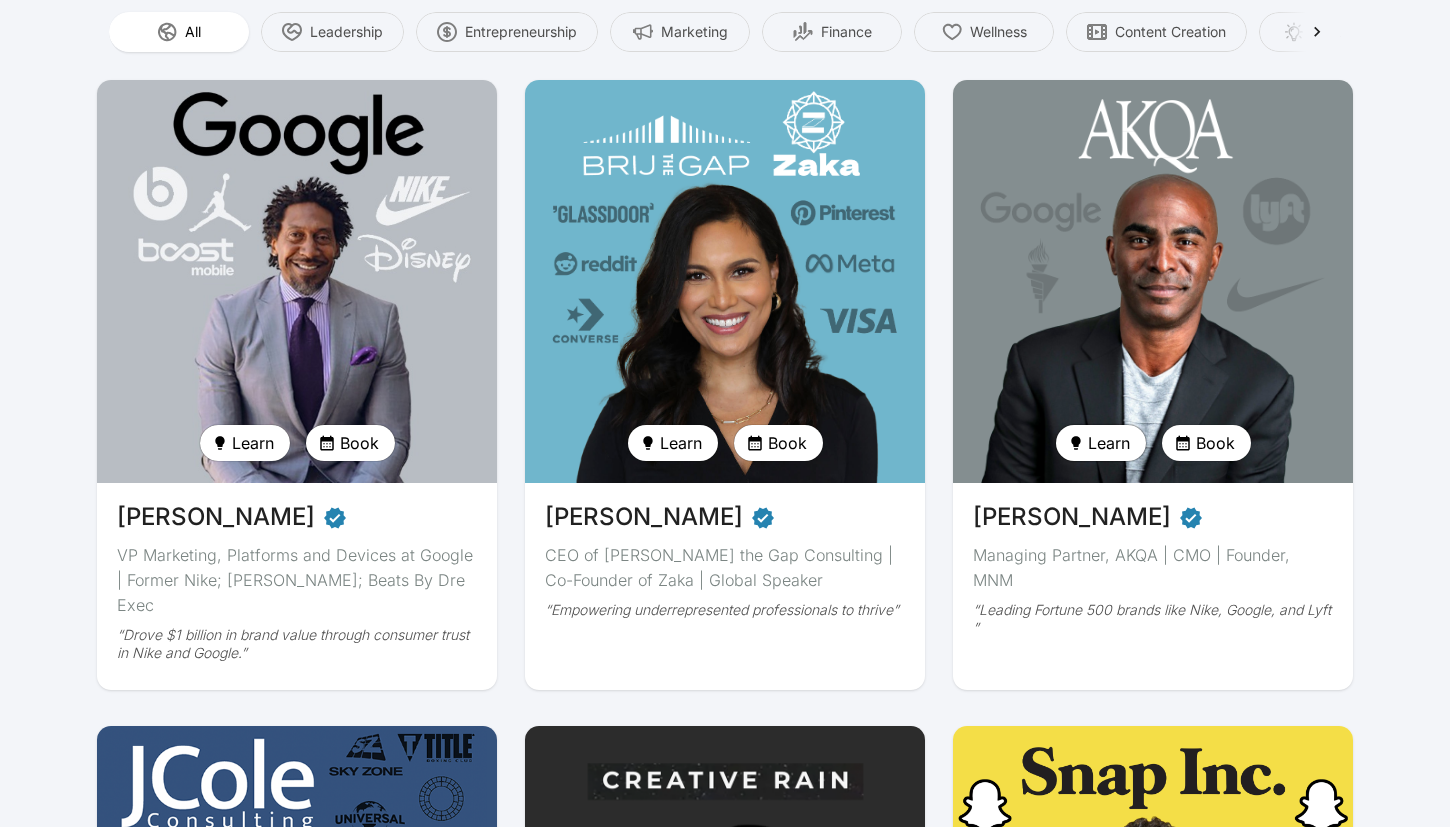 click on "Learn" at bounding box center [1109, 443] 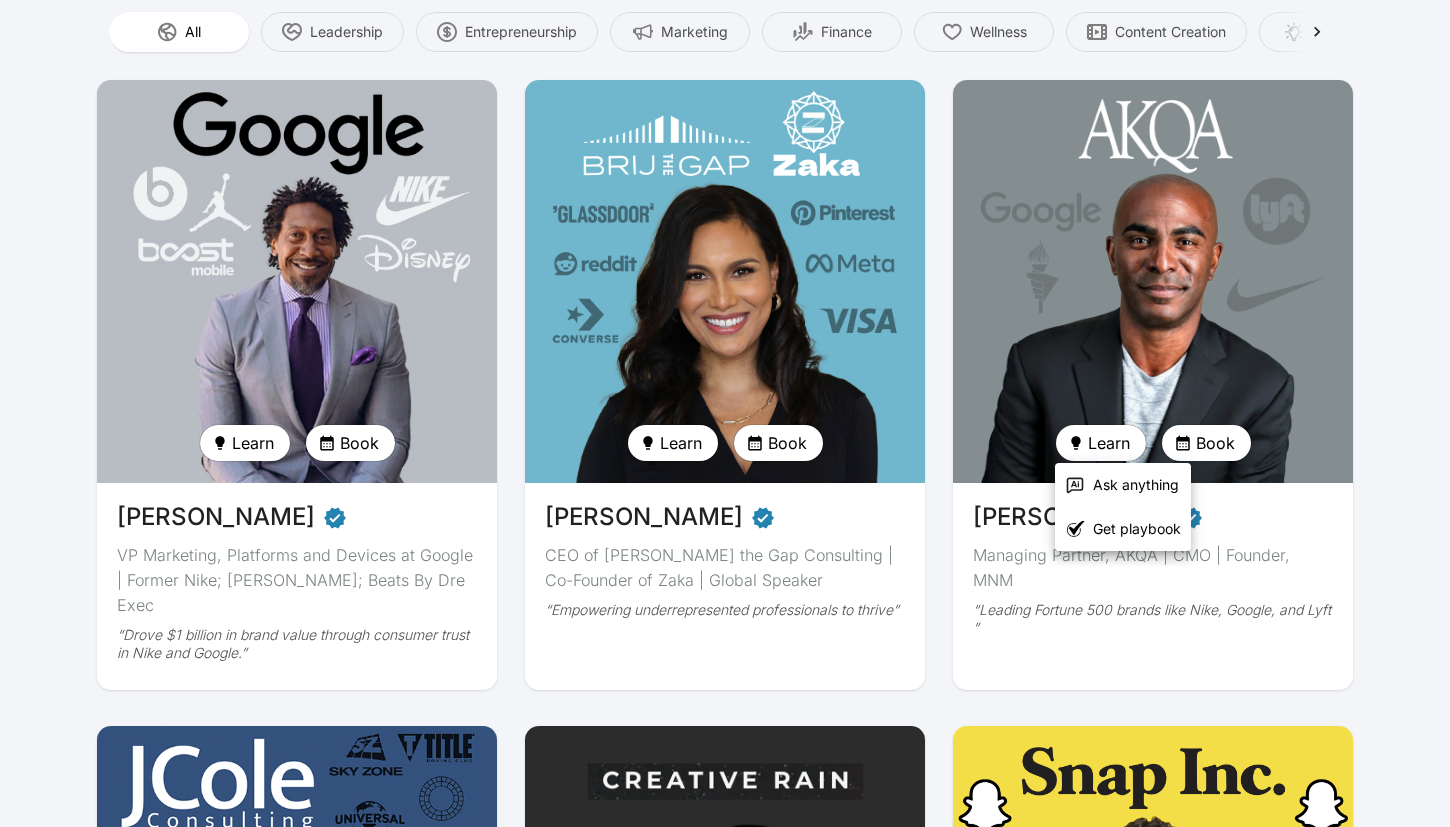 click at bounding box center (725, 413) 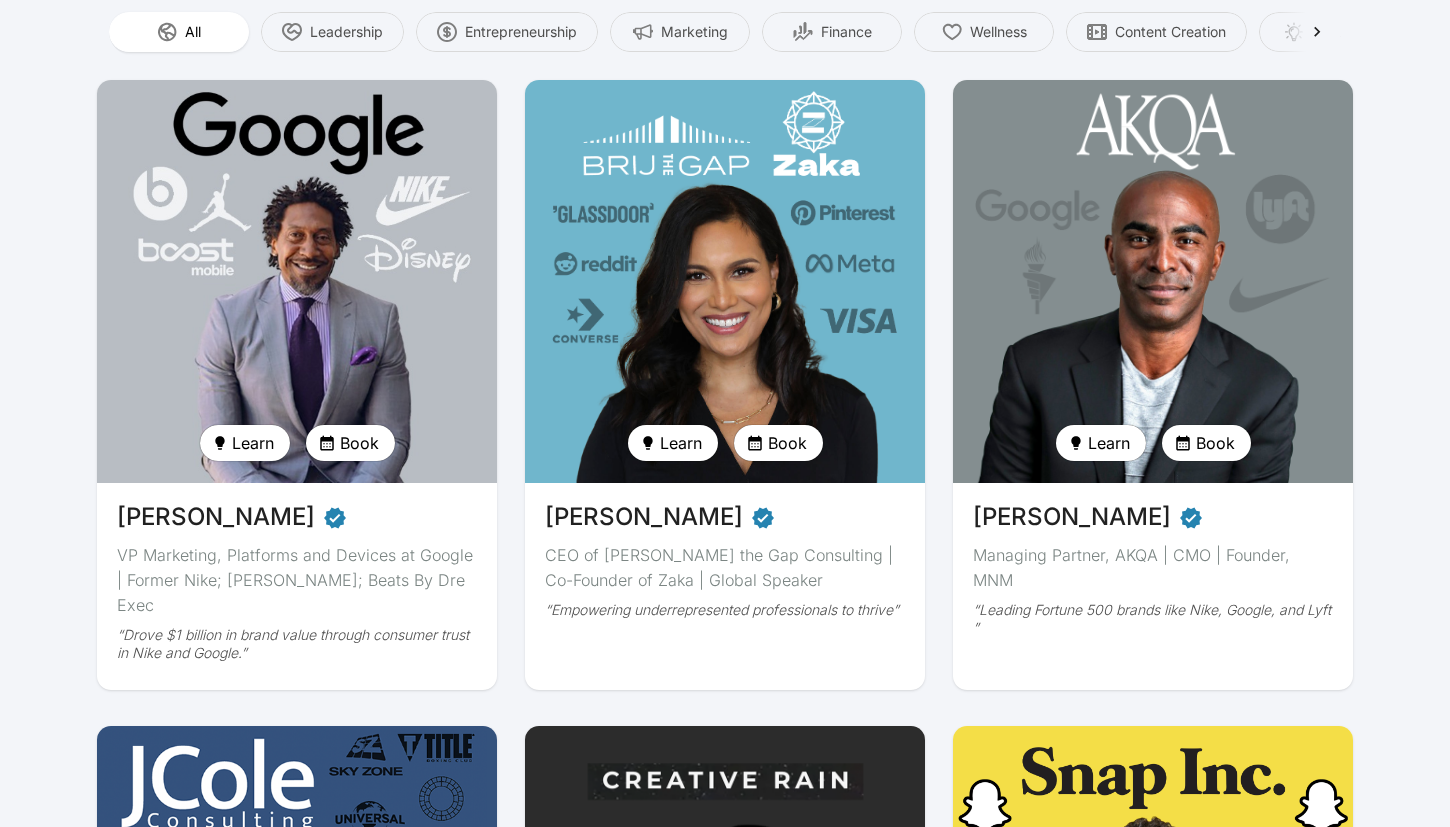click at bounding box center [1153, 281] 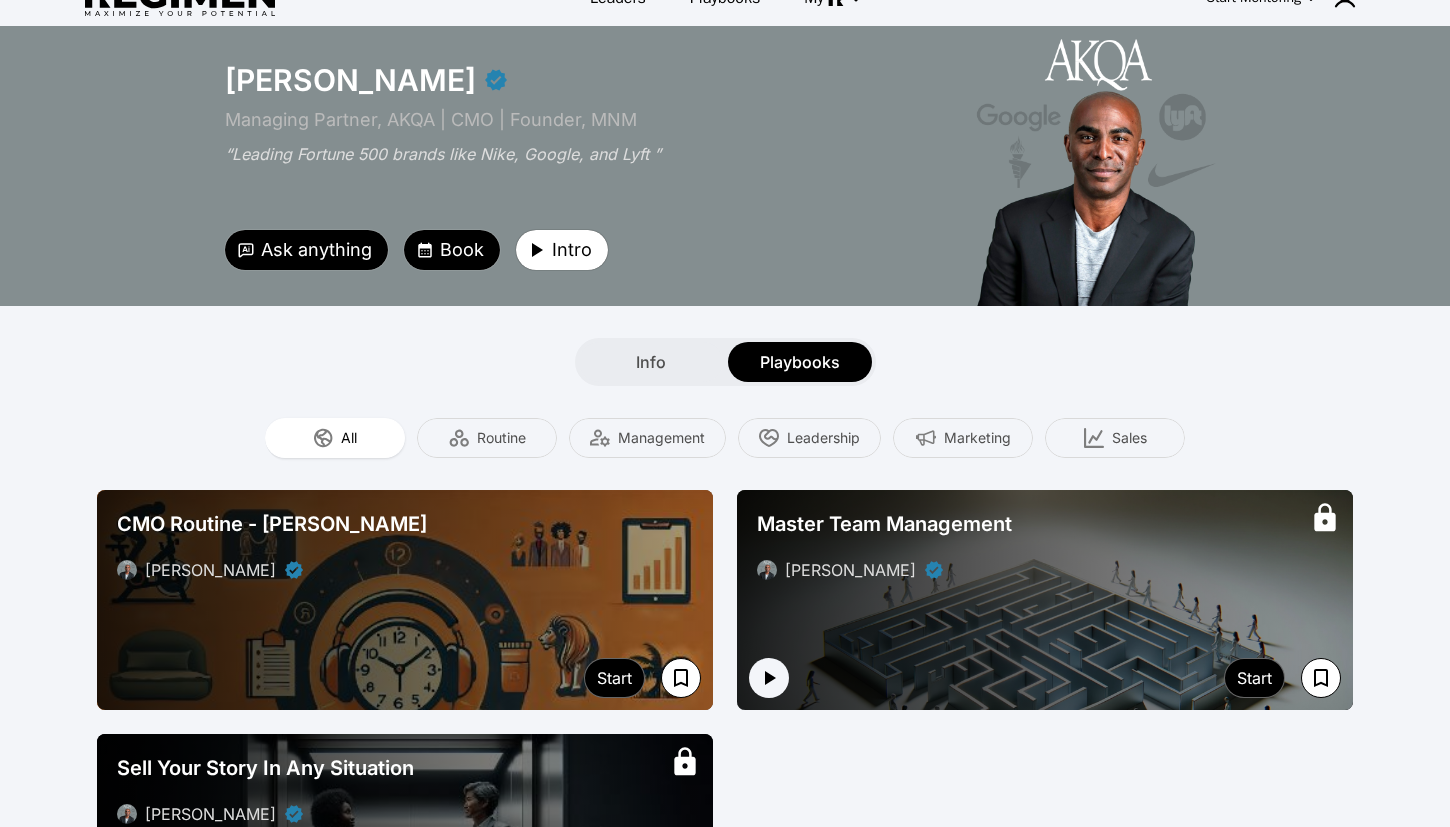 scroll, scrollTop: 33, scrollLeft: 0, axis: vertical 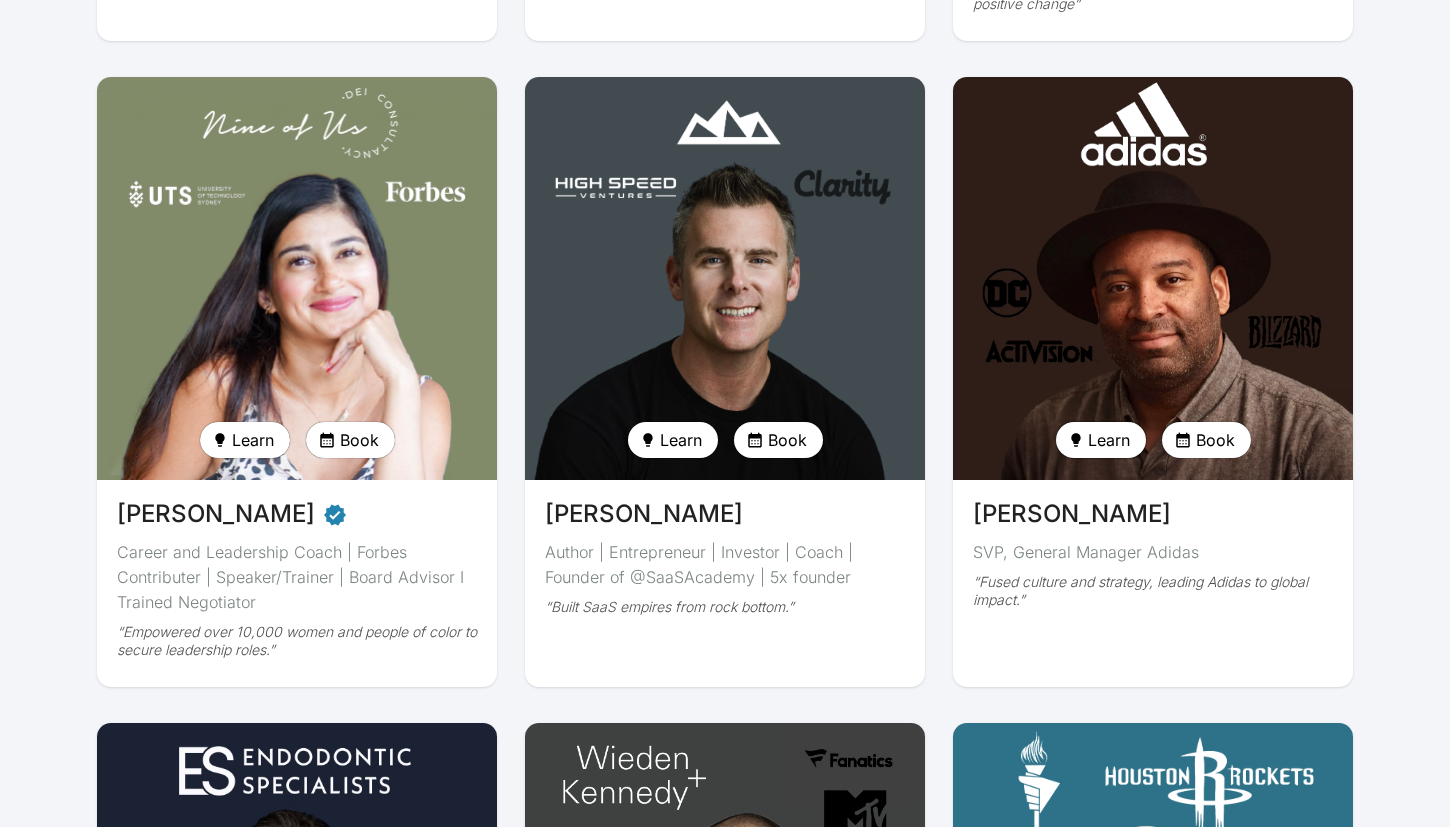 click 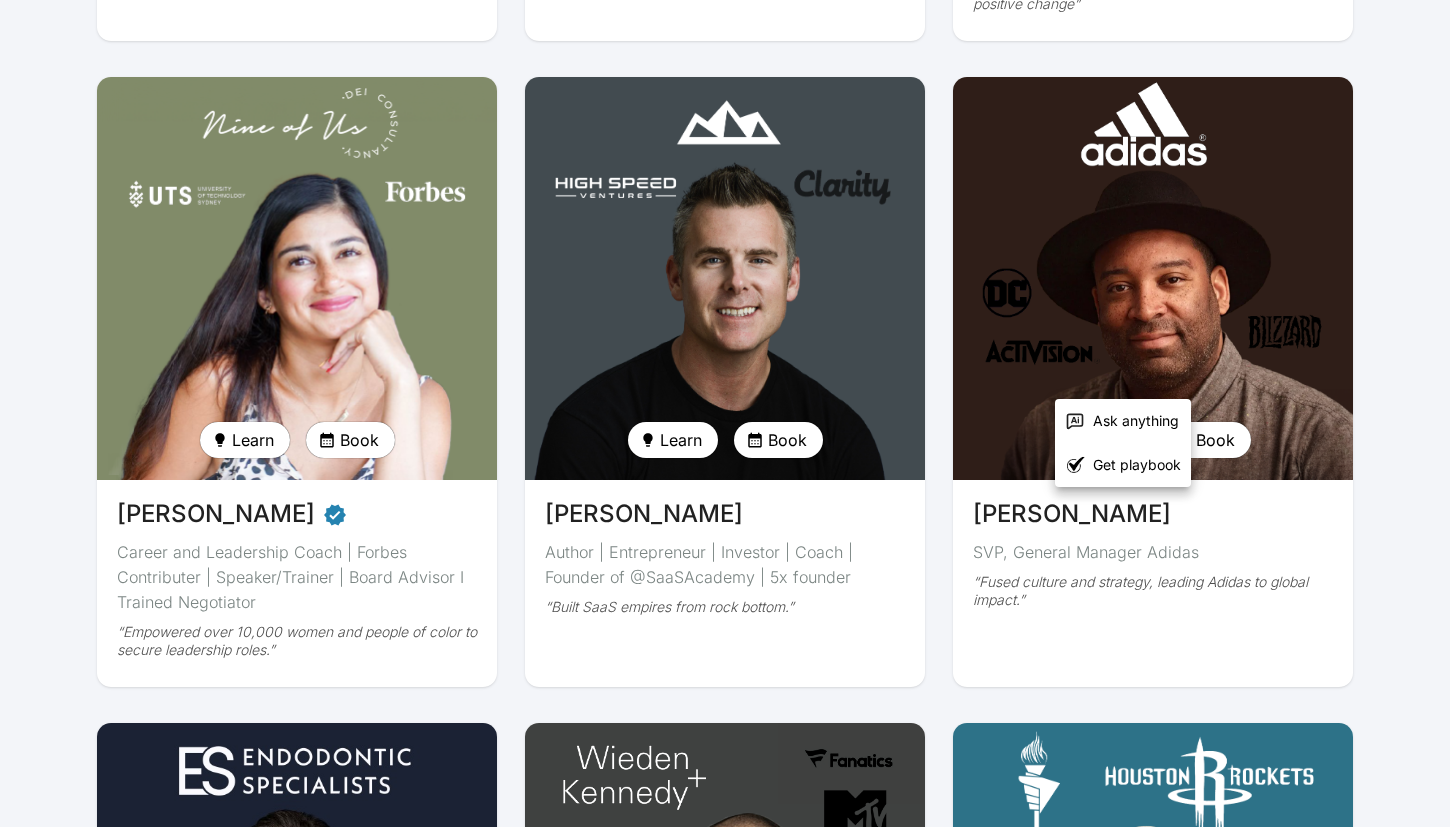 click at bounding box center (725, 413) 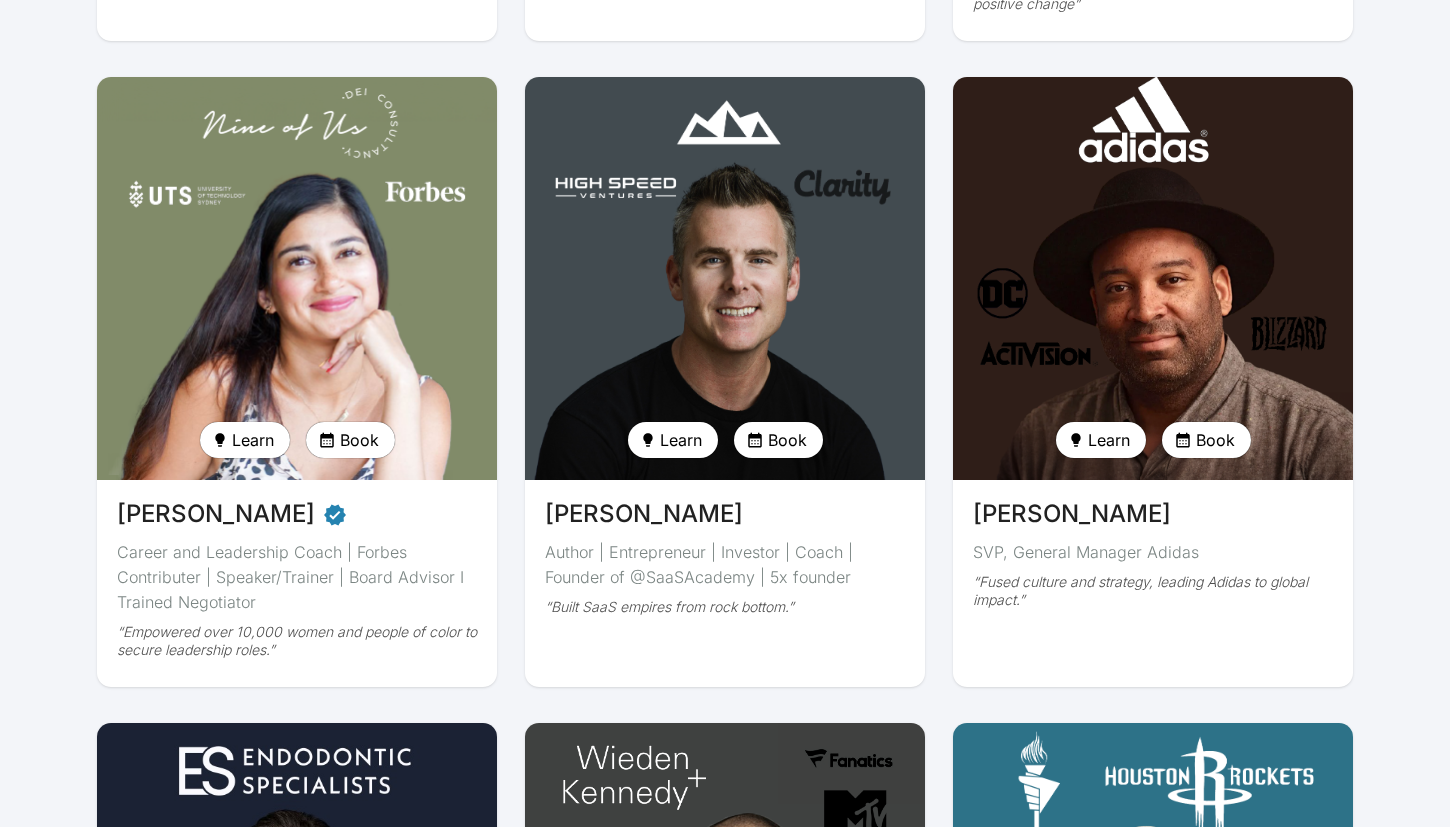 click at bounding box center [1153, 278] 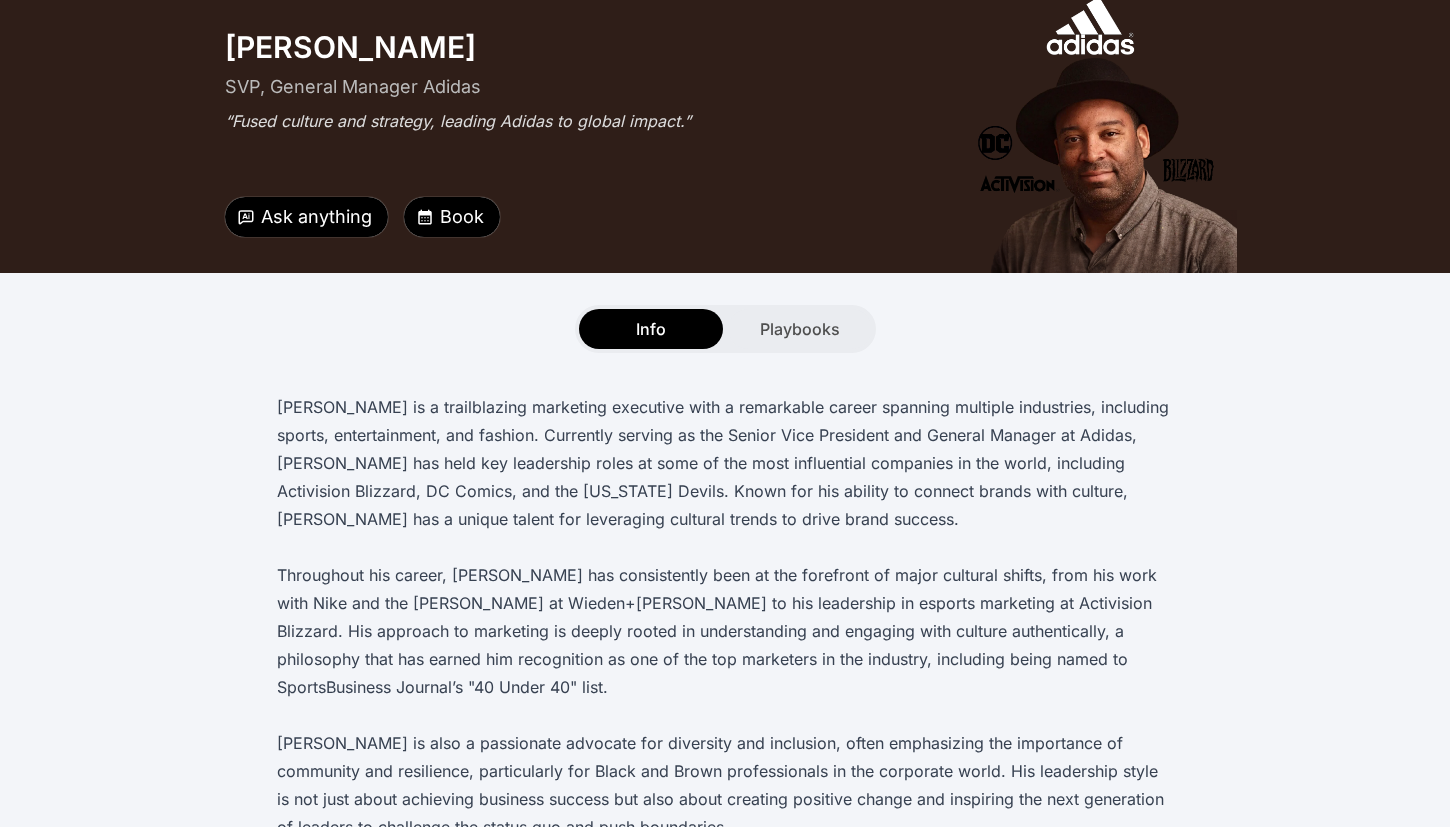 scroll, scrollTop: 52, scrollLeft: 0, axis: vertical 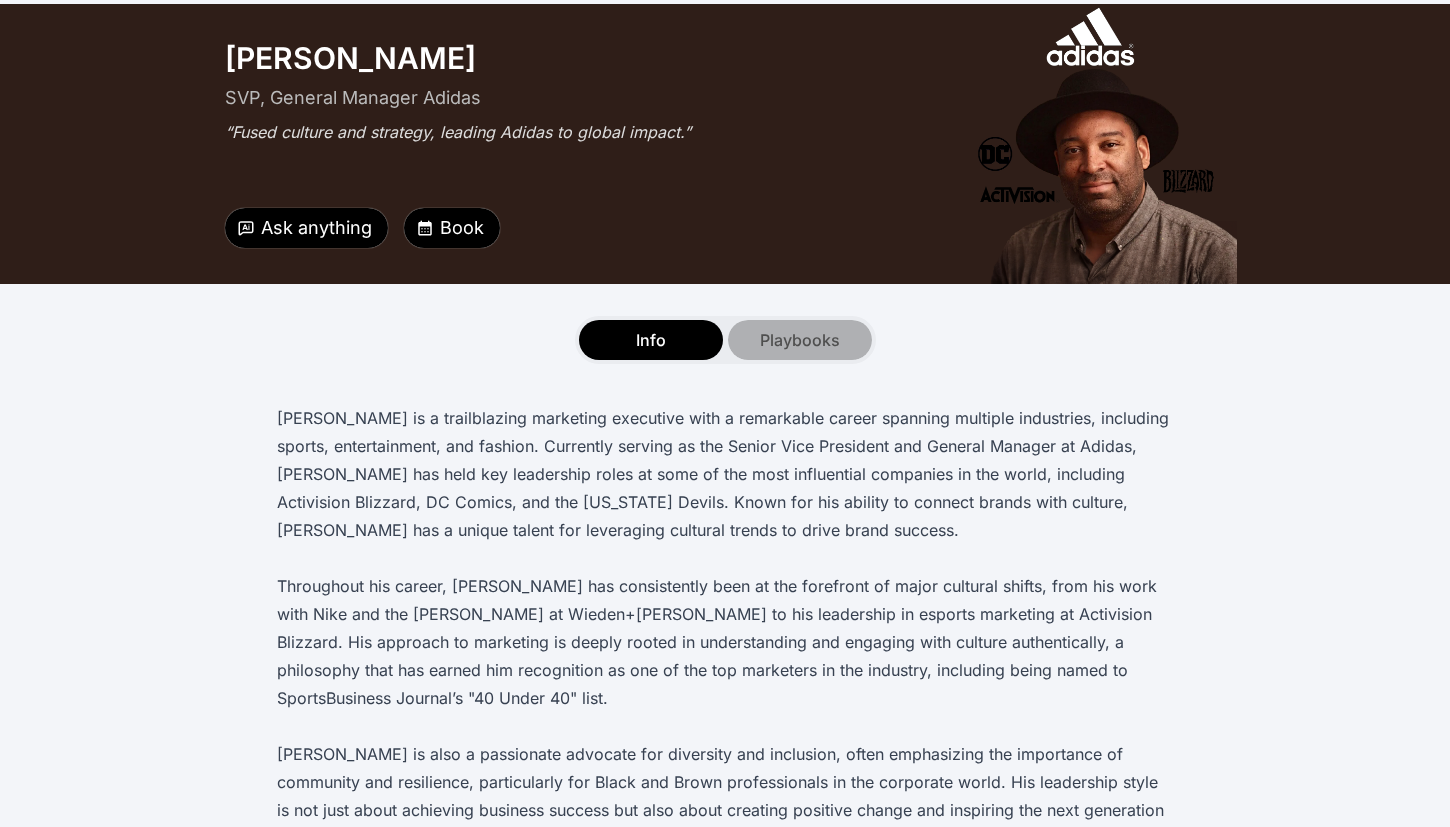click on "Playbooks" at bounding box center (800, 340) 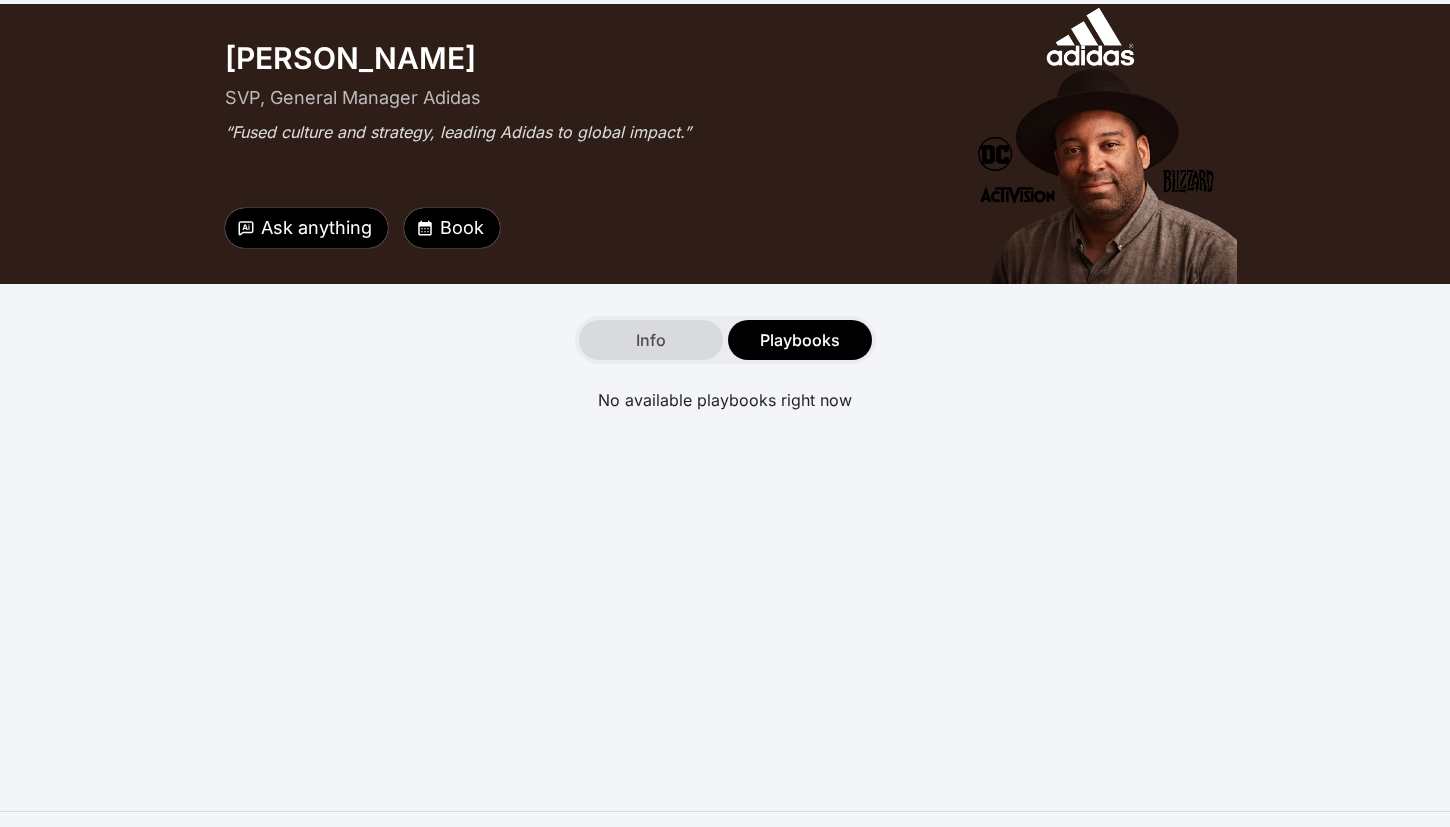 click on "Info" at bounding box center [651, 340] 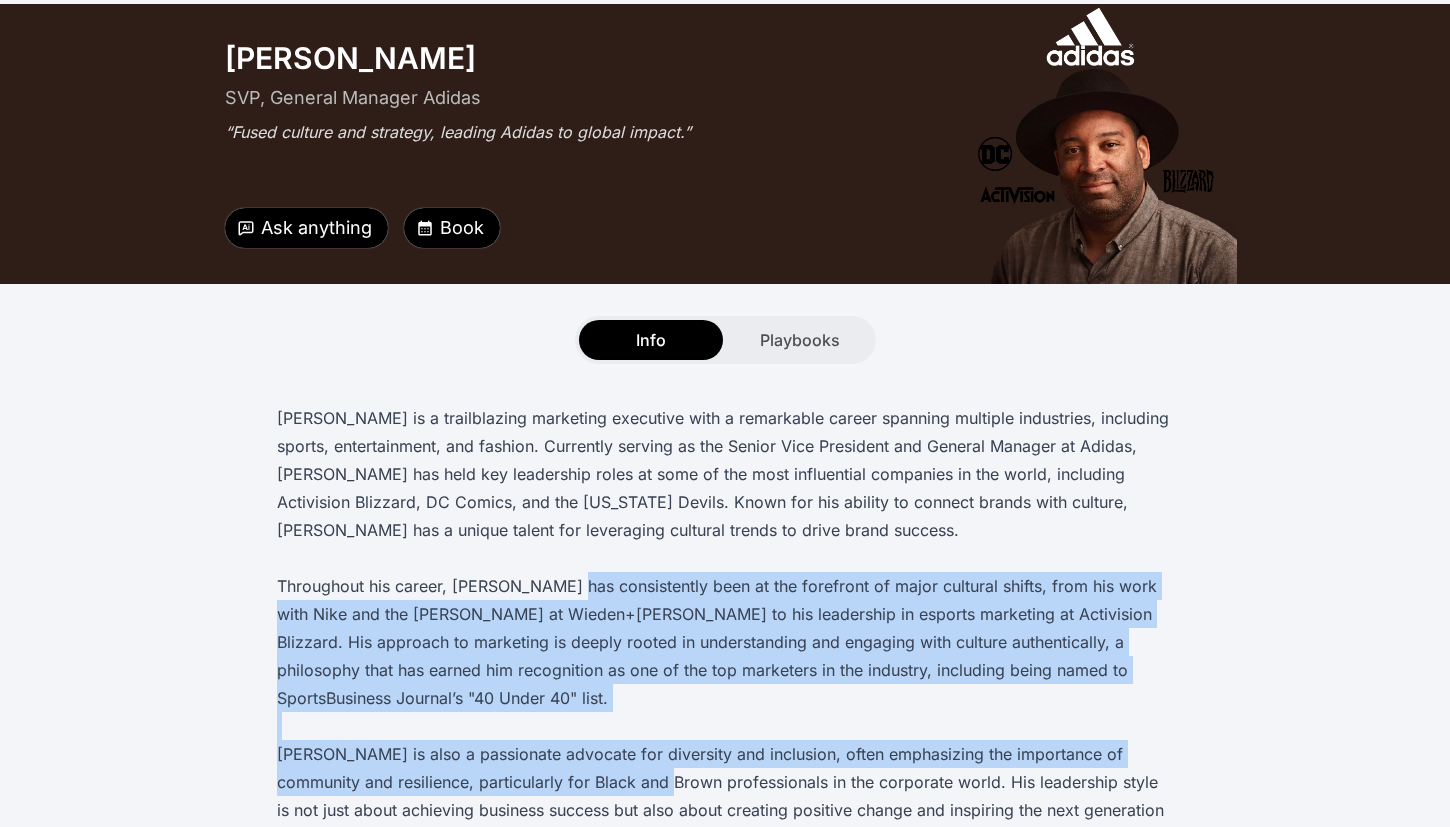 drag, startPoint x: 566, startPoint y: 587, endPoint x: 609, endPoint y: 776, distance: 193.82982 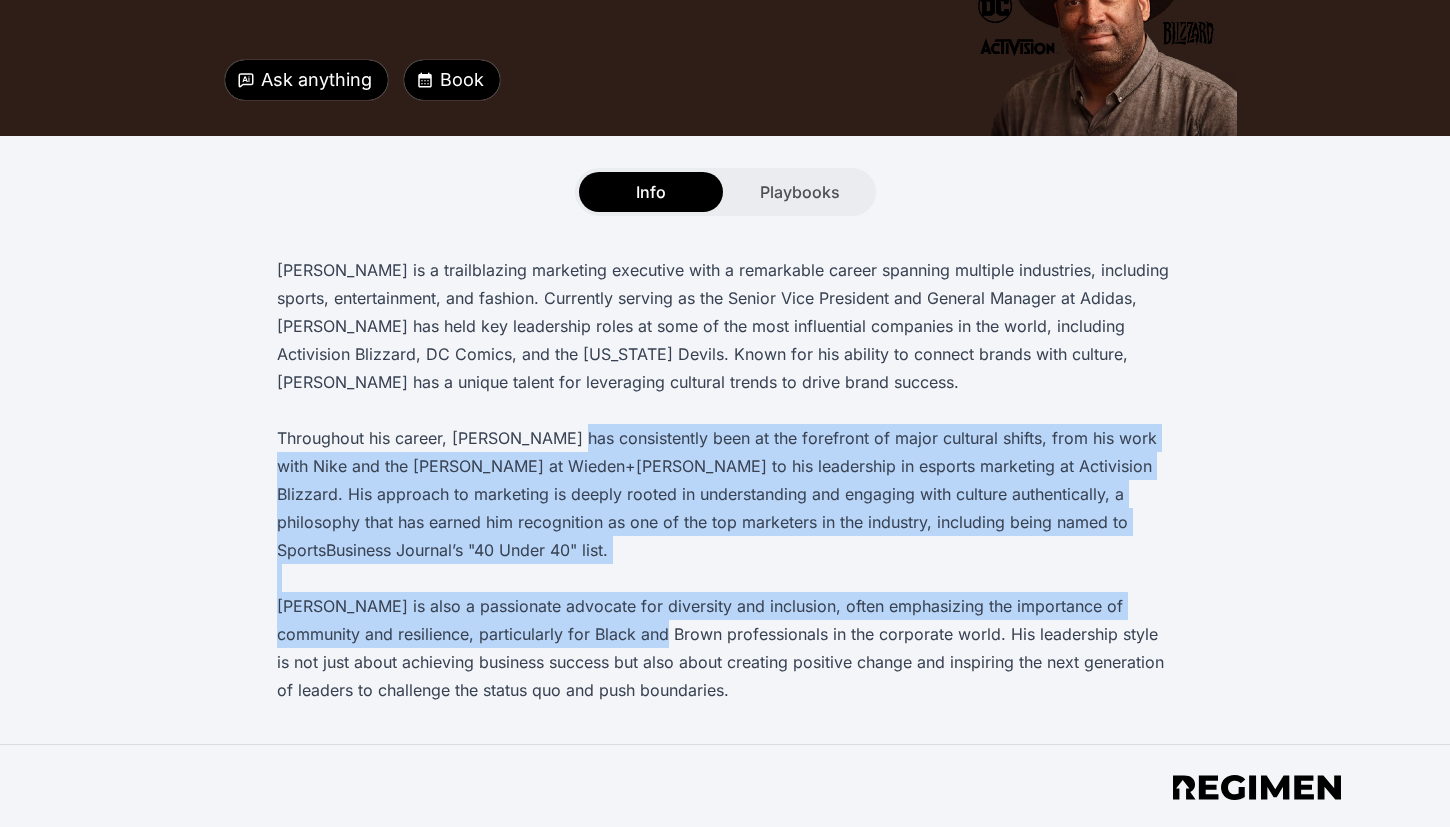 scroll, scrollTop: 0, scrollLeft: 0, axis: both 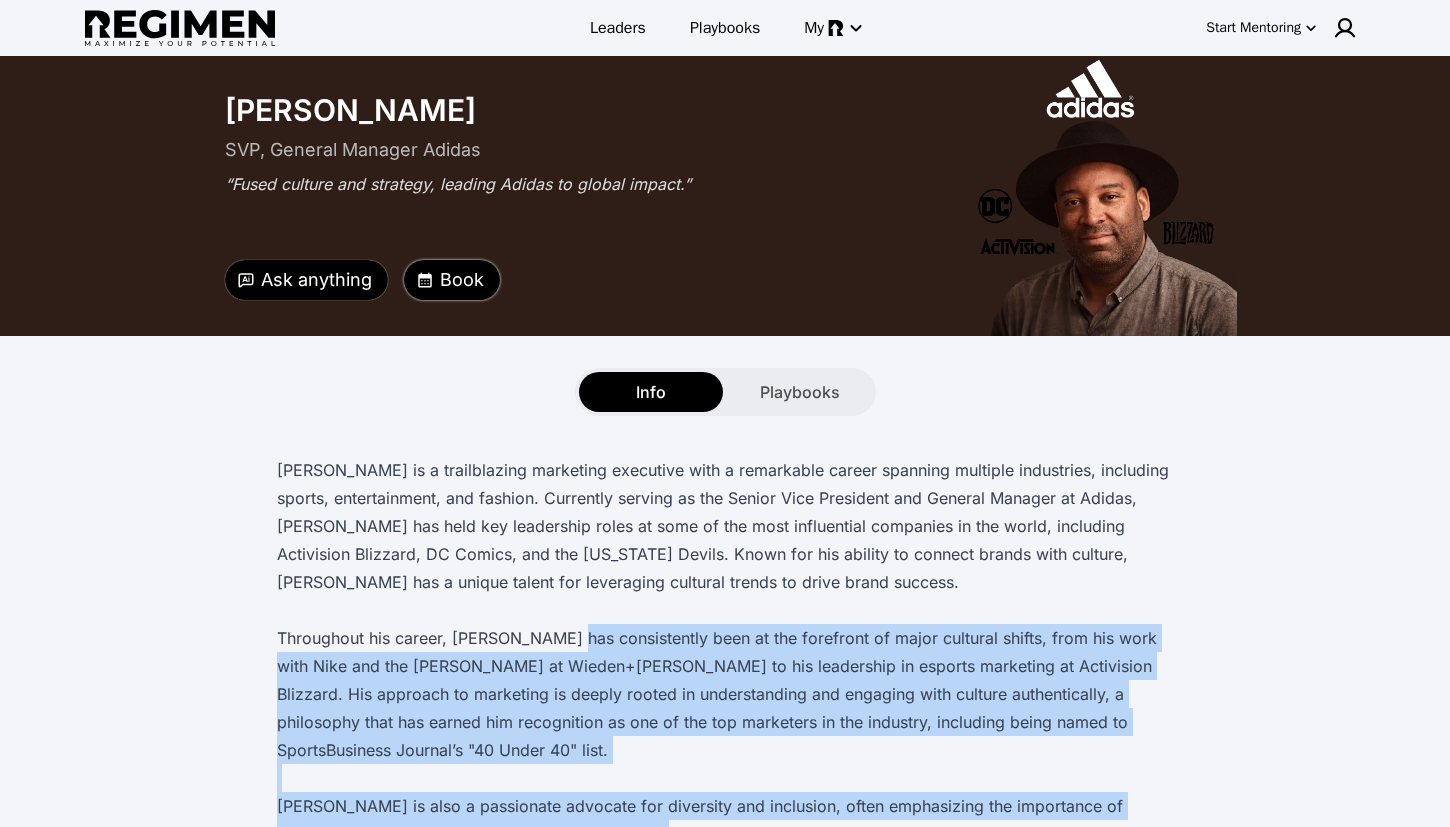 click on "Book" at bounding box center [462, 280] 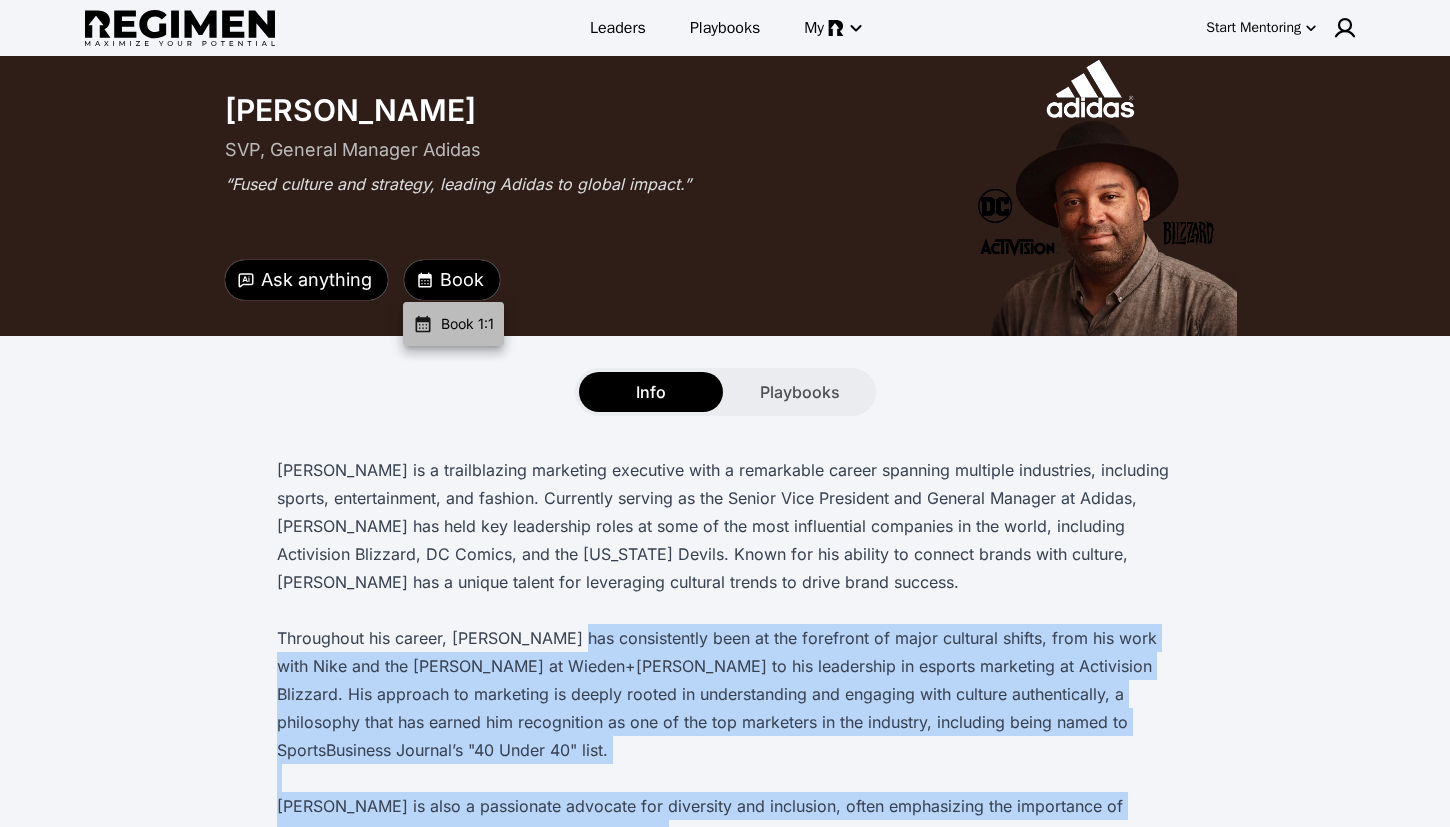click on "Book 1:1" at bounding box center [453, 324] 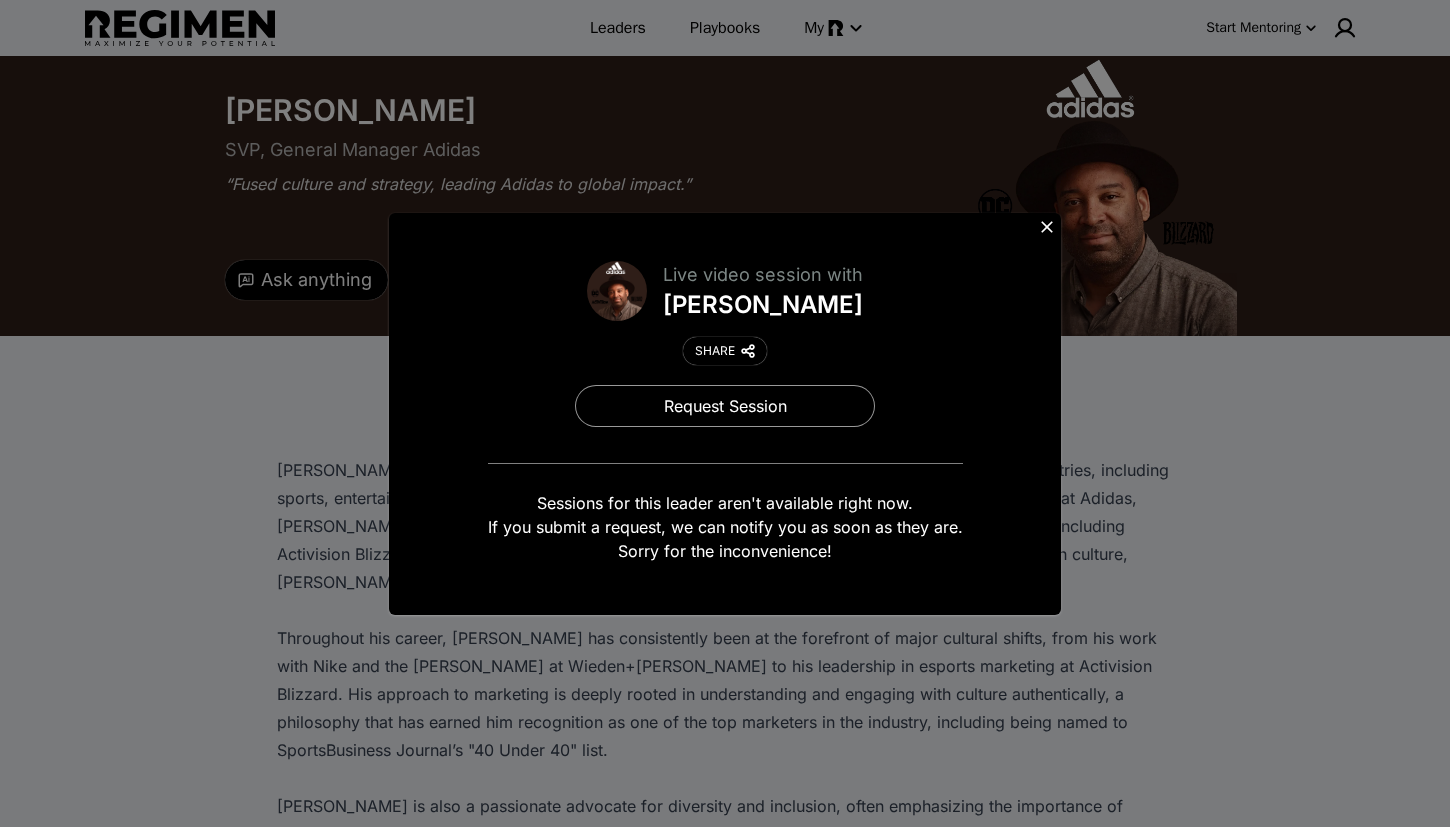 click on "Live video session with [PERSON_NAME] SHARE Request Session Sessions for this leader aren't available right now. If you submit a request, we can notify you as soon as they are. Sorry for the inconvenience!" at bounding box center (725, 413) 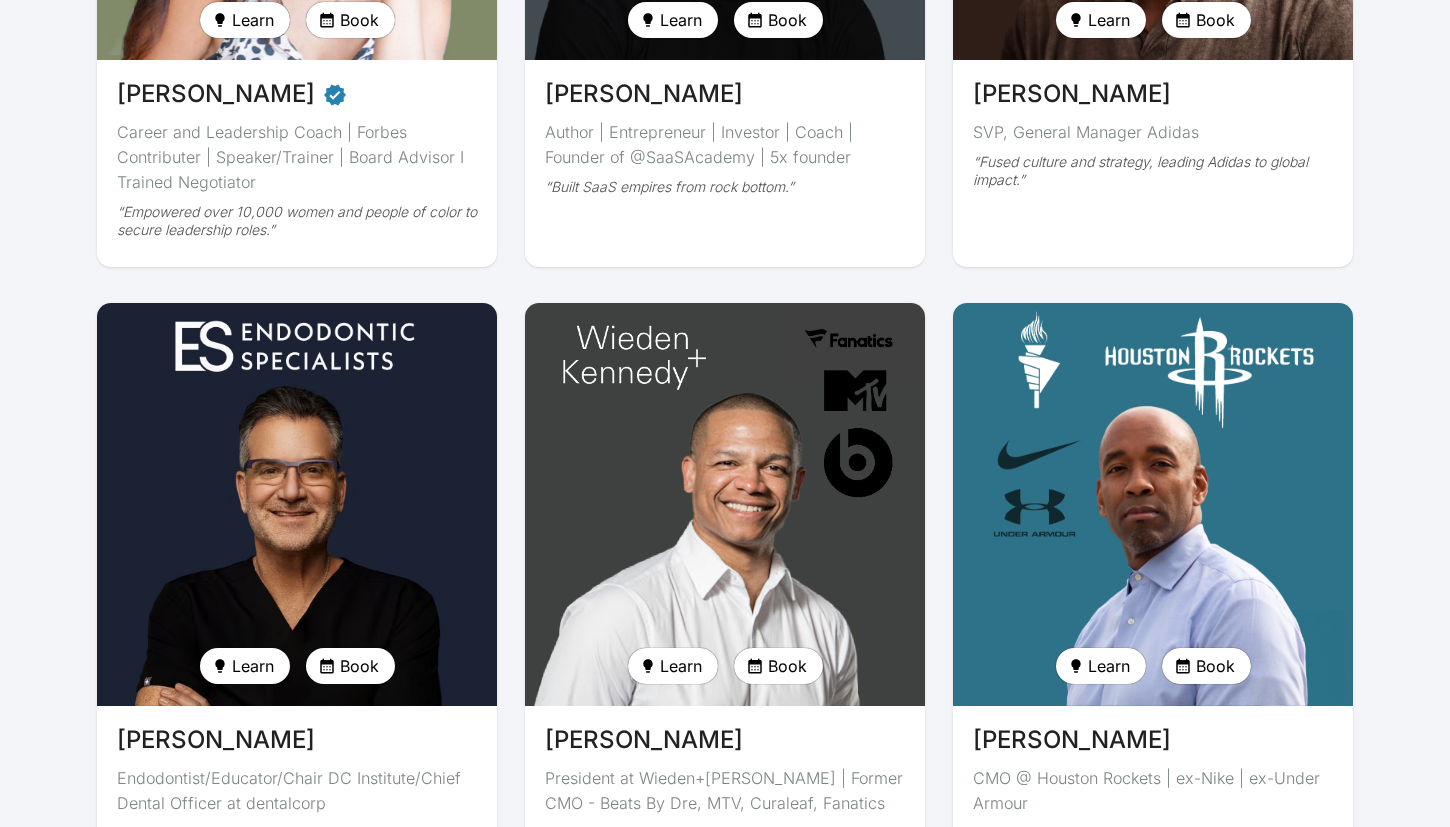 scroll, scrollTop: 3291, scrollLeft: 0, axis: vertical 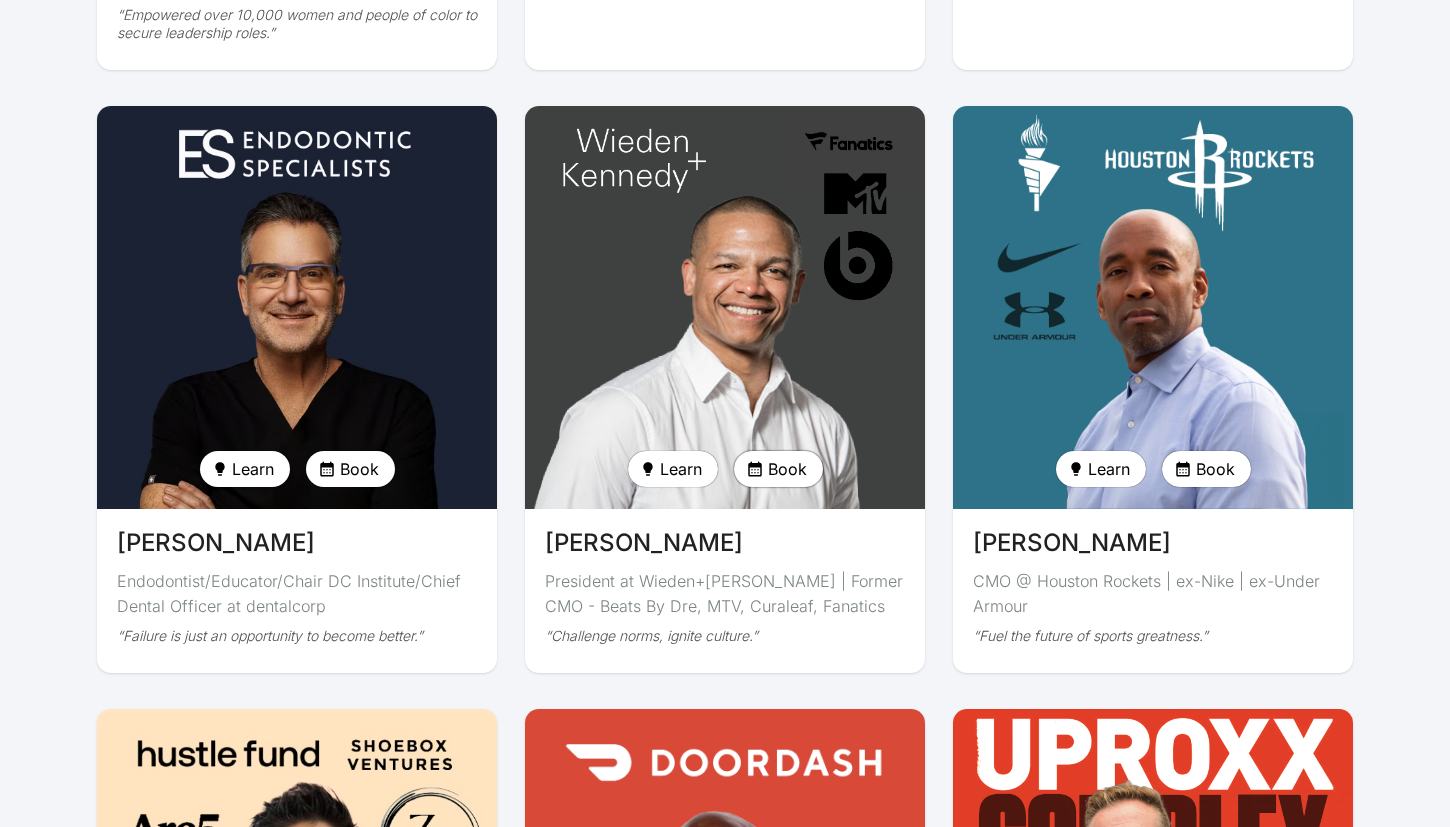 click on "Book" at bounding box center [787, 469] 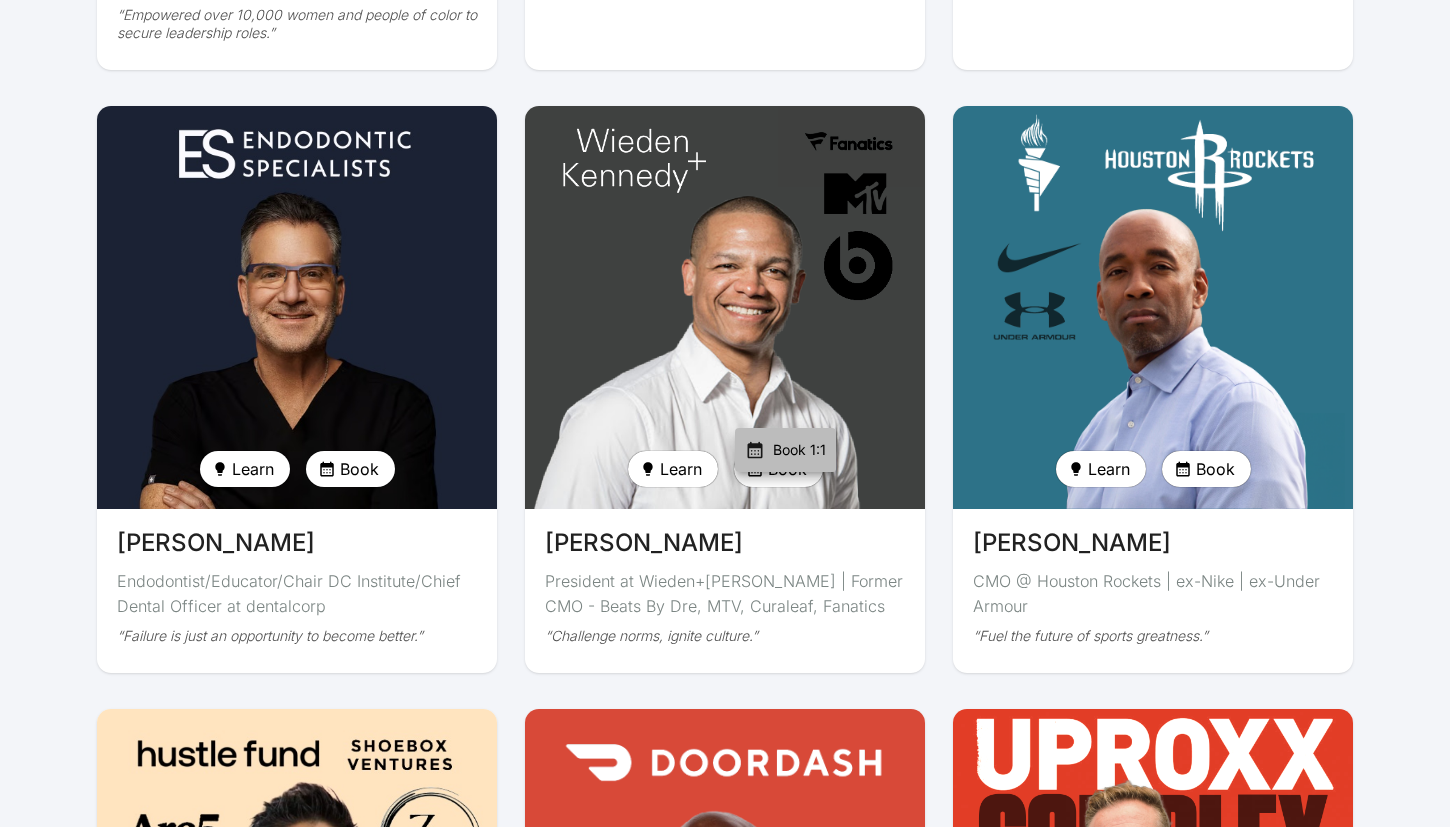 click on "Book 1:1" at bounding box center [799, 450] 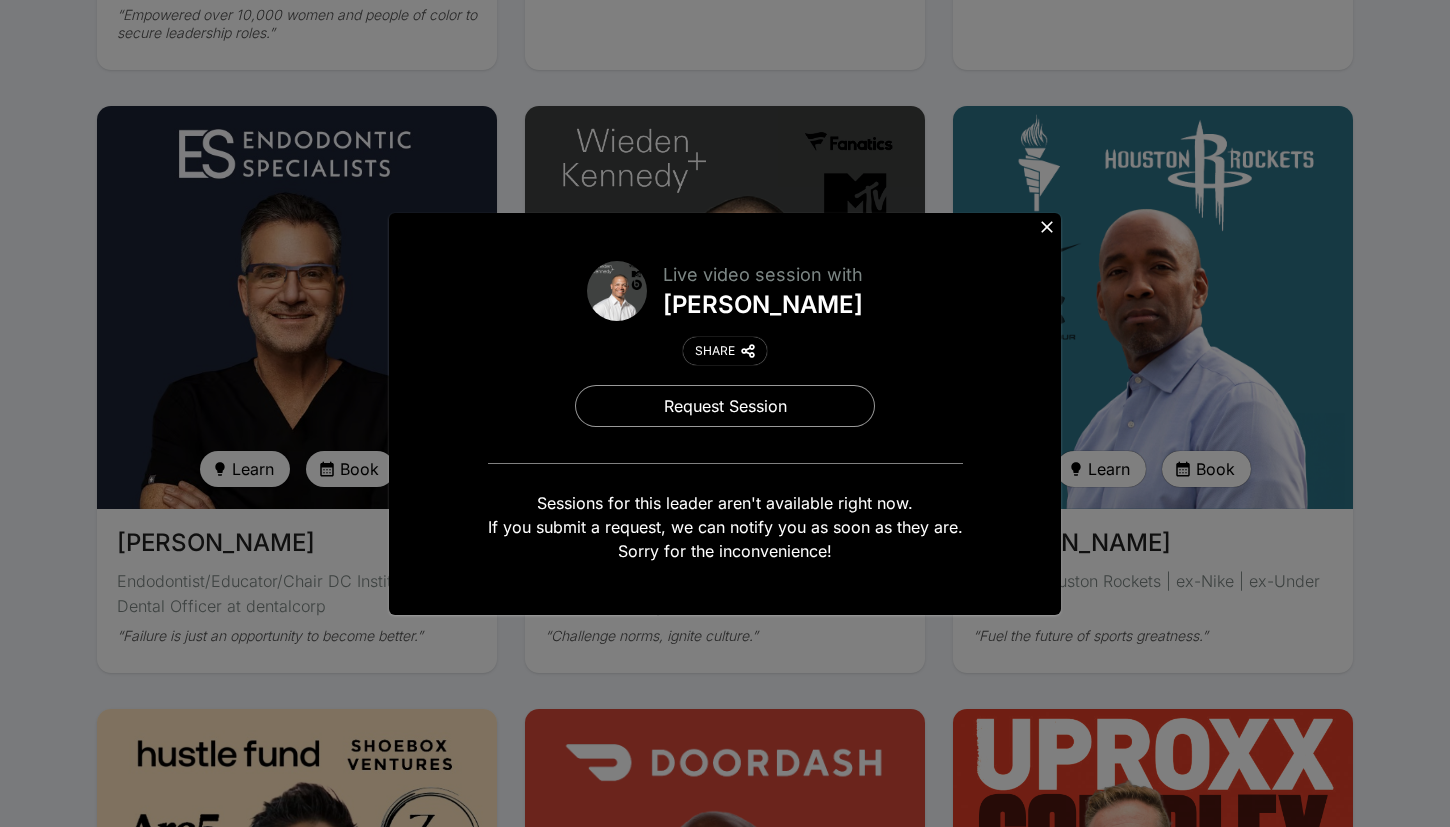 click 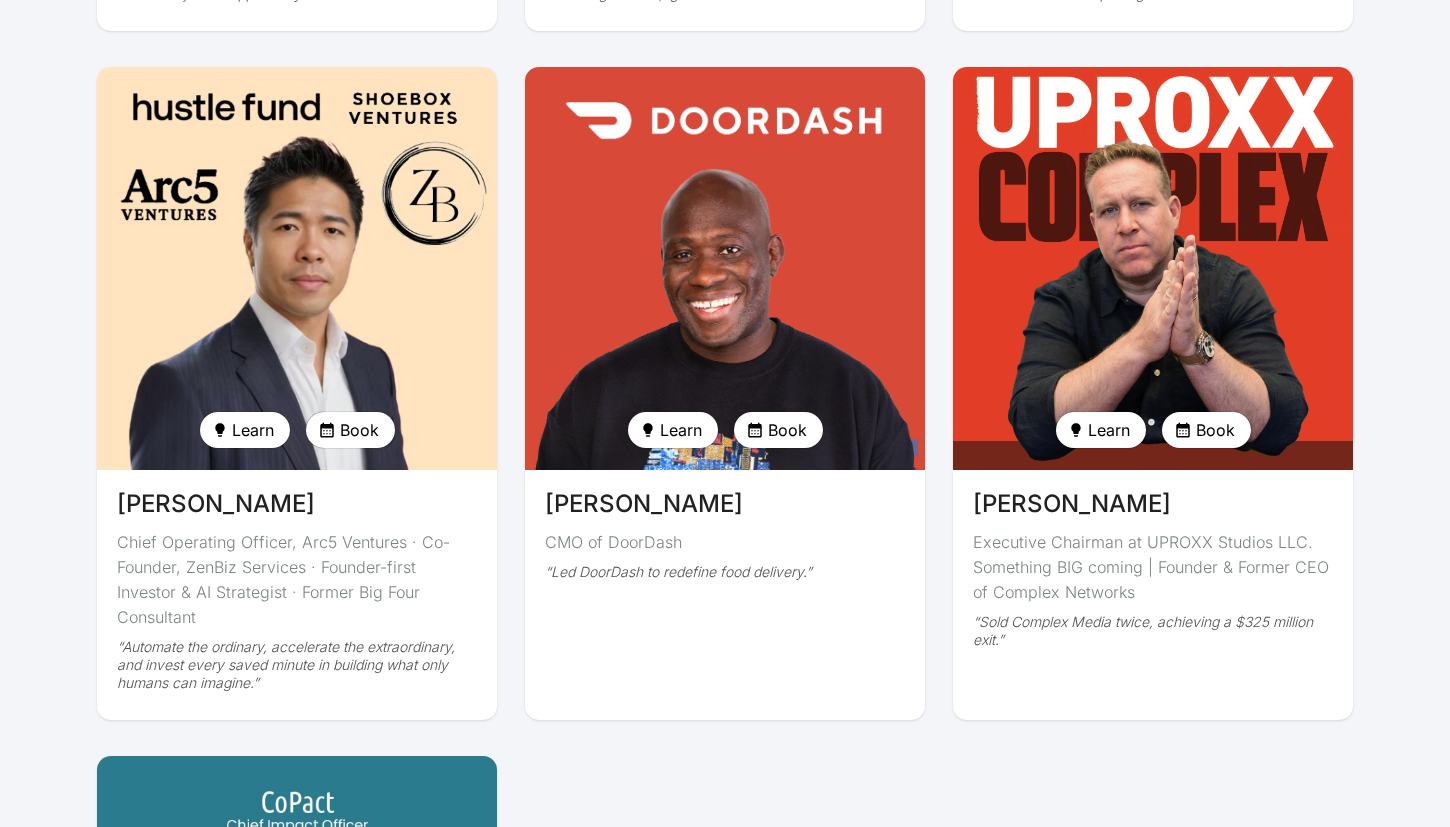 scroll, scrollTop: 4103, scrollLeft: 0, axis: vertical 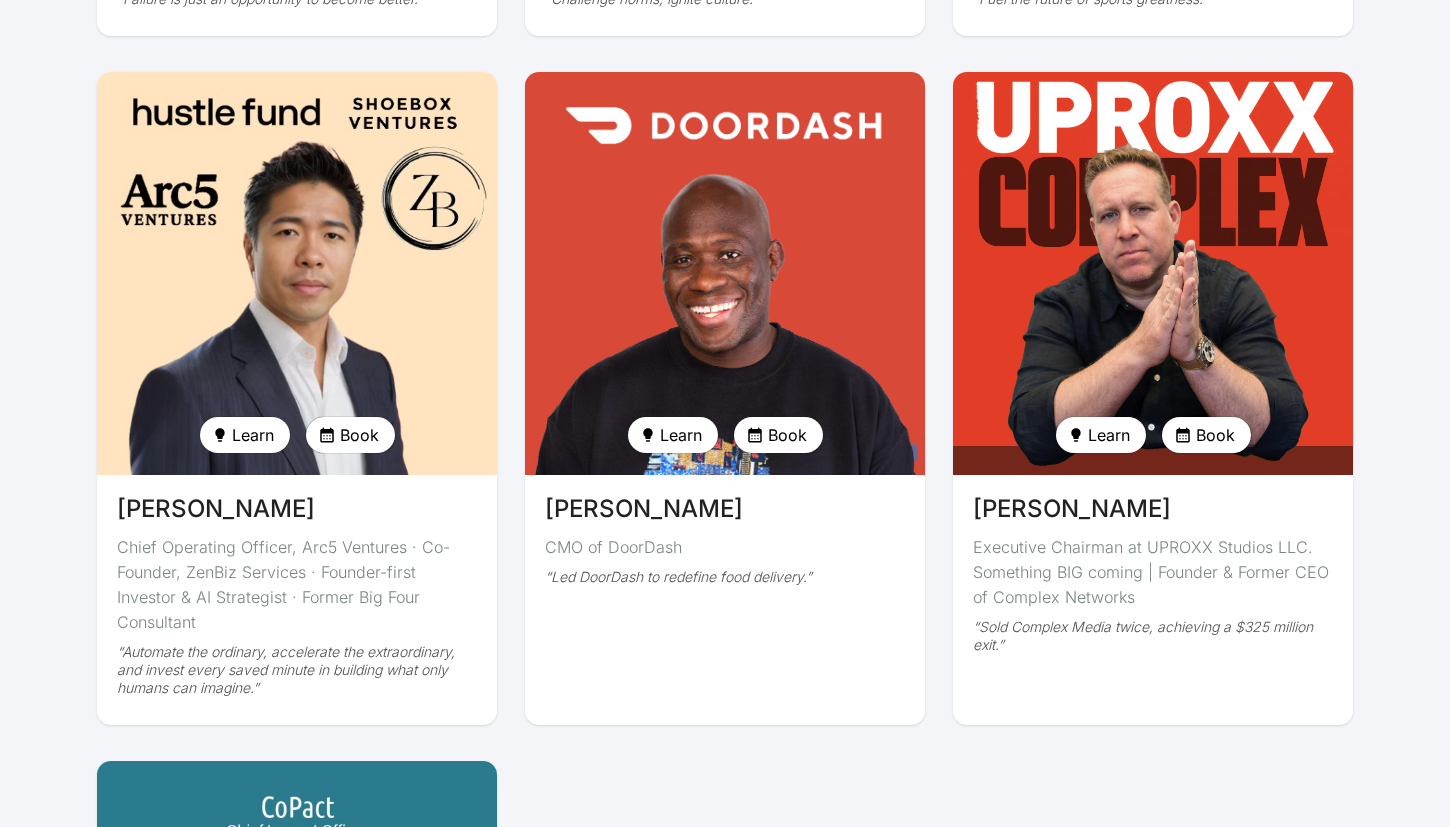 click at bounding box center (297, 273) 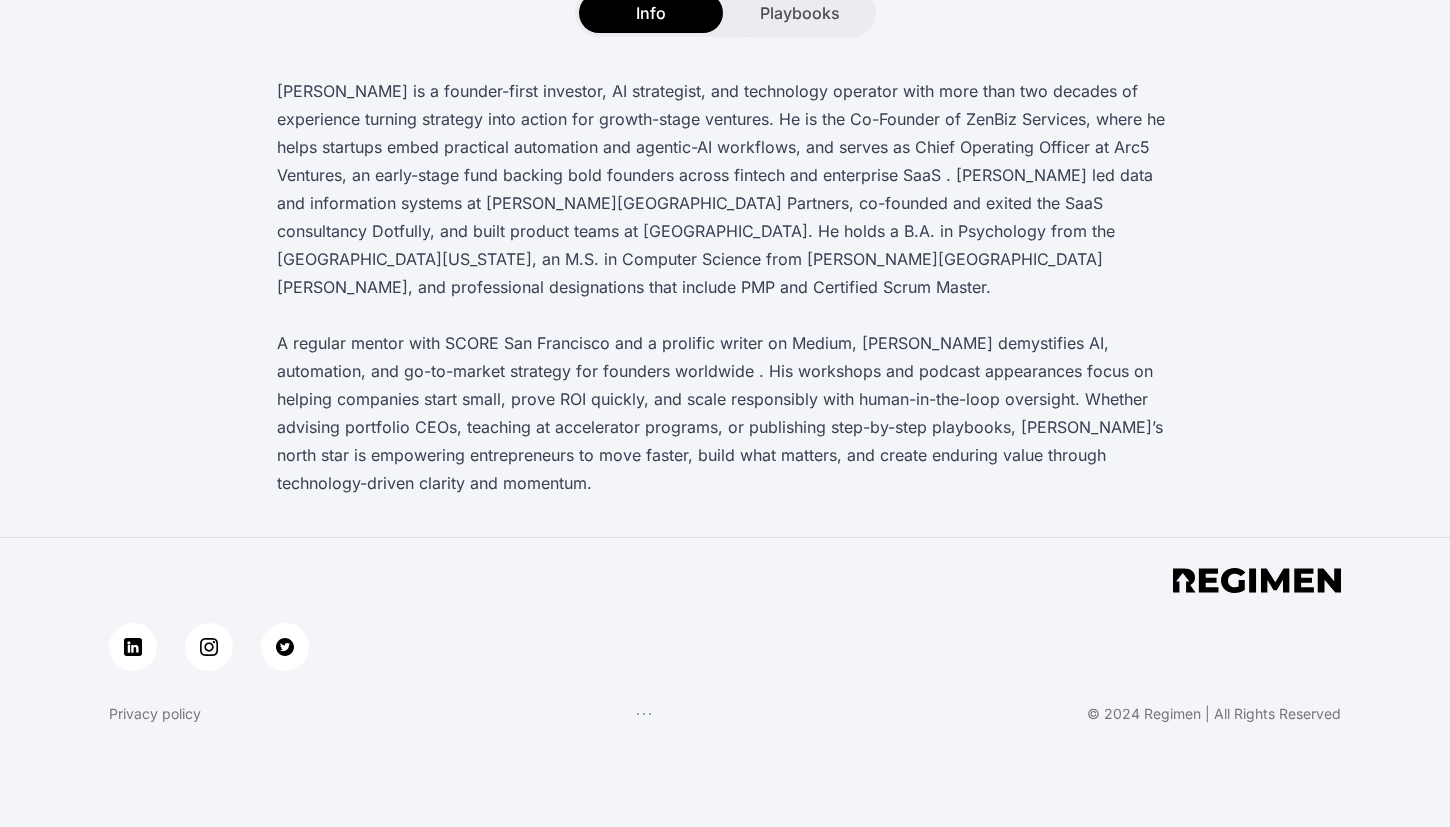 scroll, scrollTop: 382, scrollLeft: 0, axis: vertical 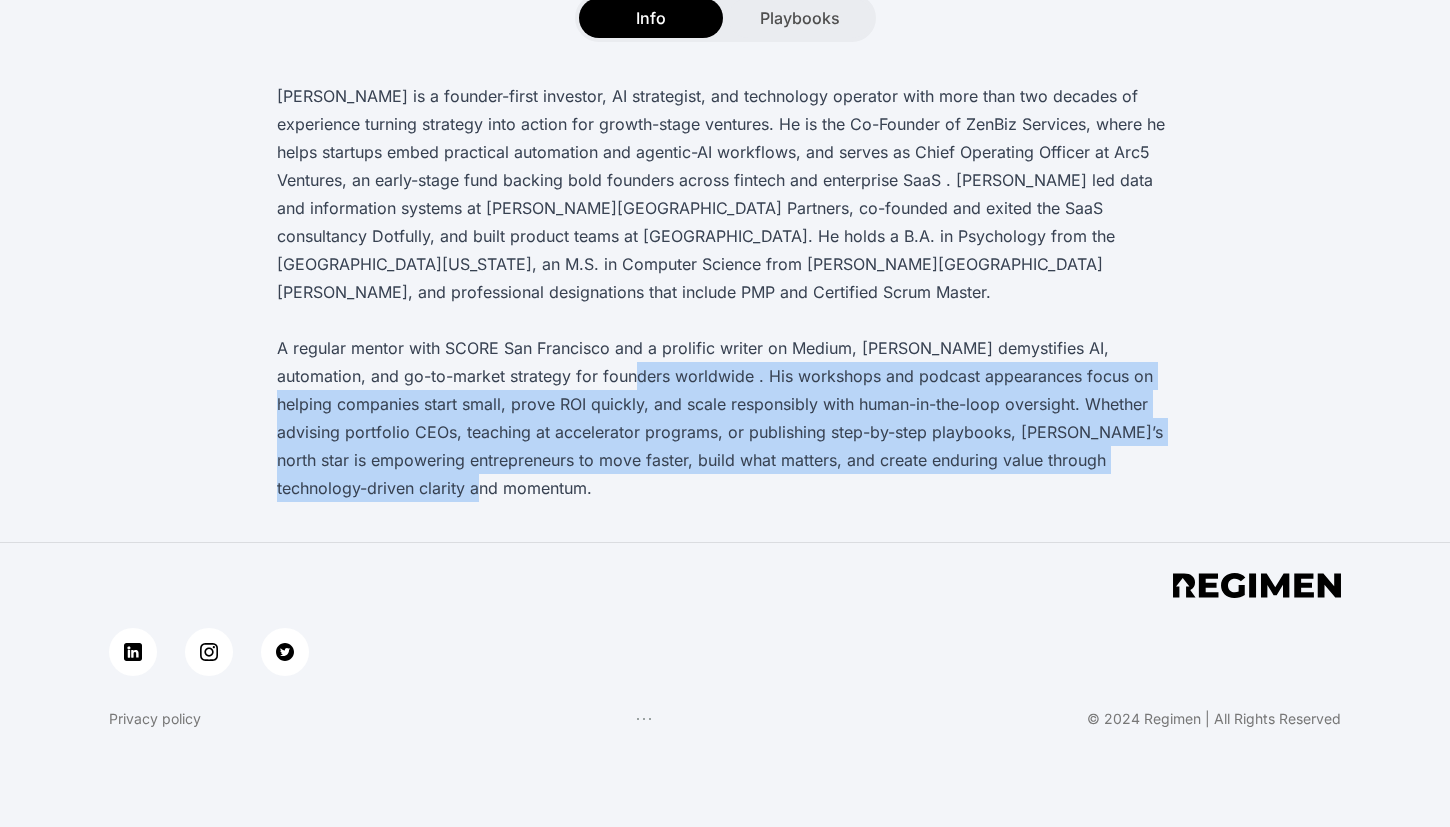 drag, startPoint x: 560, startPoint y: 343, endPoint x: 543, endPoint y: 457, distance: 115.260574 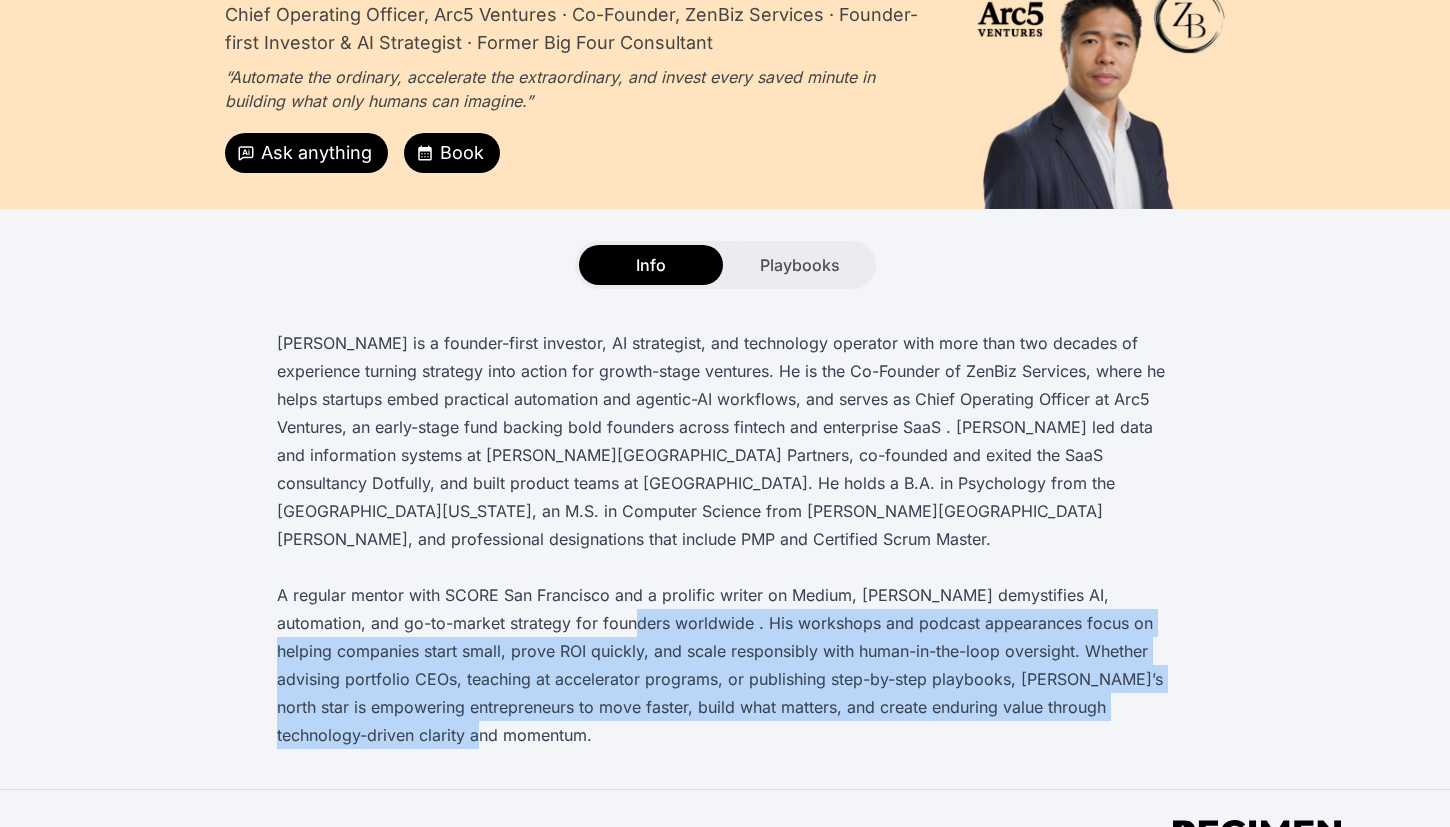 scroll, scrollTop: 0, scrollLeft: 0, axis: both 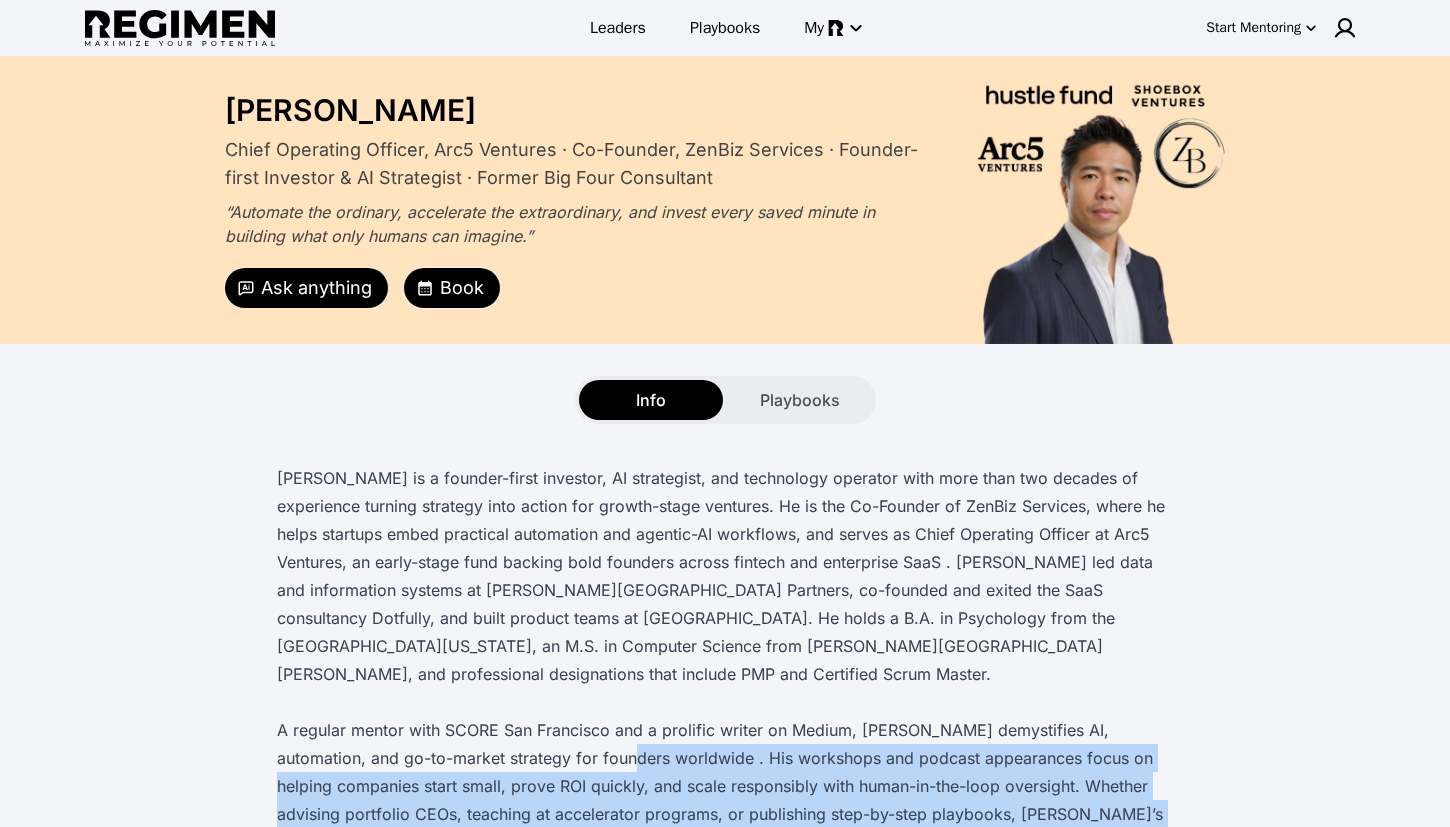 click on "Book" at bounding box center (452, 288) 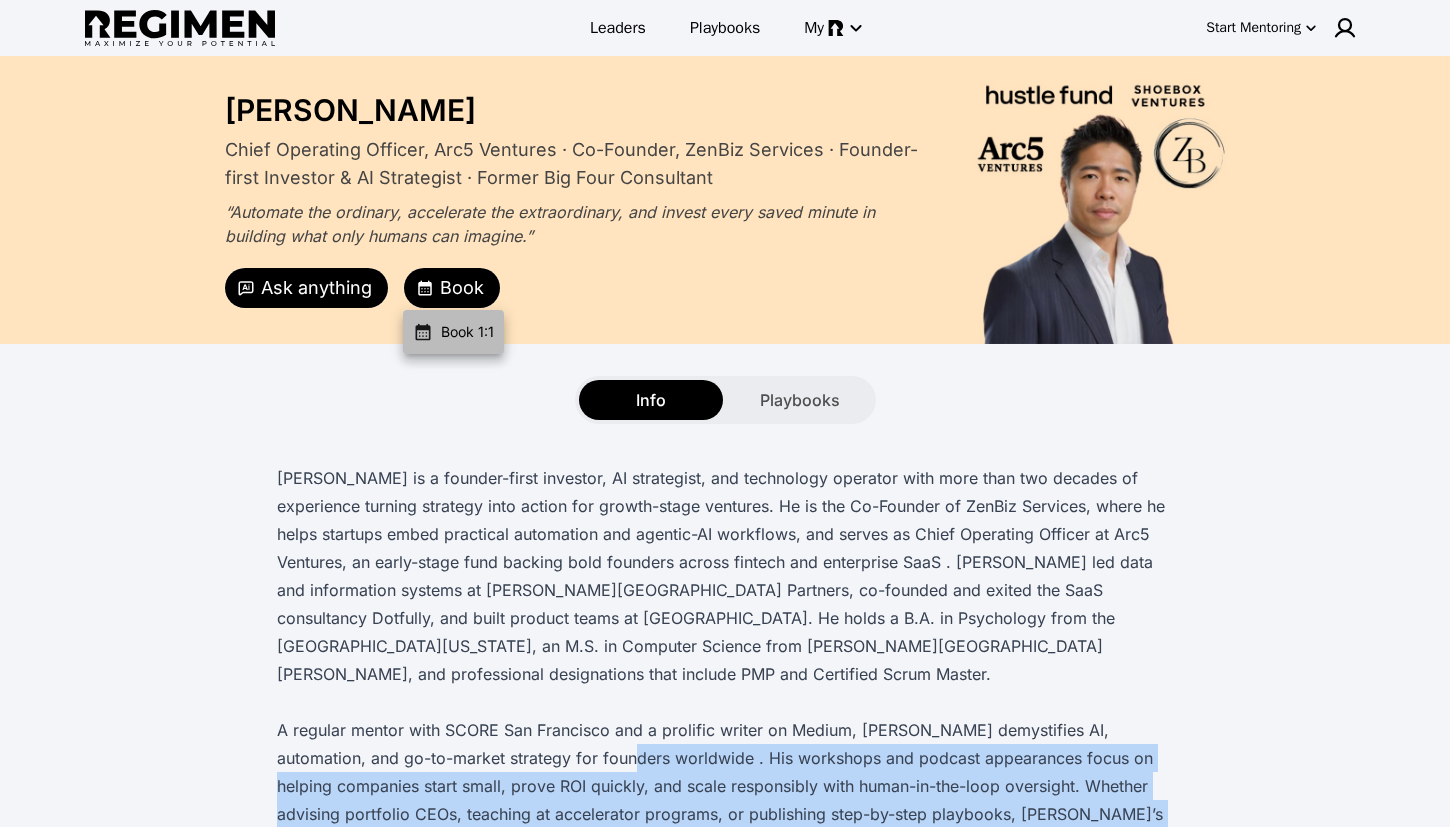 click on "Book 1:1" at bounding box center (467, 332) 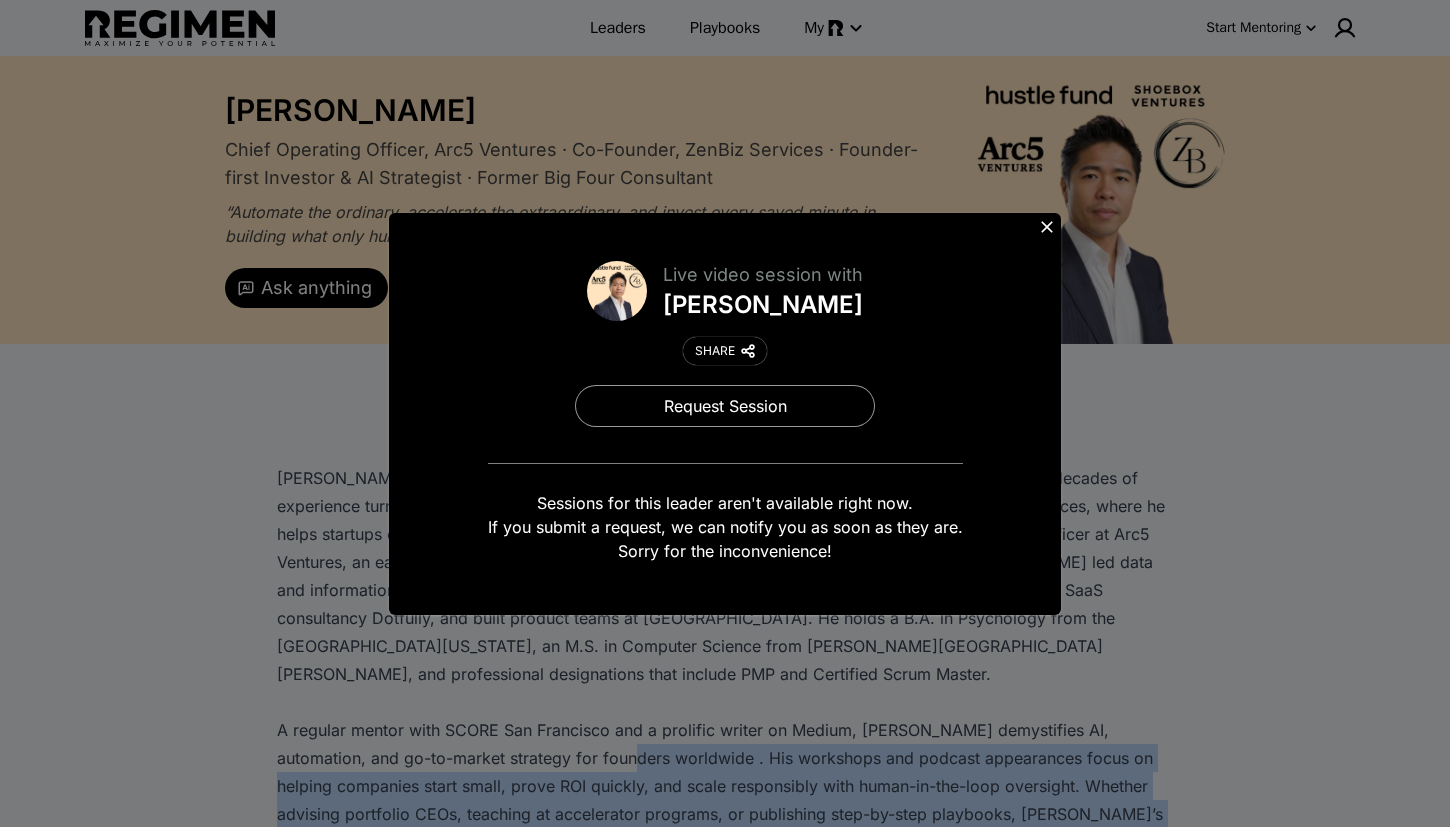 scroll, scrollTop: 4103, scrollLeft: 0, axis: vertical 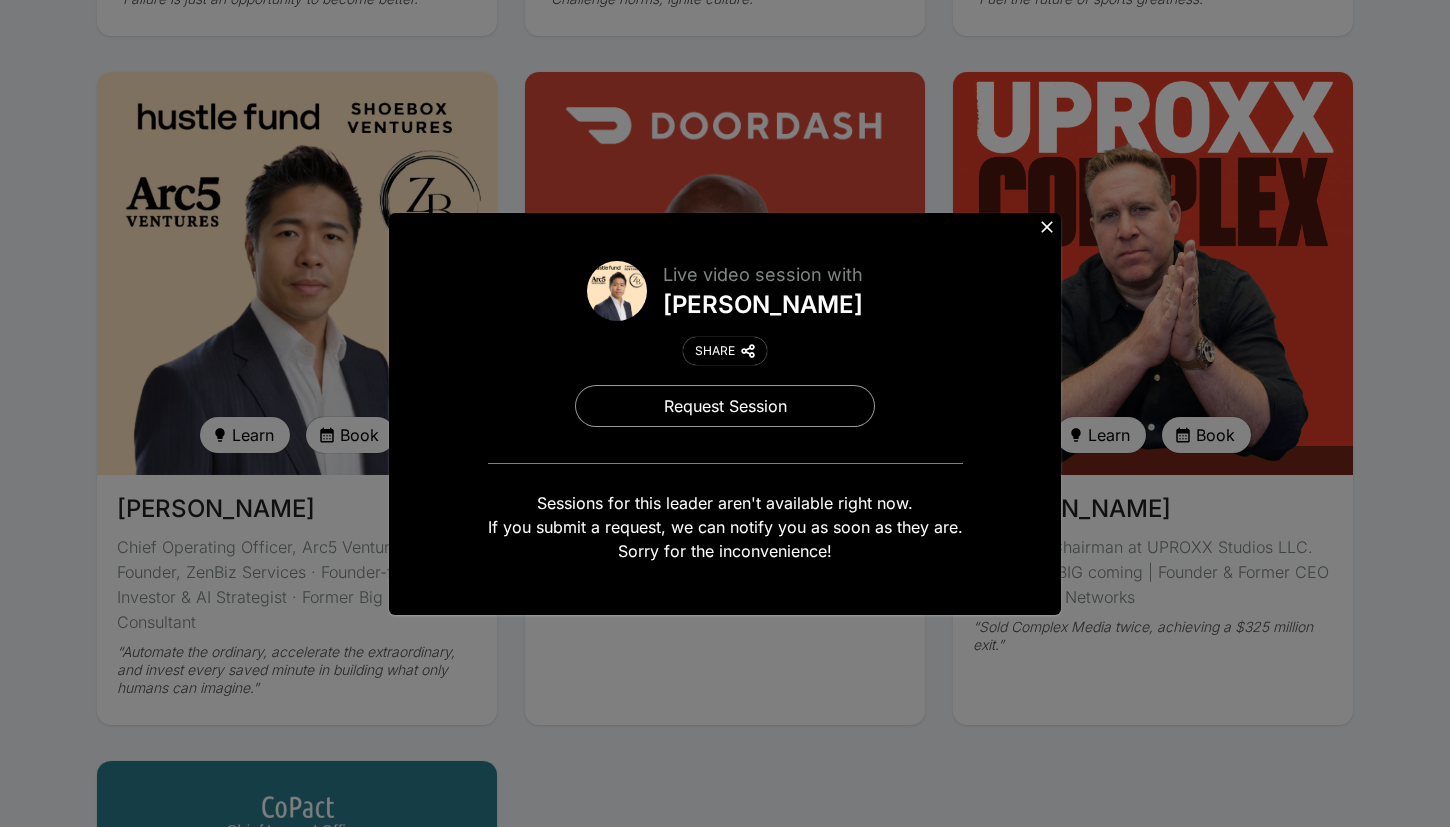 click 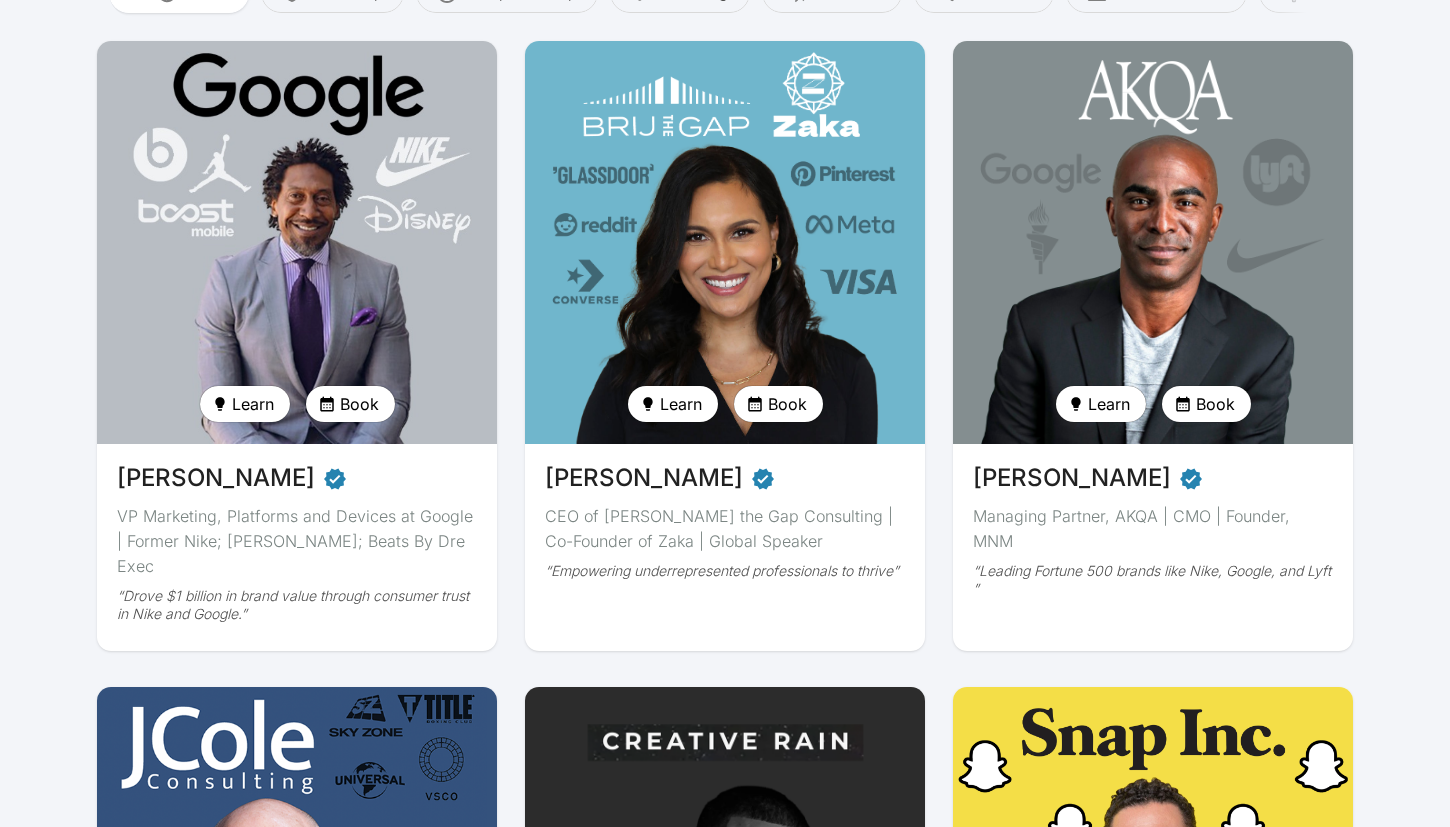 scroll, scrollTop: 185, scrollLeft: 0, axis: vertical 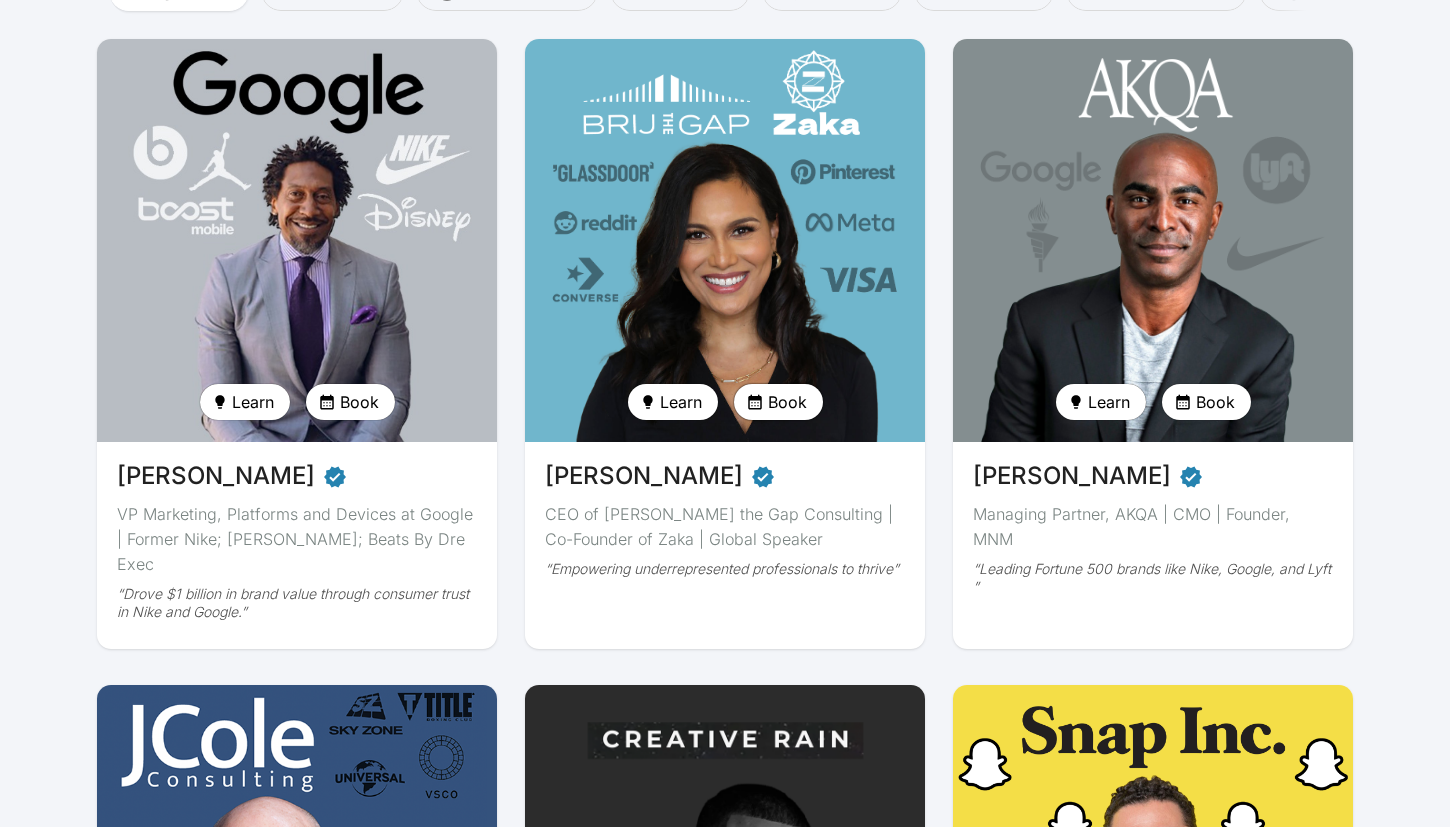 click on "Book" at bounding box center [778, 402] 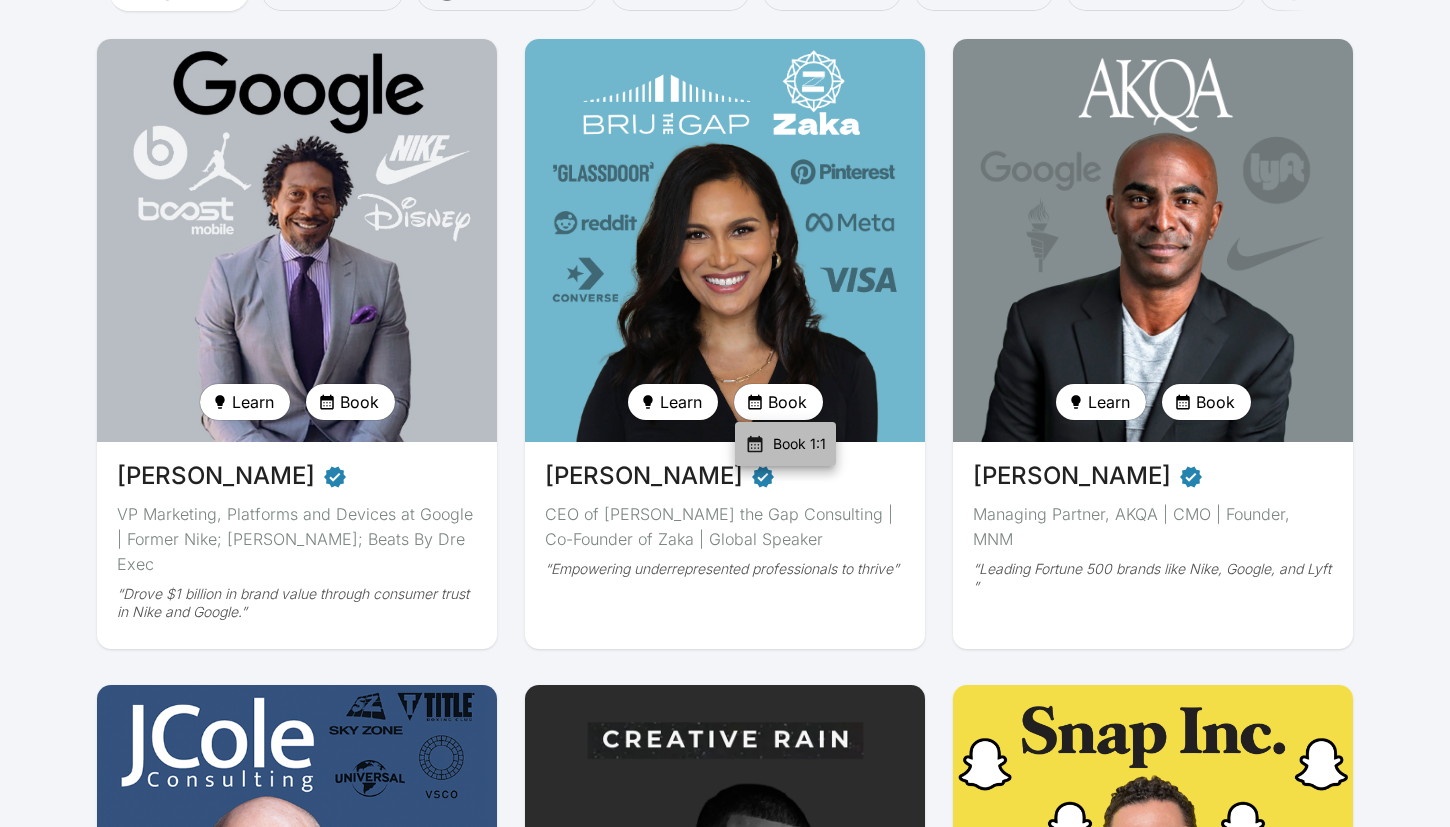 click on "Book 1:1" at bounding box center (799, 444) 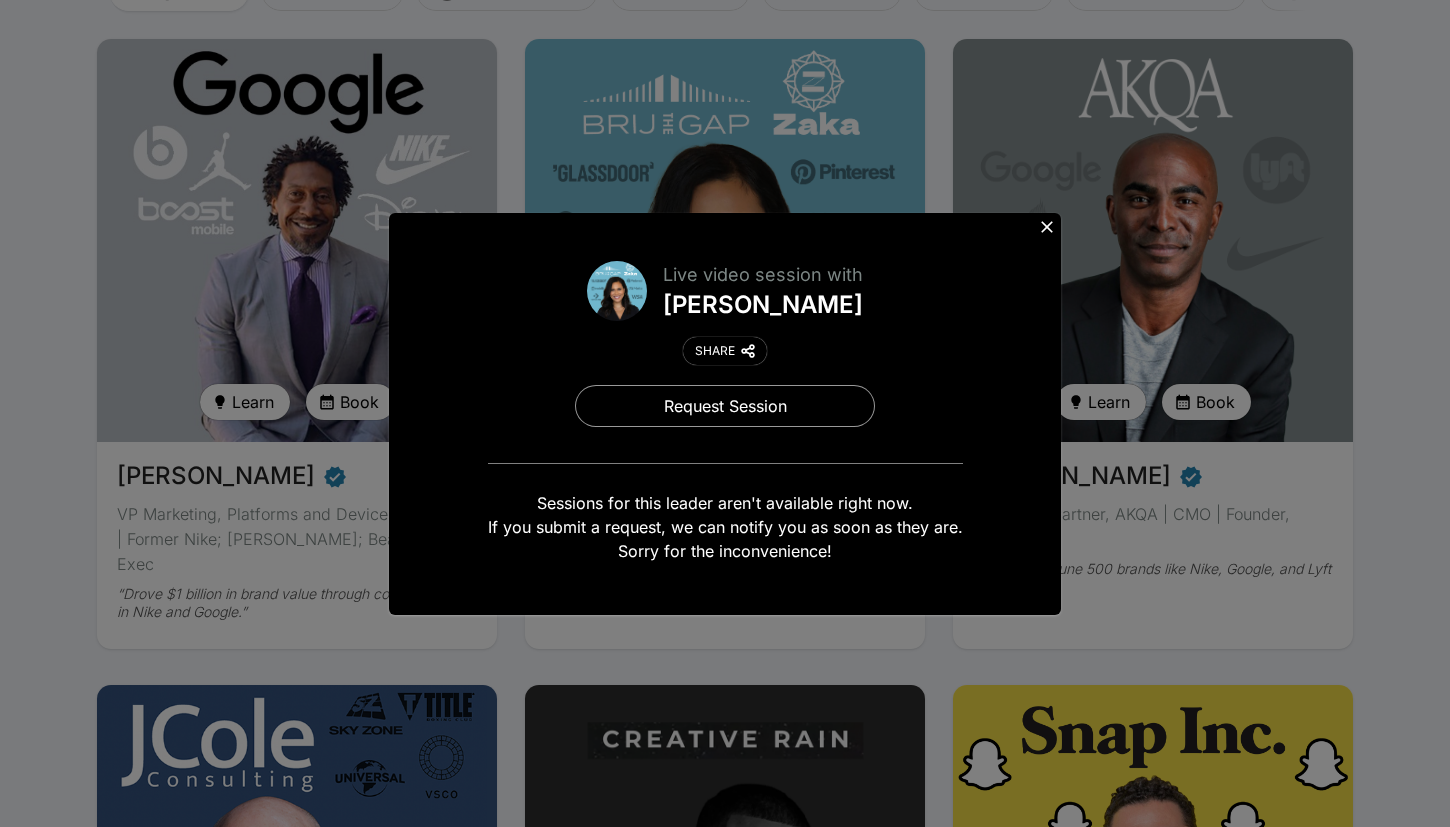 click 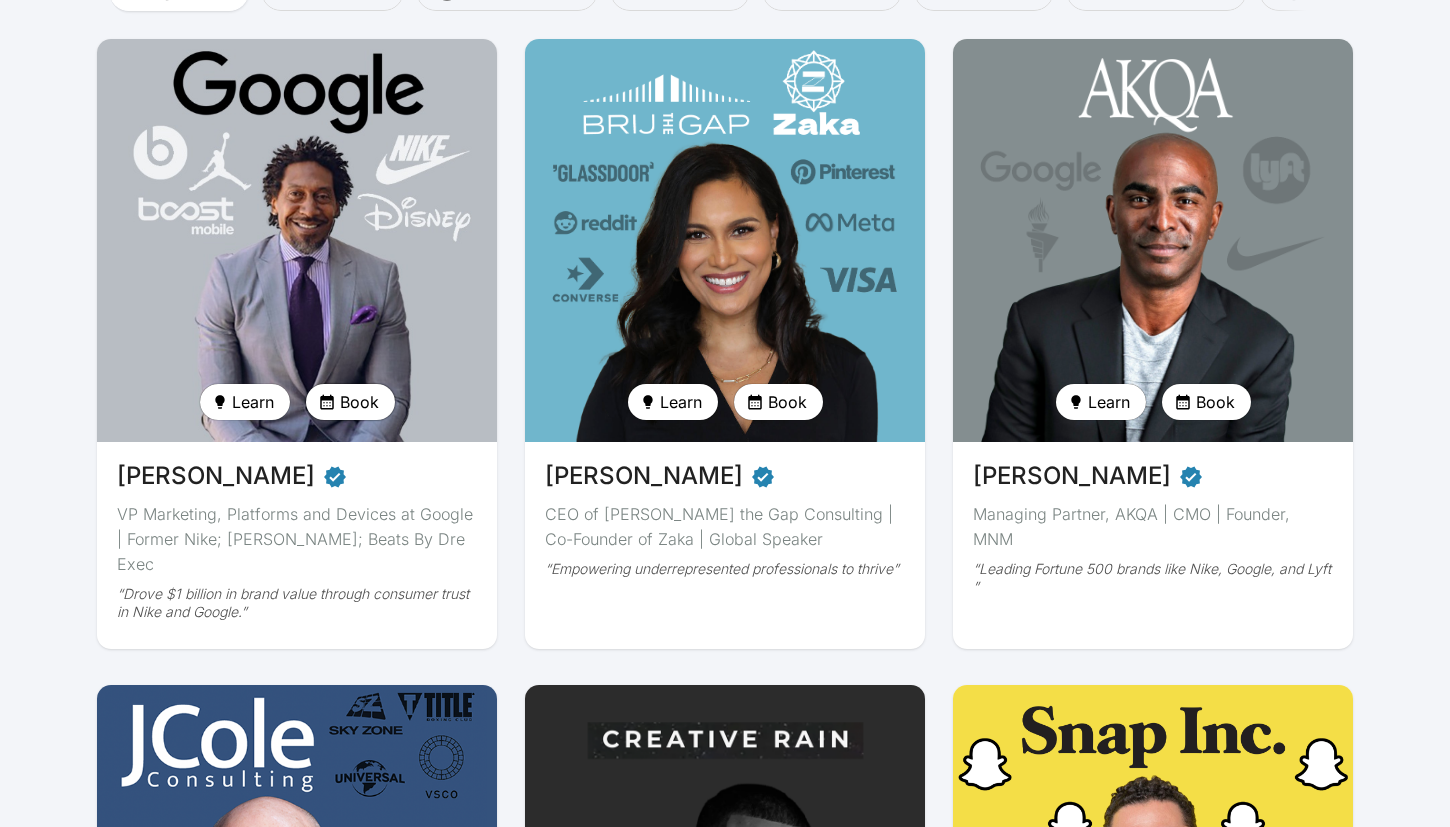 click on "Book" at bounding box center (359, 402) 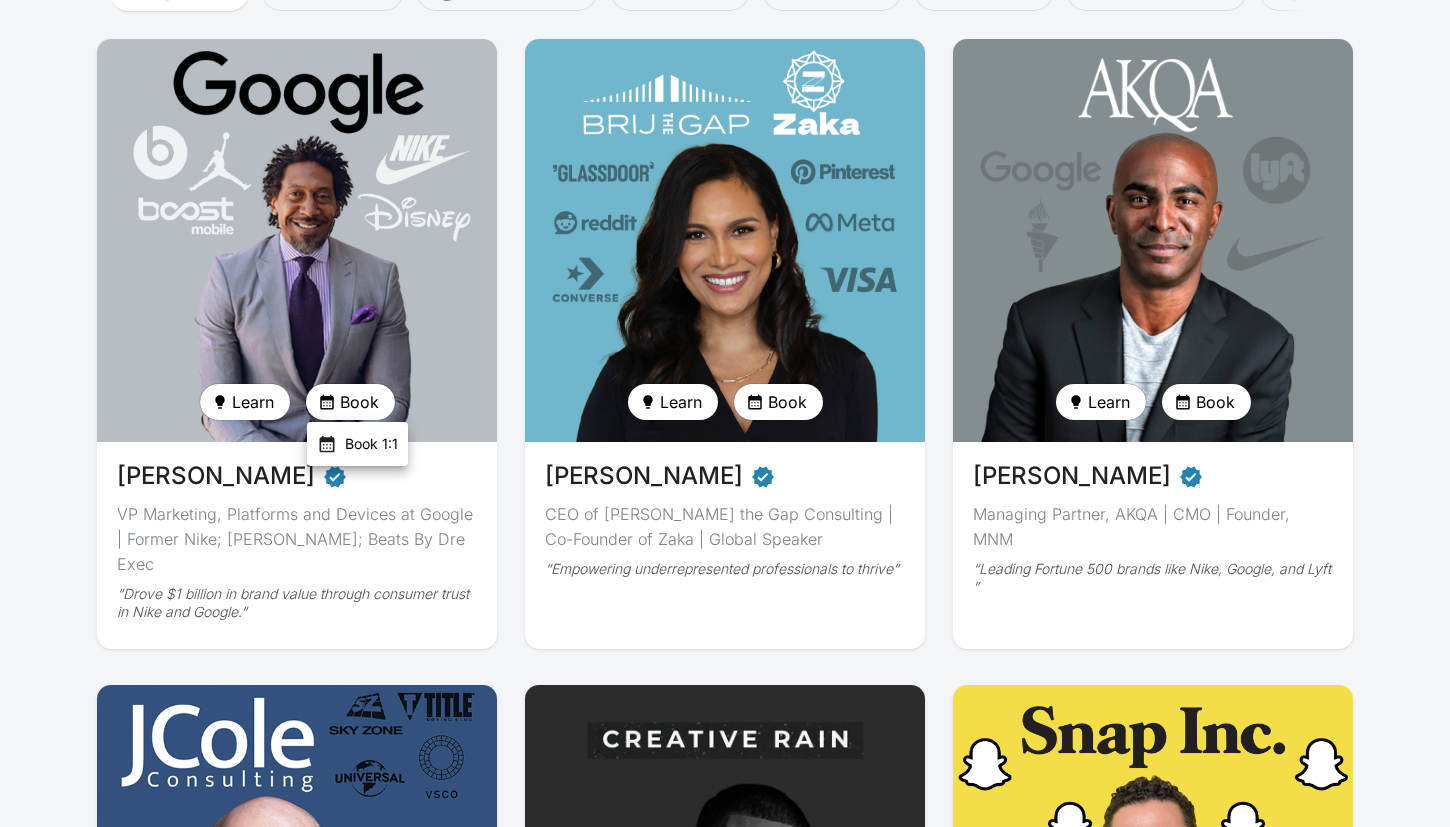 click on "Book 1:1" at bounding box center [371, 444] 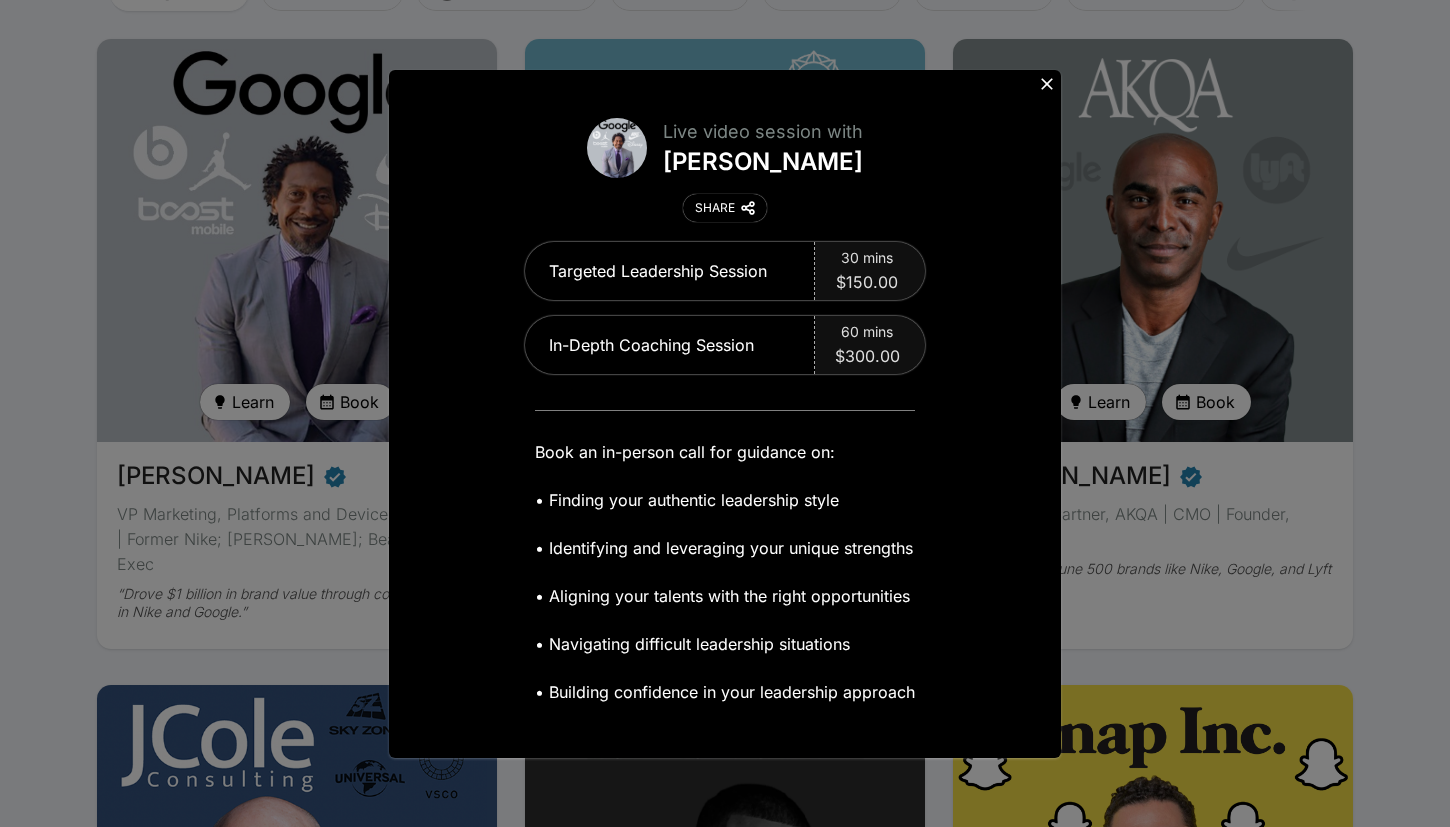 click on "Live video session with [PERSON_NAME] SHARE Targeted Leadership Session 30 mins $150.00 In-Depth Coaching Session 60 mins $300.00 Book an in-person call for guidance on:
• Finding your authentic leadership style
• Identifying and leveraging your unique strengths
• Aligning your talents with the right opportunities
• Navigating difficult leadership situations
• Building confidence in your leadership approach" at bounding box center [725, 413] 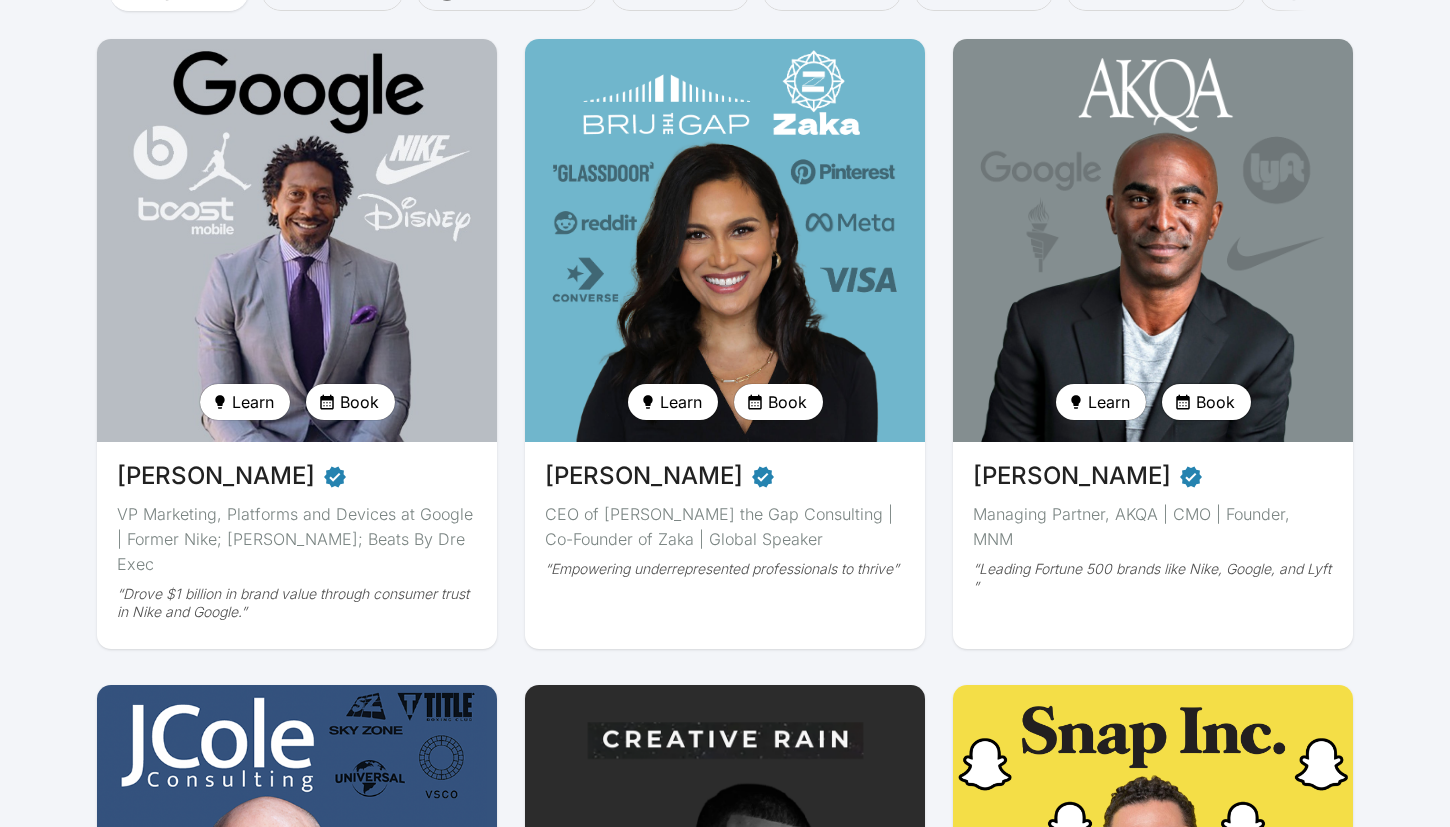 click on "Book" at bounding box center (1215, 402) 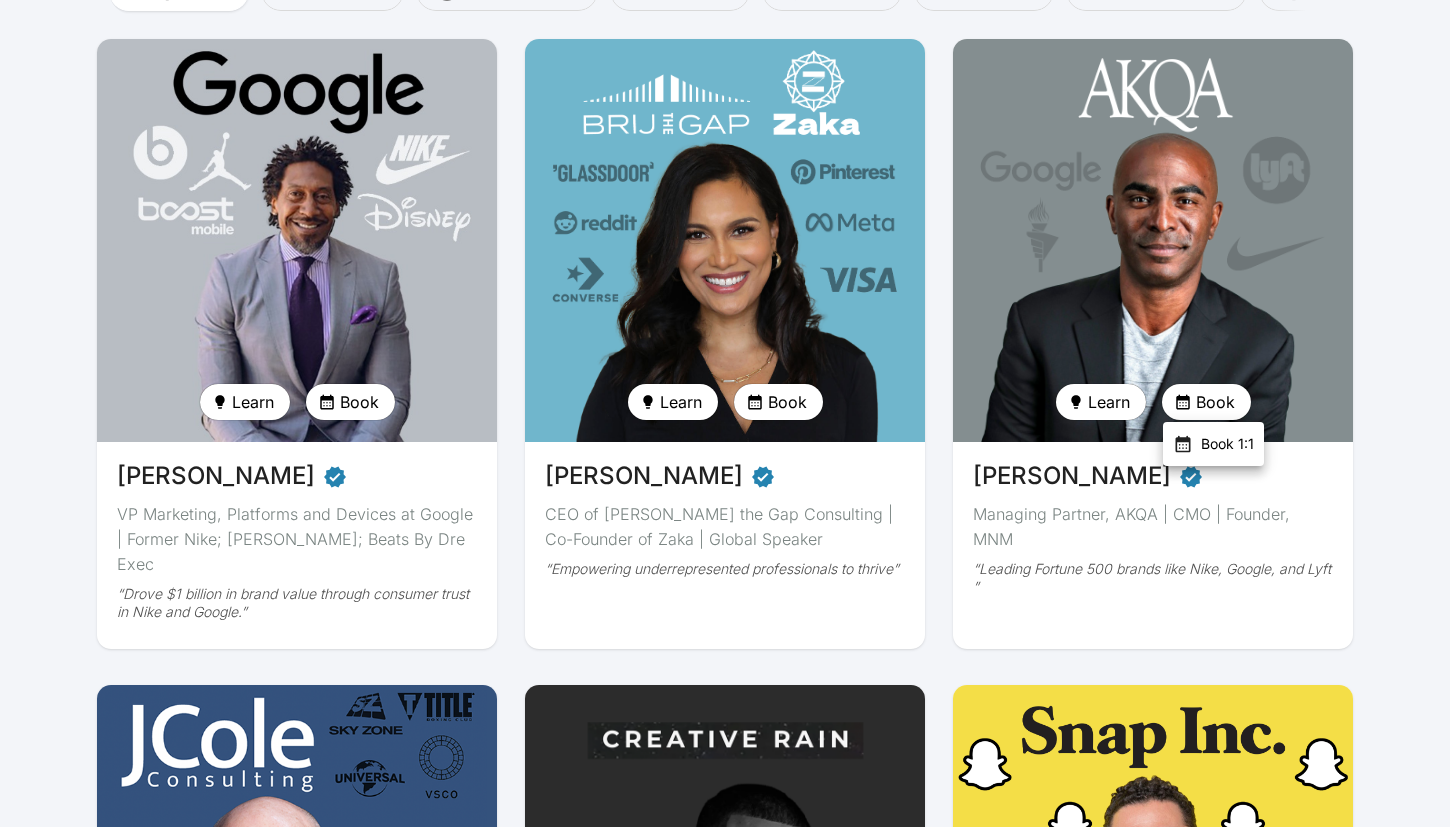 click on "Book 1:1" at bounding box center [1227, 444] 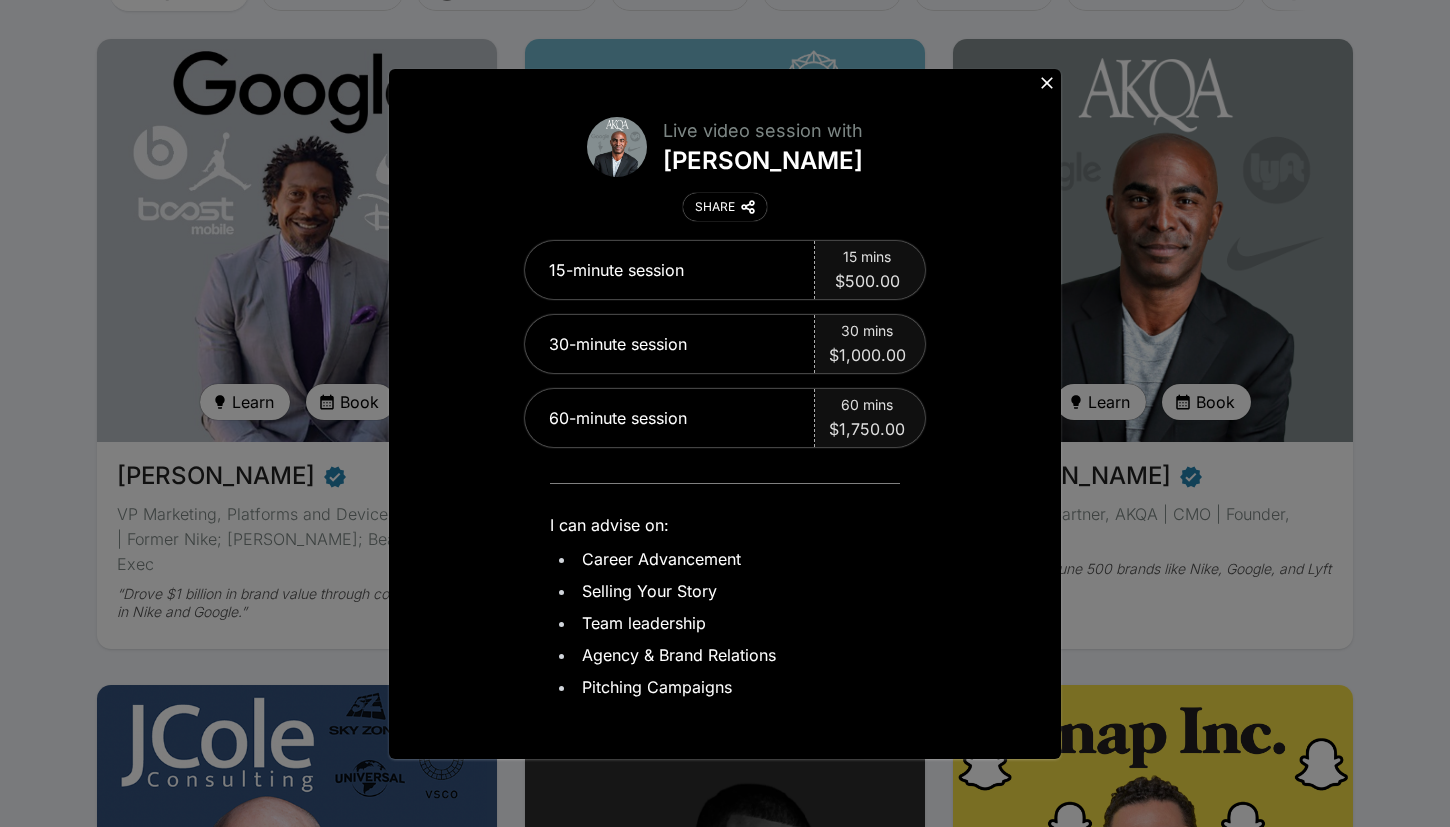 click 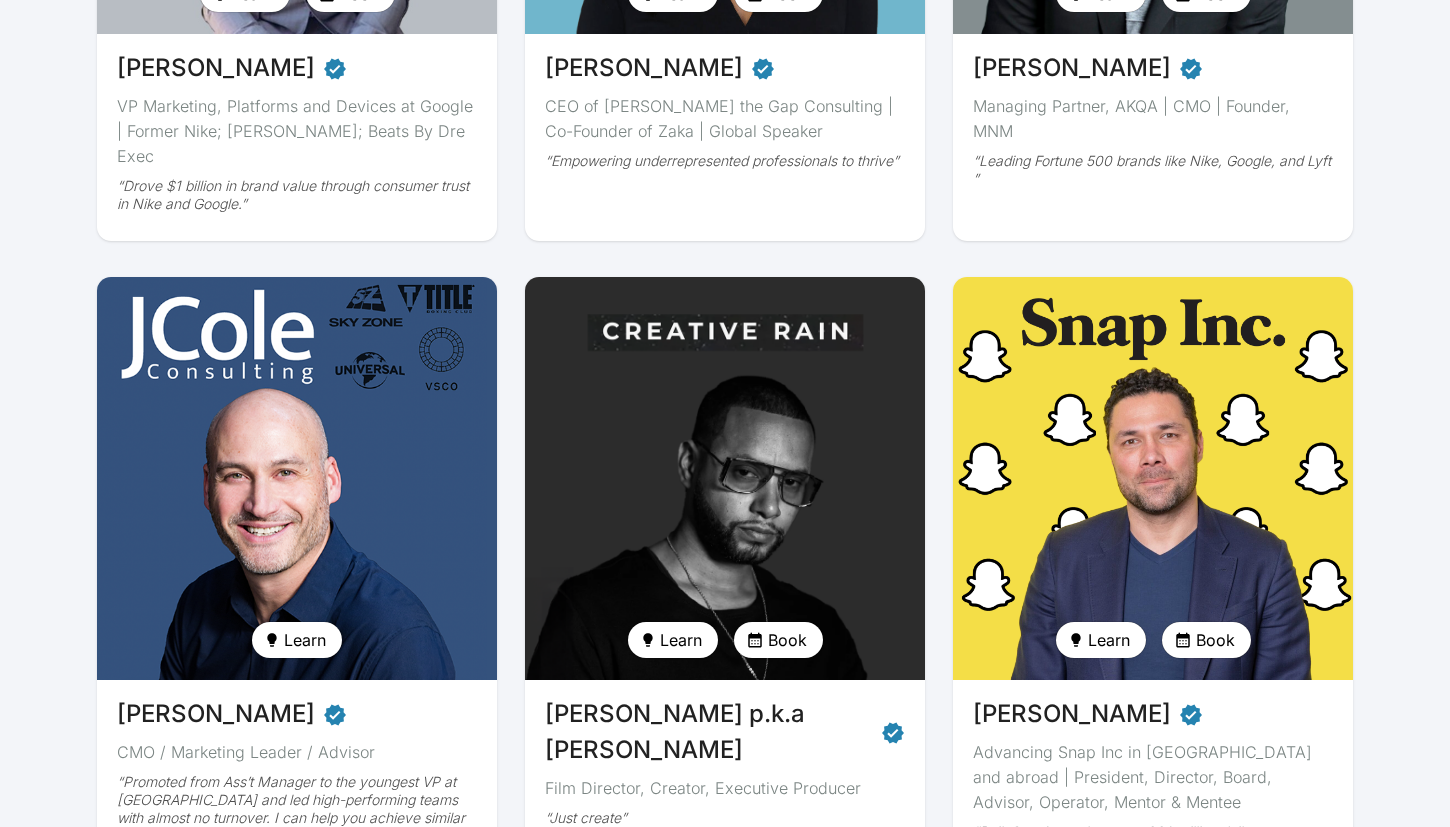 scroll, scrollTop: 599, scrollLeft: 0, axis: vertical 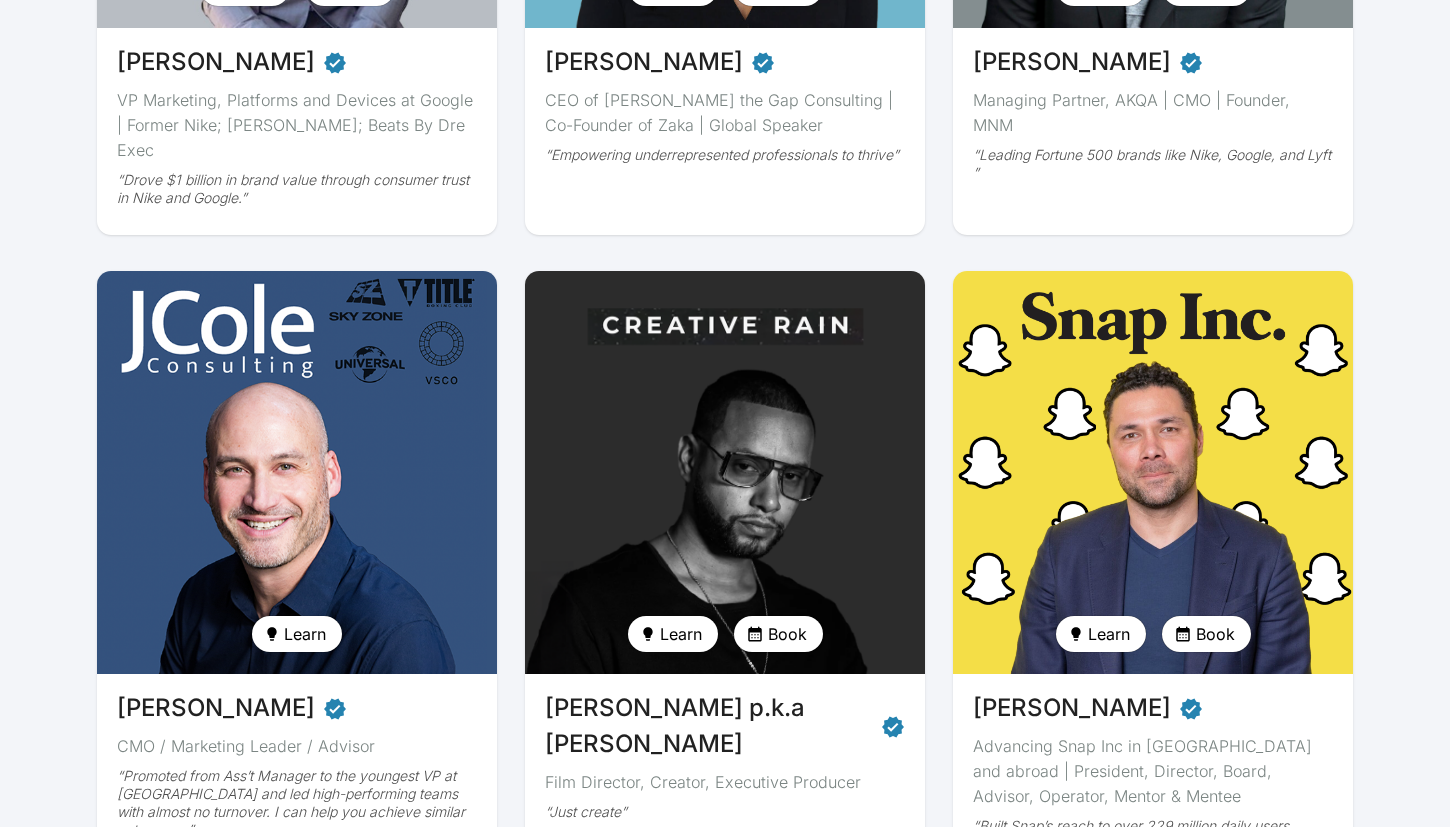 click on "Book" at bounding box center [787, 634] 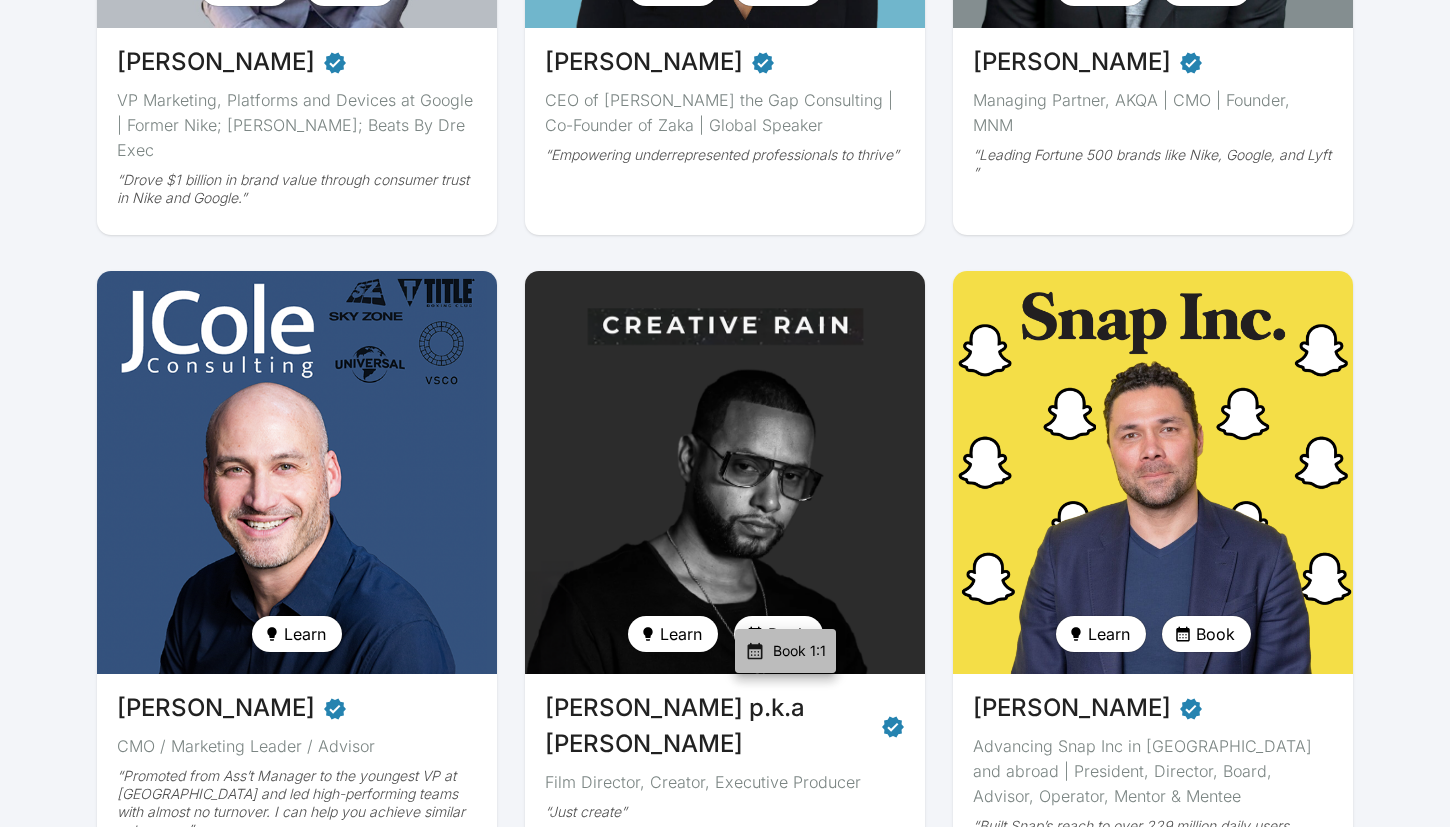 click on "Book 1:1" at bounding box center [799, 651] 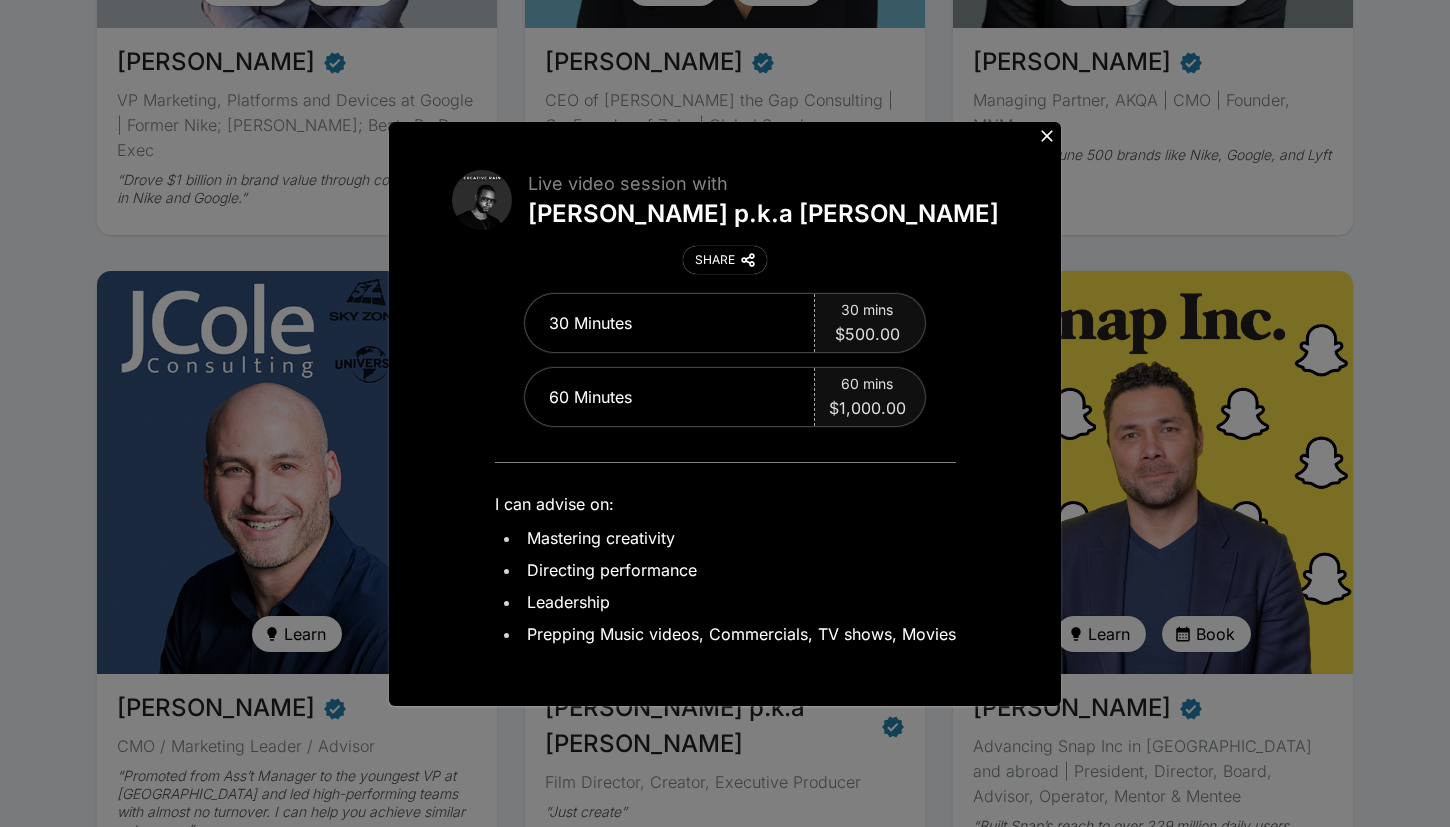 click 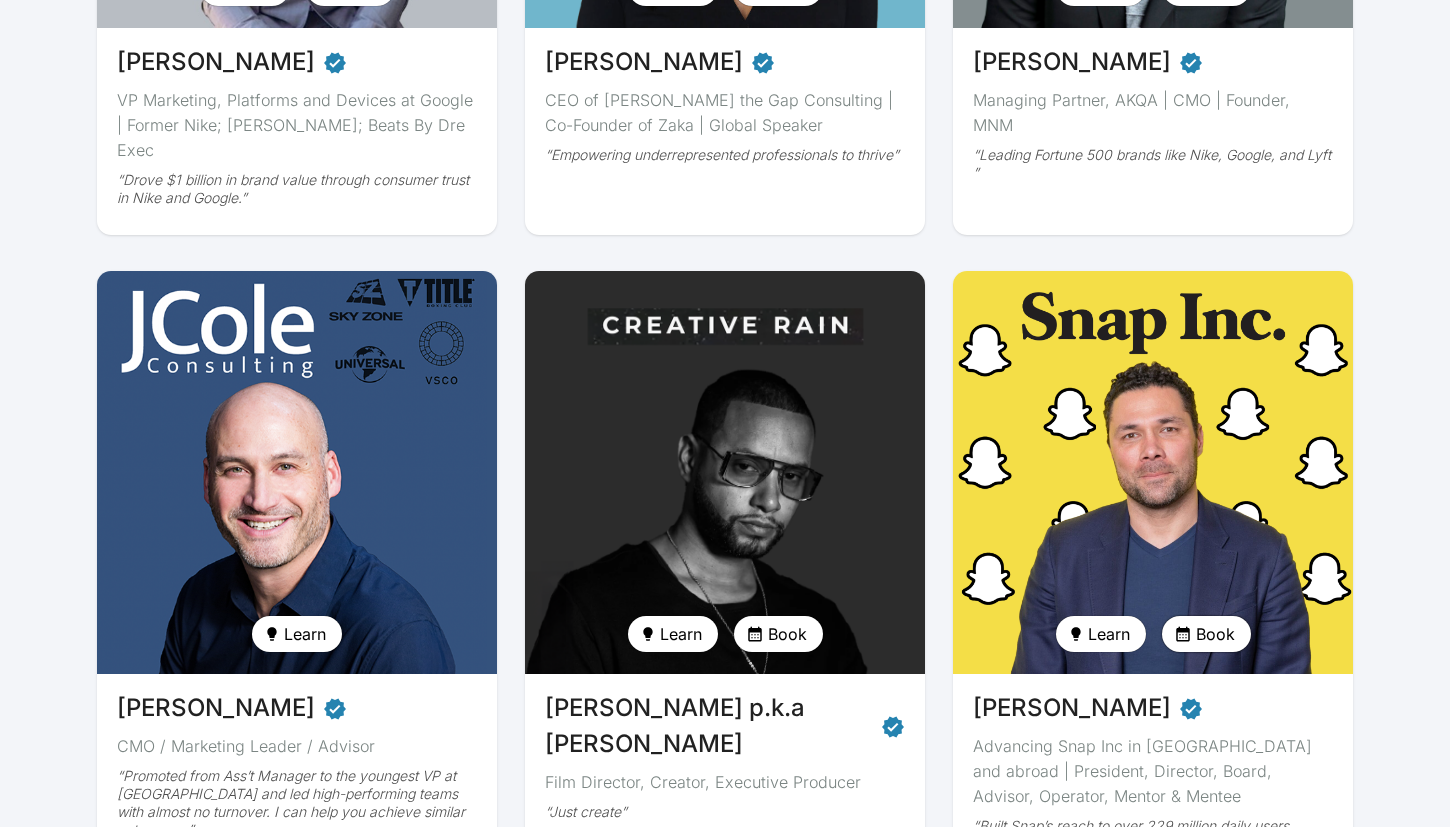 click 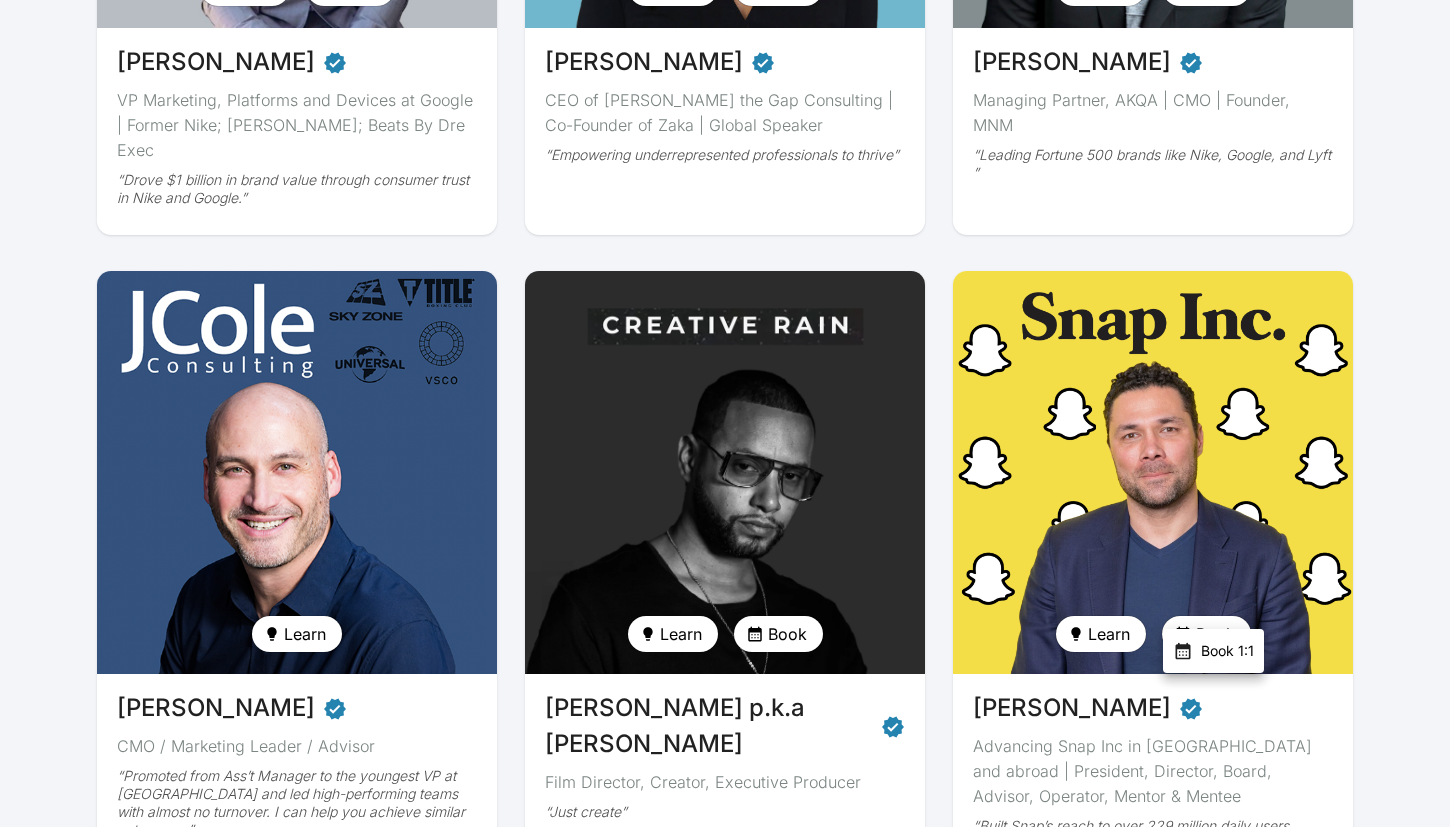click on "Book 1:1" at bounding box center (1227, 651) 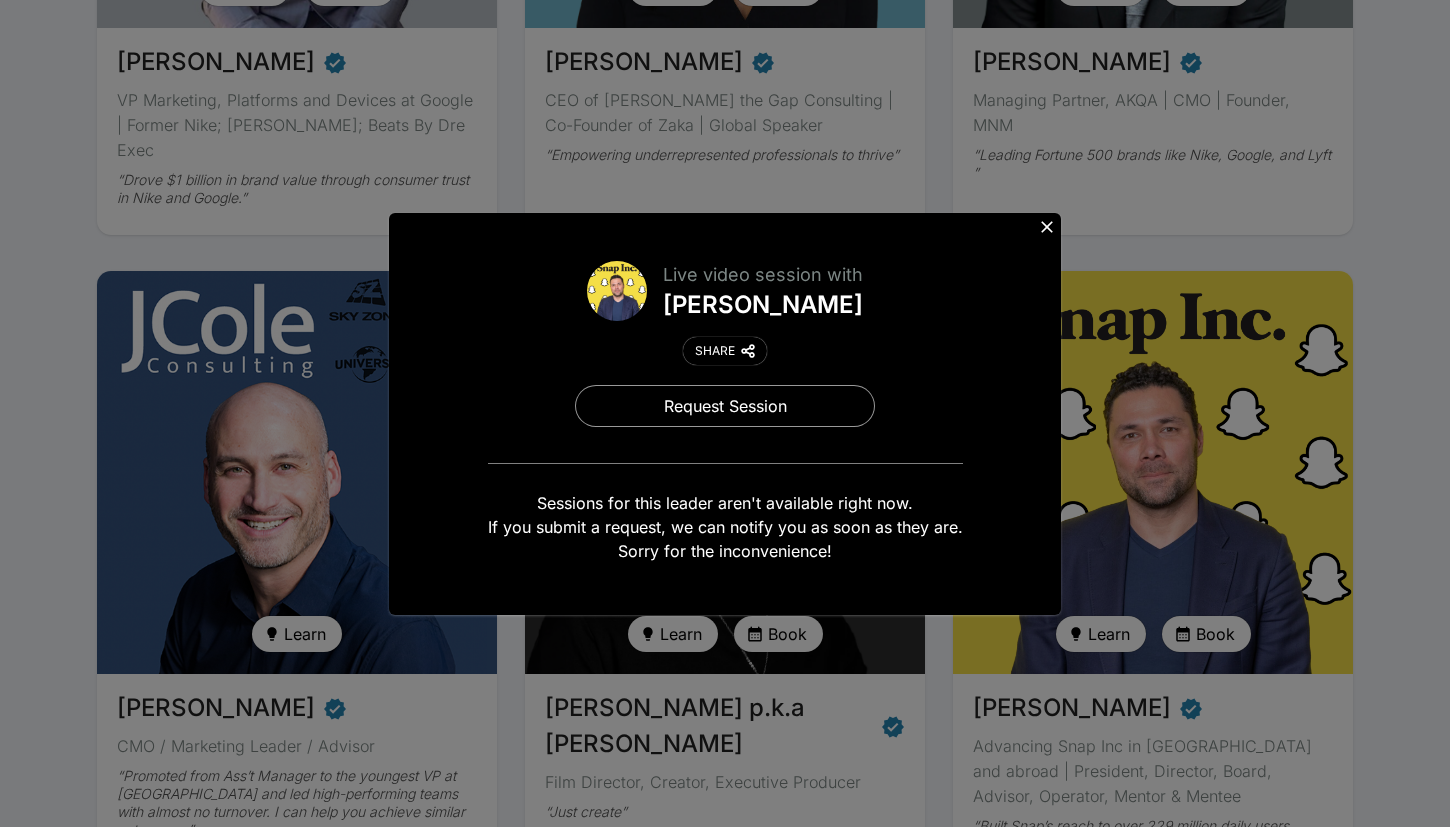 click 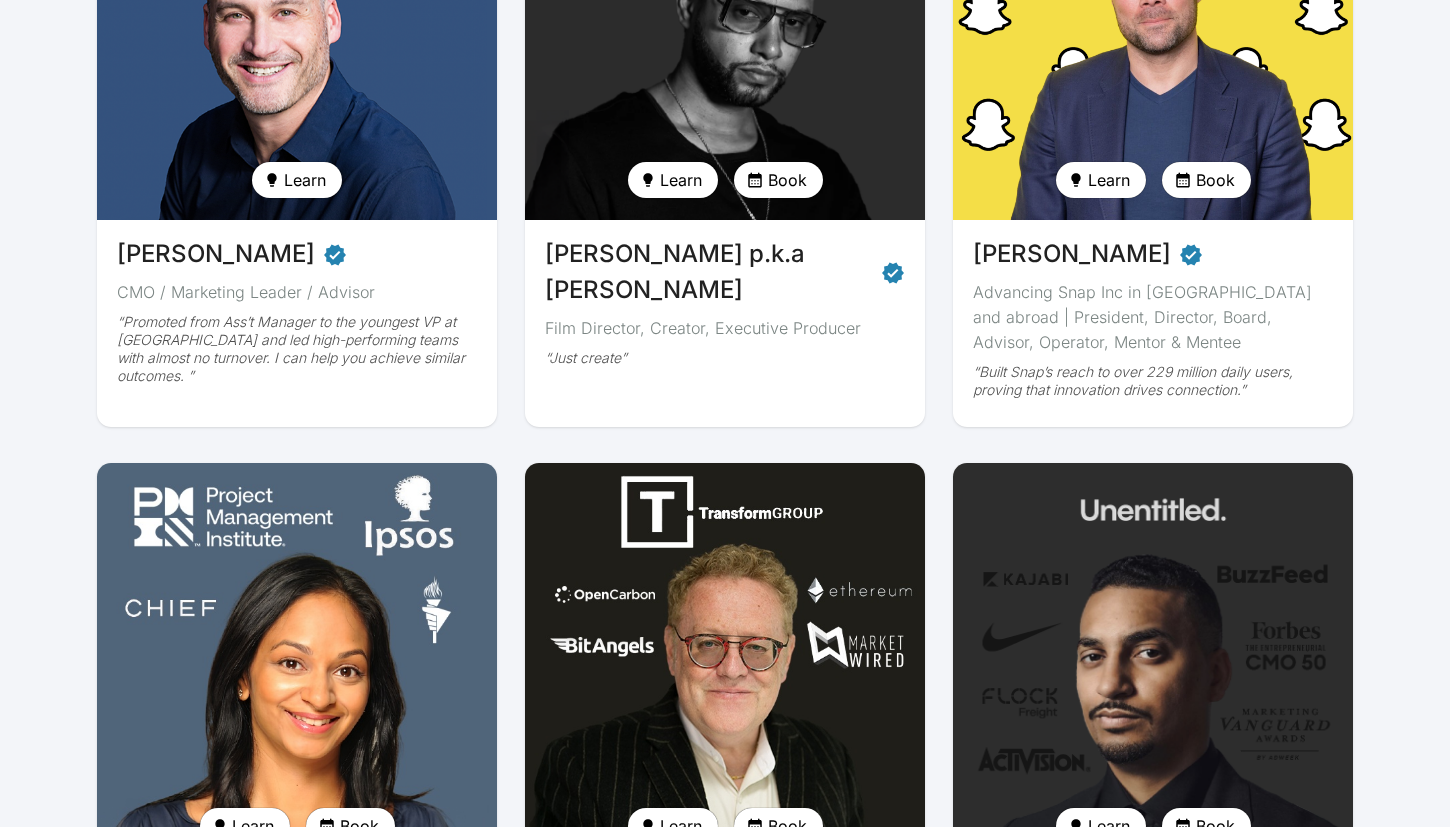 scroll, scrollTop: 1180, scrollLeft: 0, axis: vertical 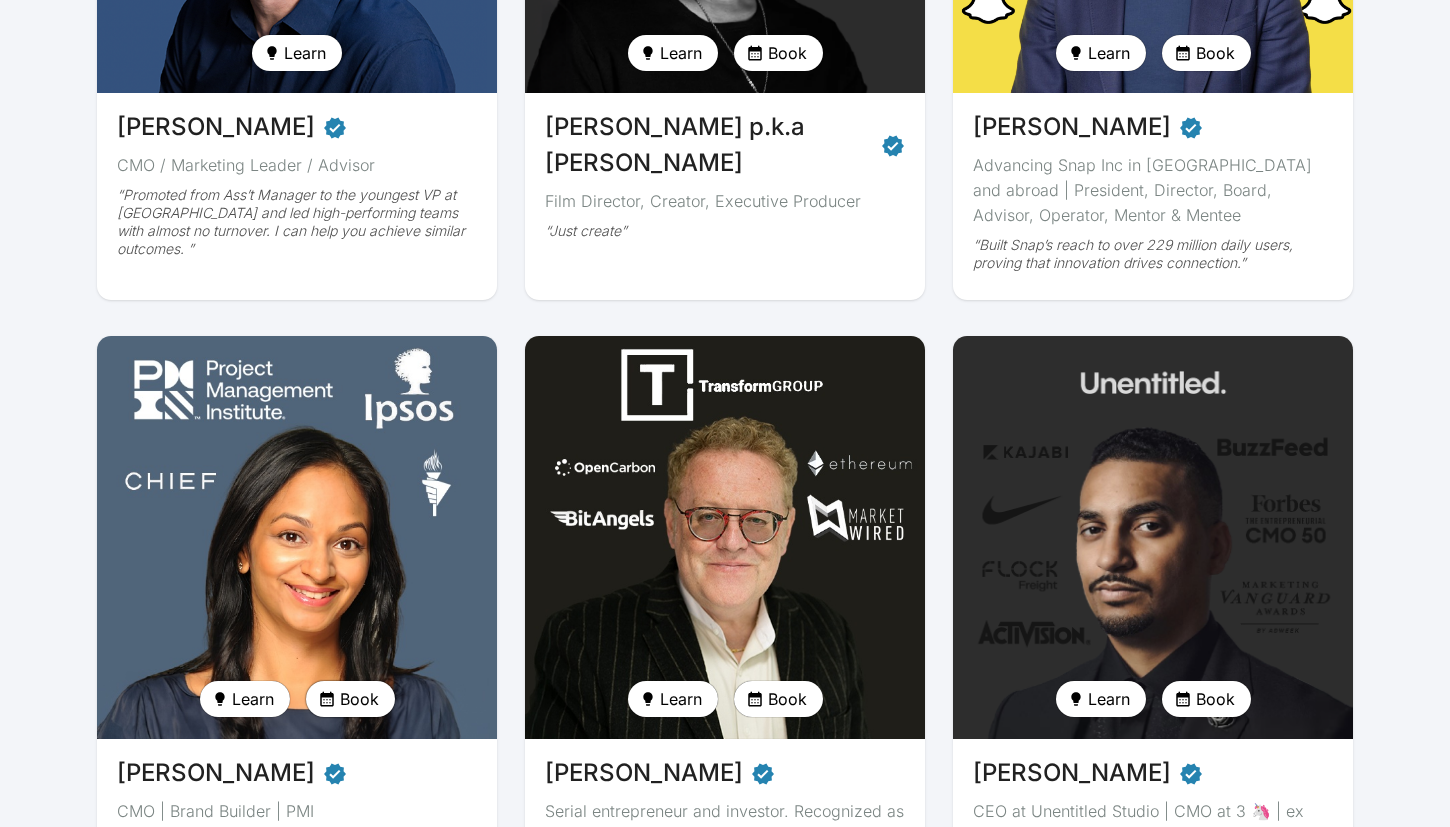 click on "Book" at bounding box center [359, 699] 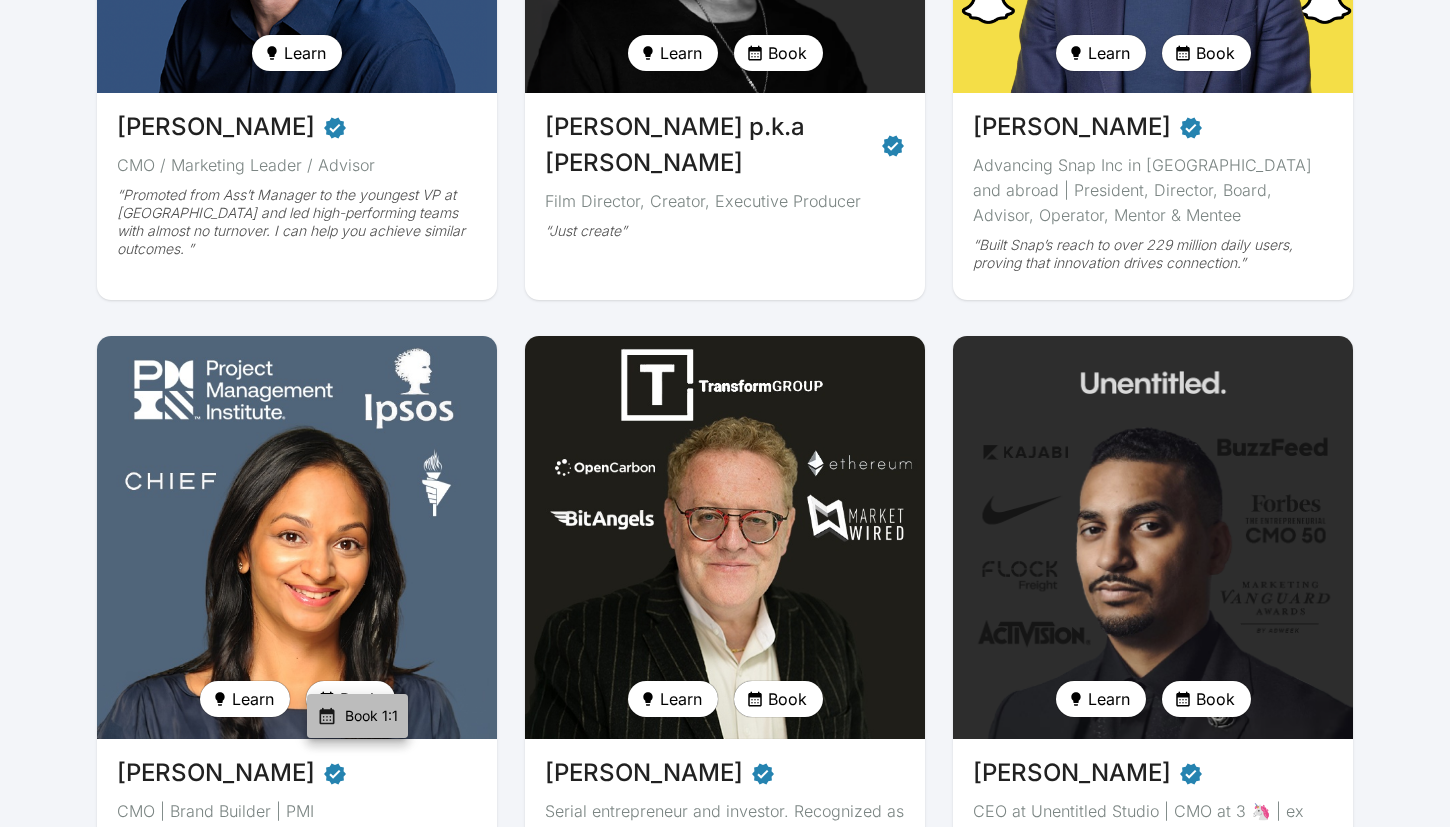click on "Book 1:1" at bounding box center [371, 716] 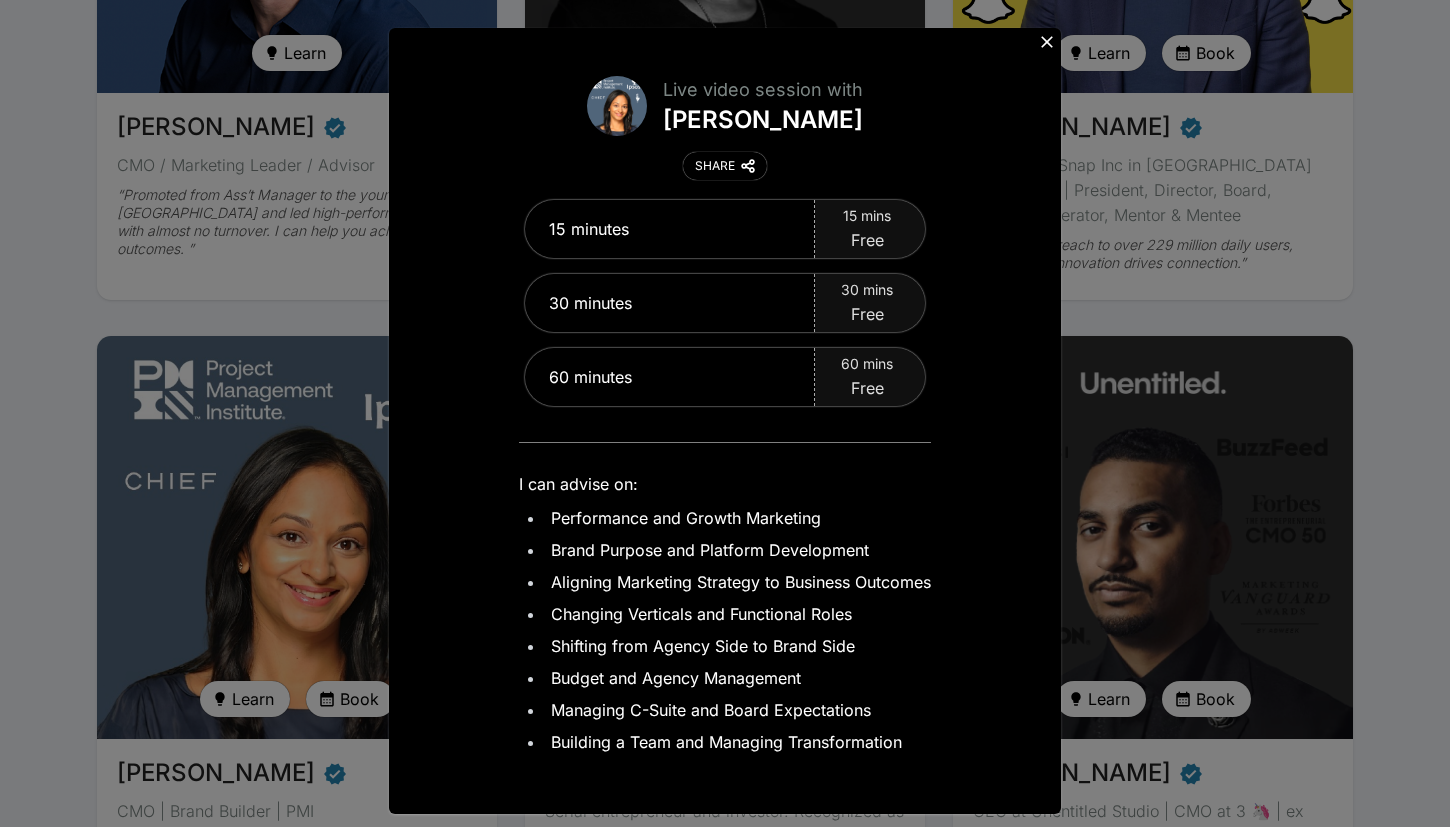 click 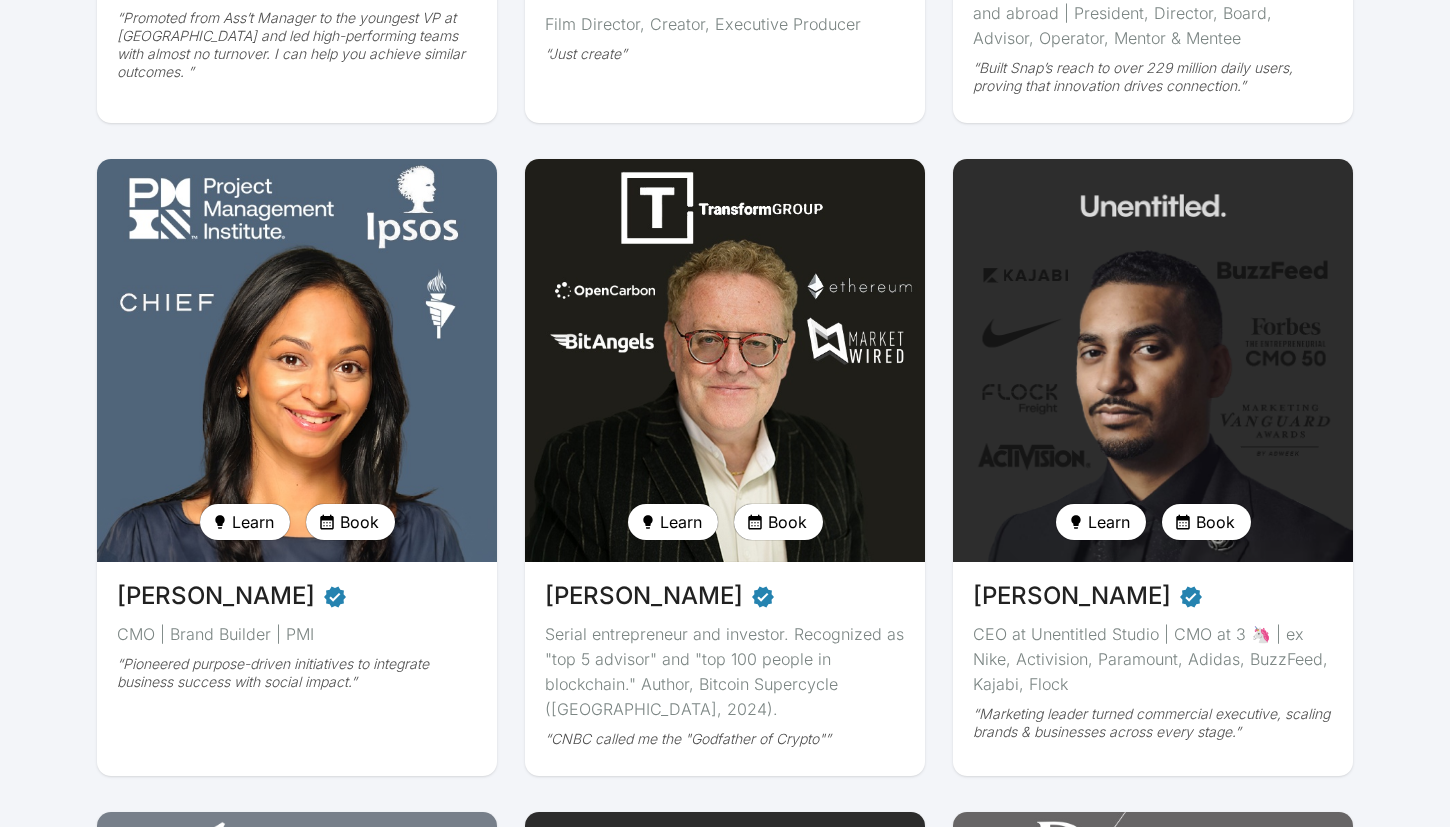 scroll, scrollTop: 1495, scrollLeft: 0, axis: vertical 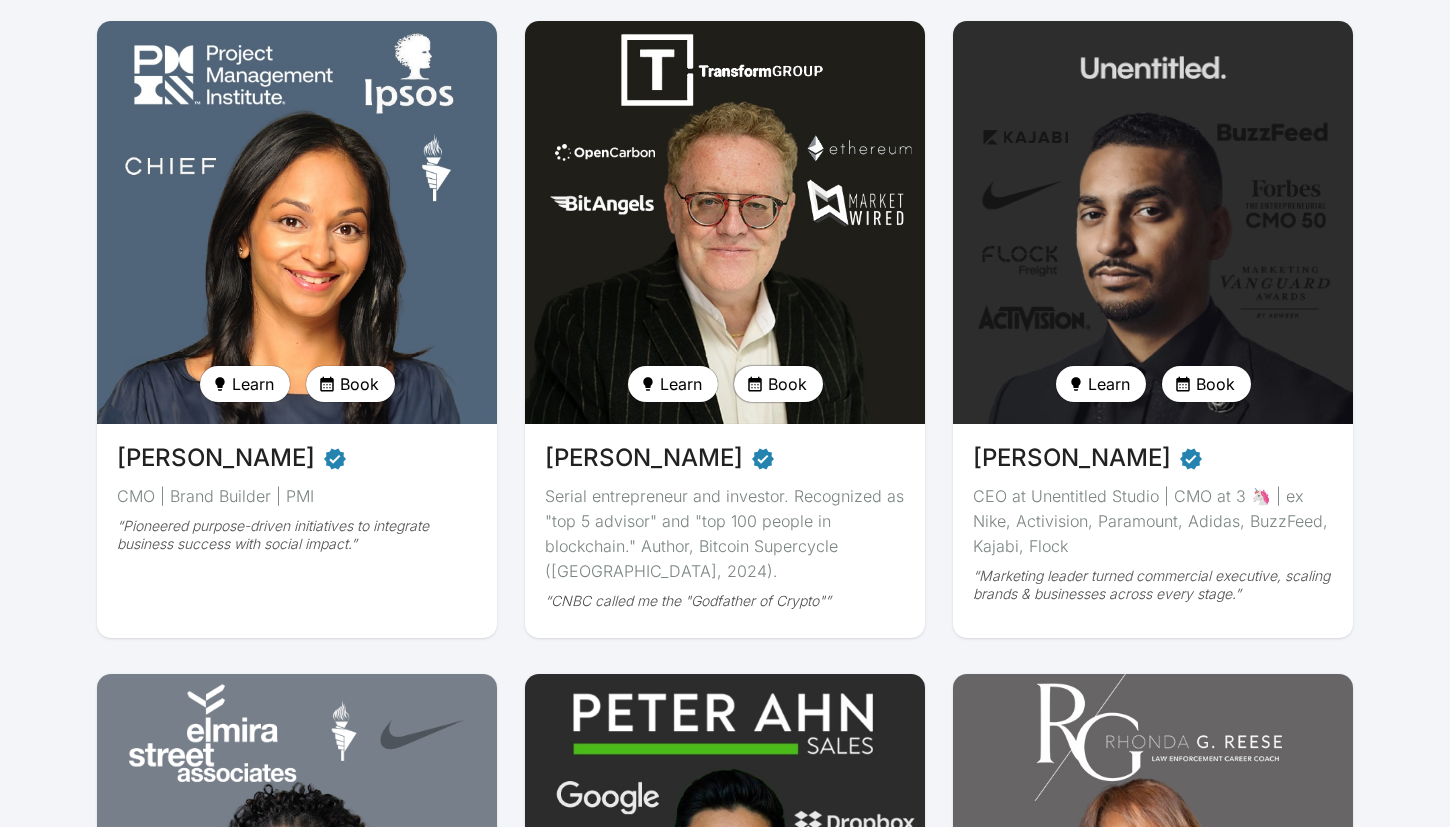 click on "Book" at bounding box center (787, 384) 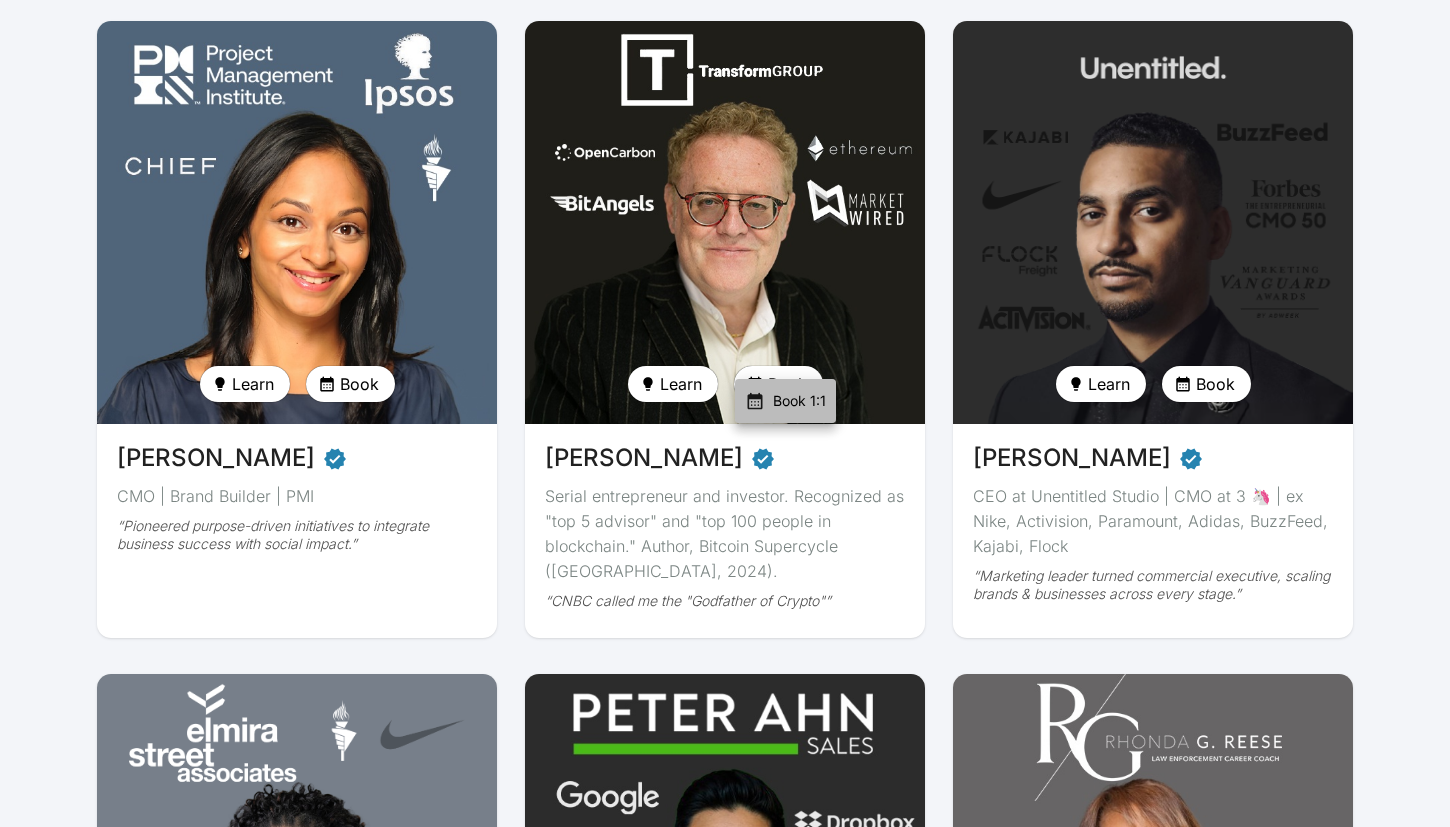click on "Book 1:1" at bounding box center [799, 401] 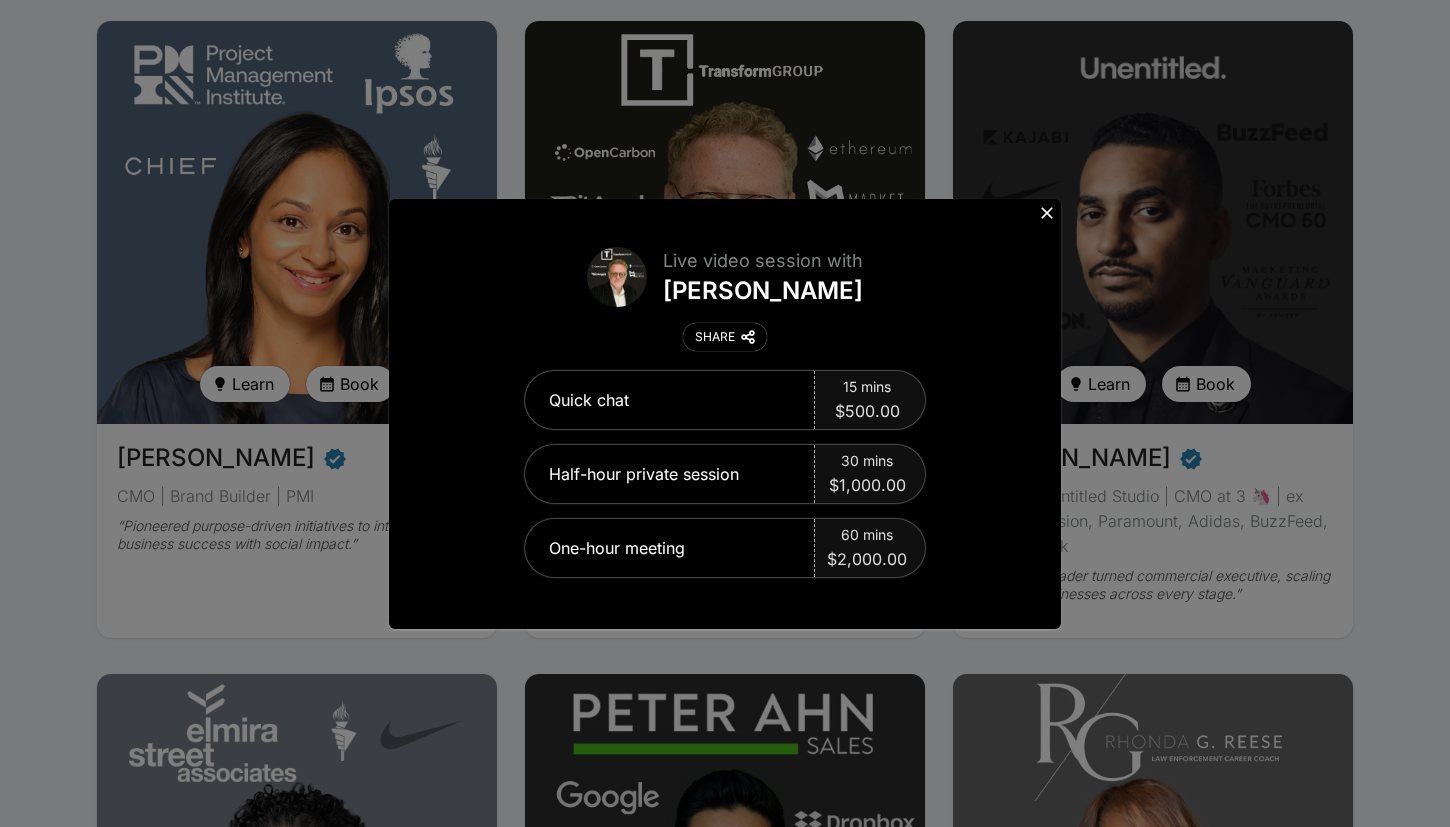 click 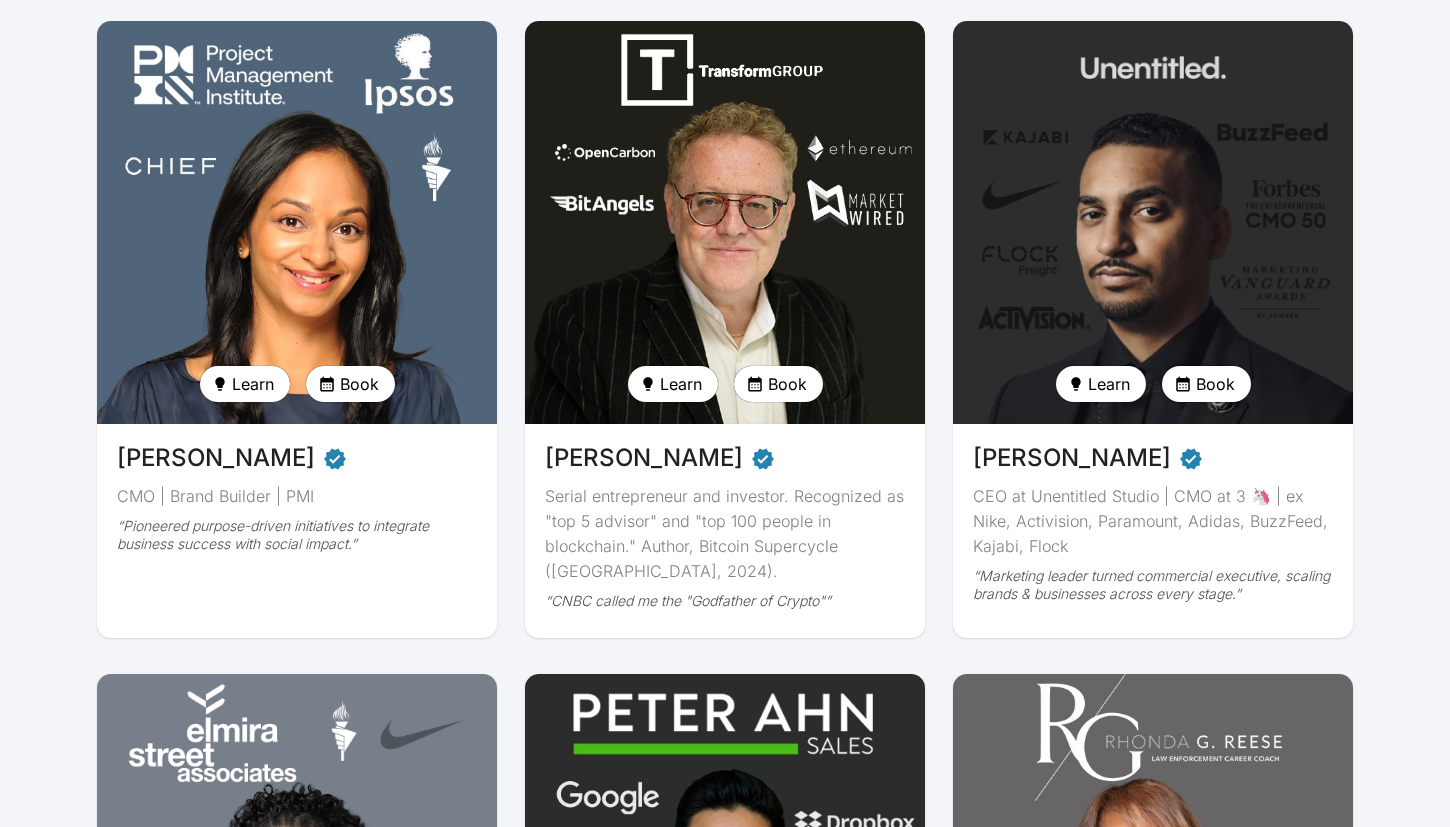 click on "Book" at bounding box center (1215, 384) 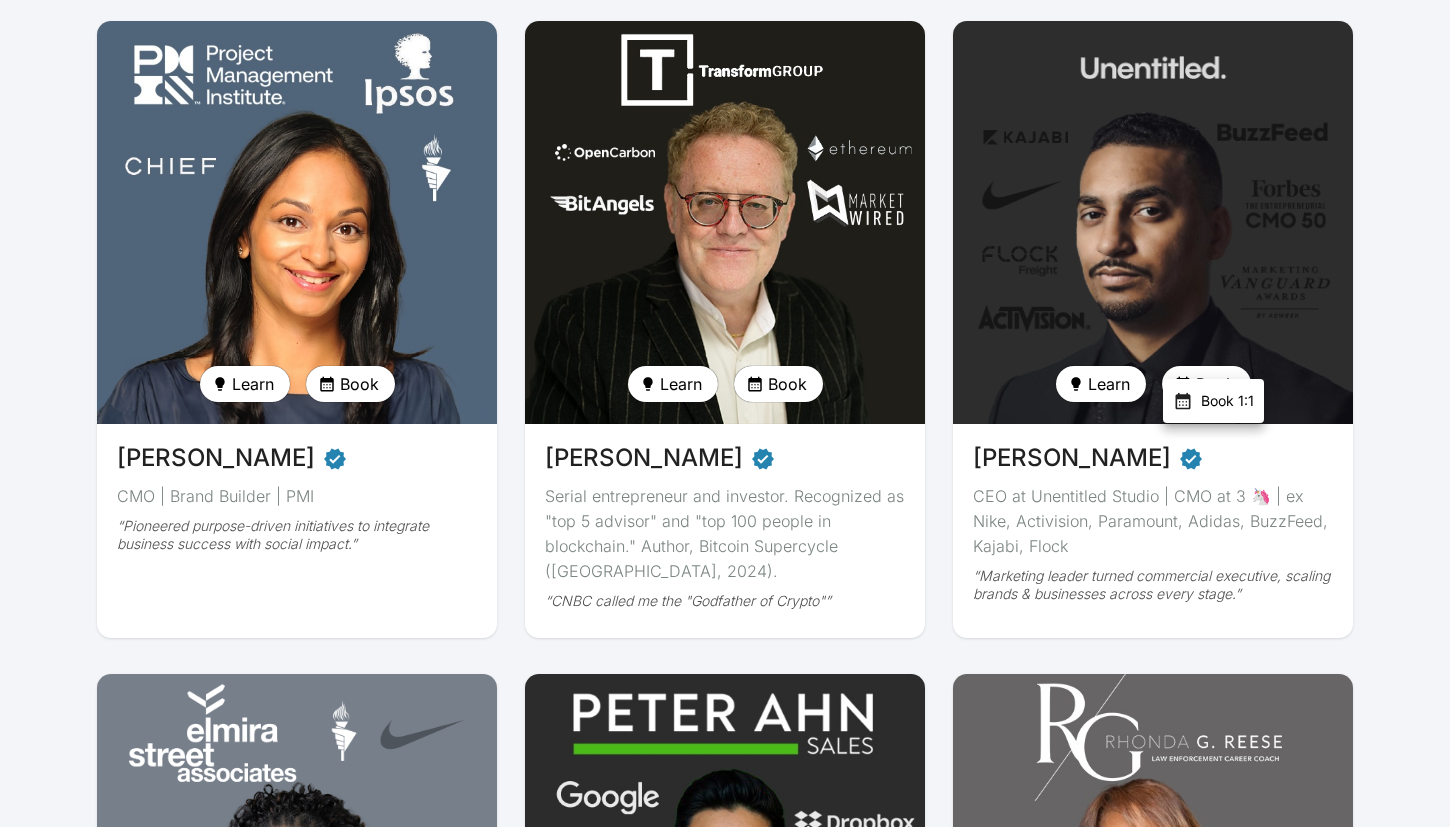 click on "Book 1:1" at bounding box center (1227, 401) 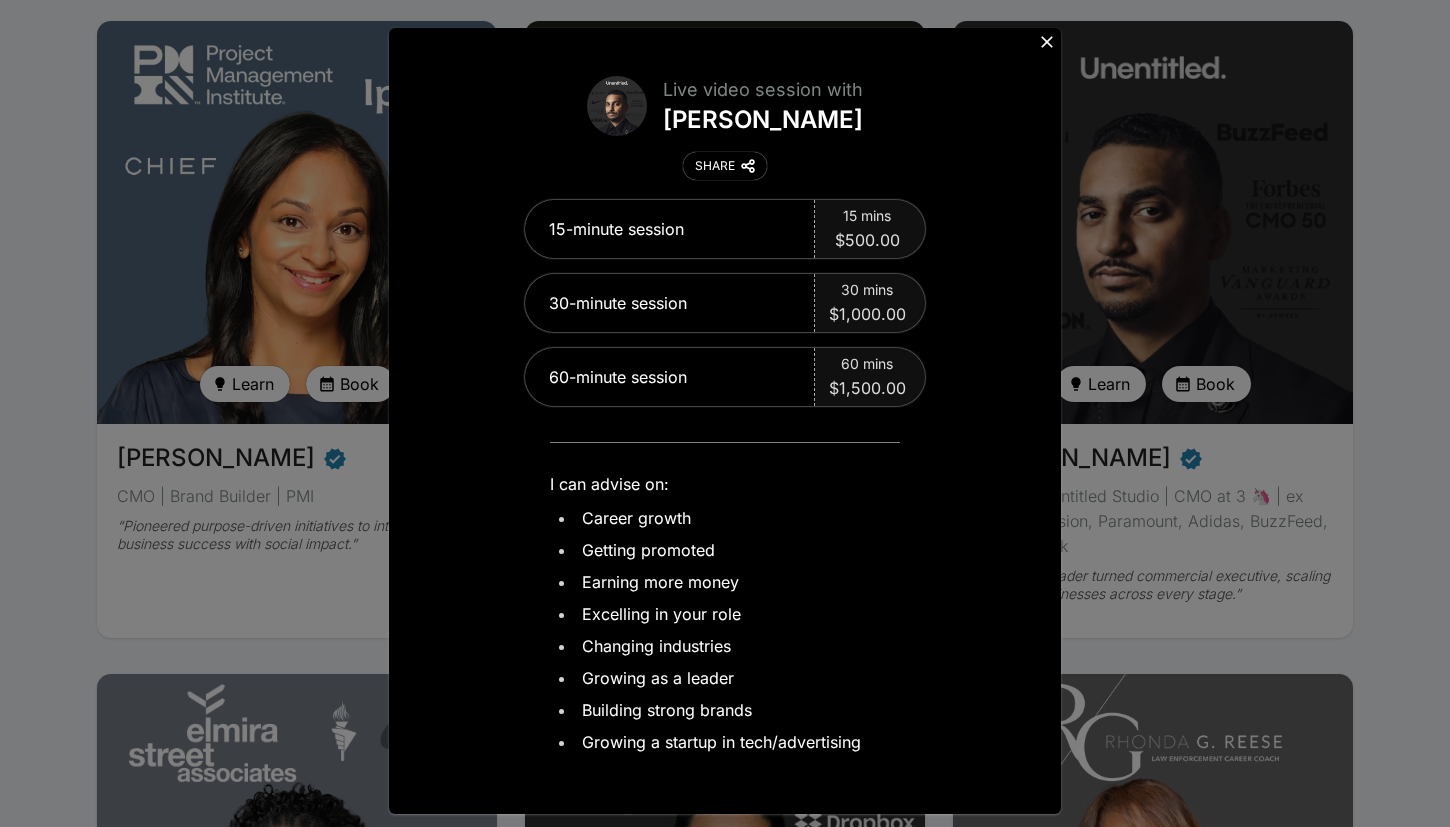 click 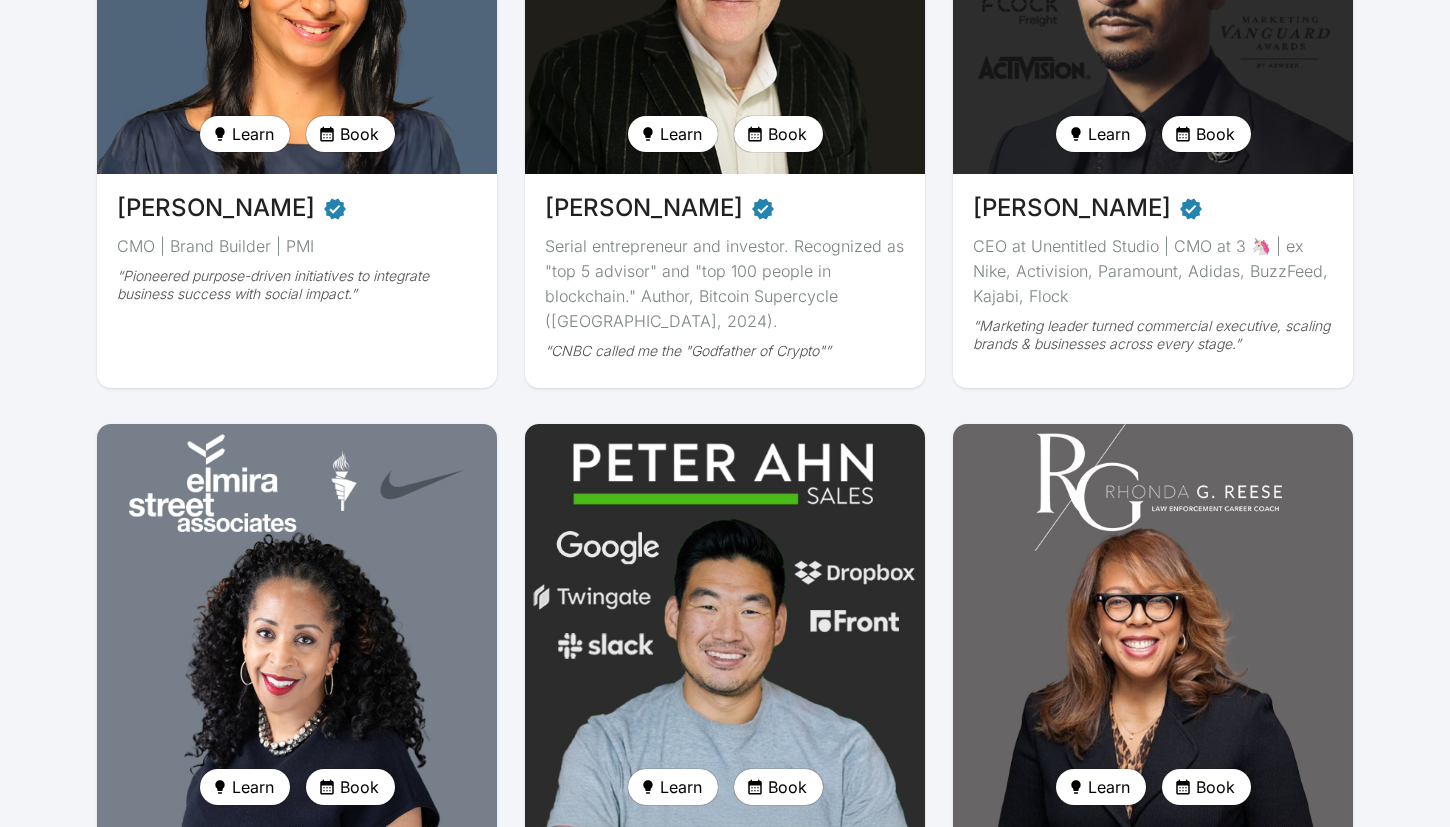 scroll, scrollTop: 1896, scrollLeft: 0, axis: vertical 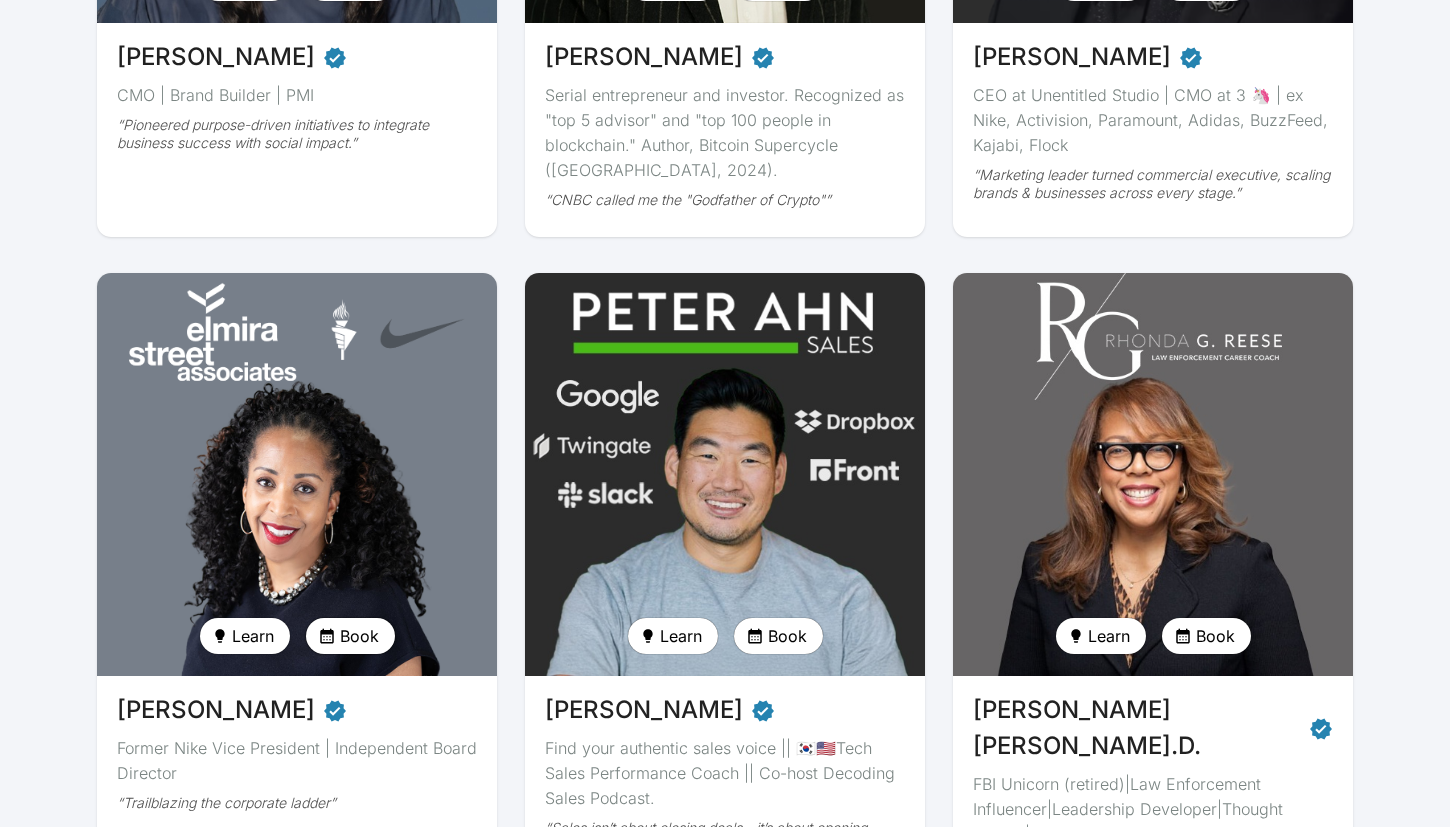 click on "Book" at bounding box center [350, 636] 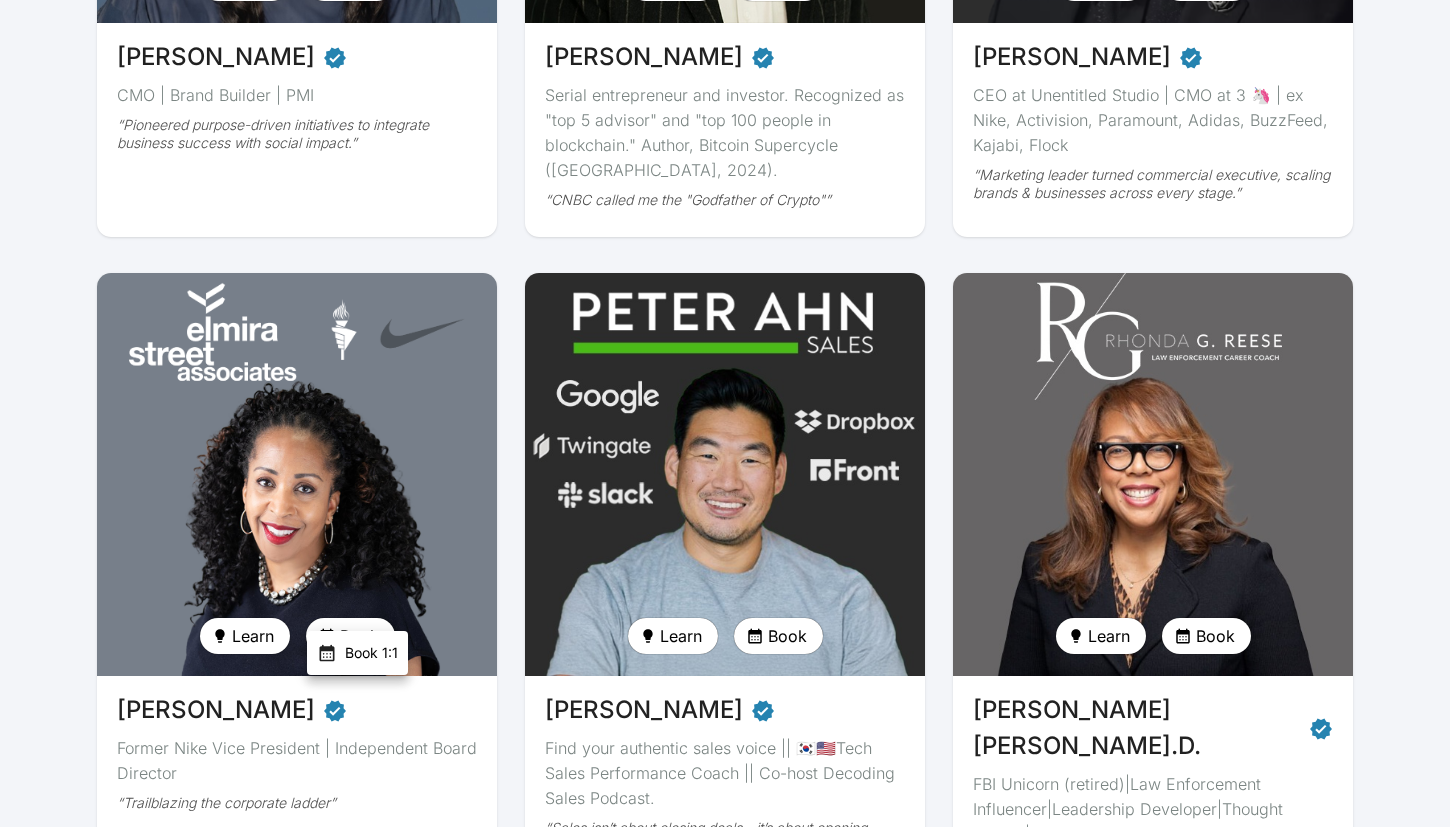 click on "Book 1:1" at bounding box center [371, 653] 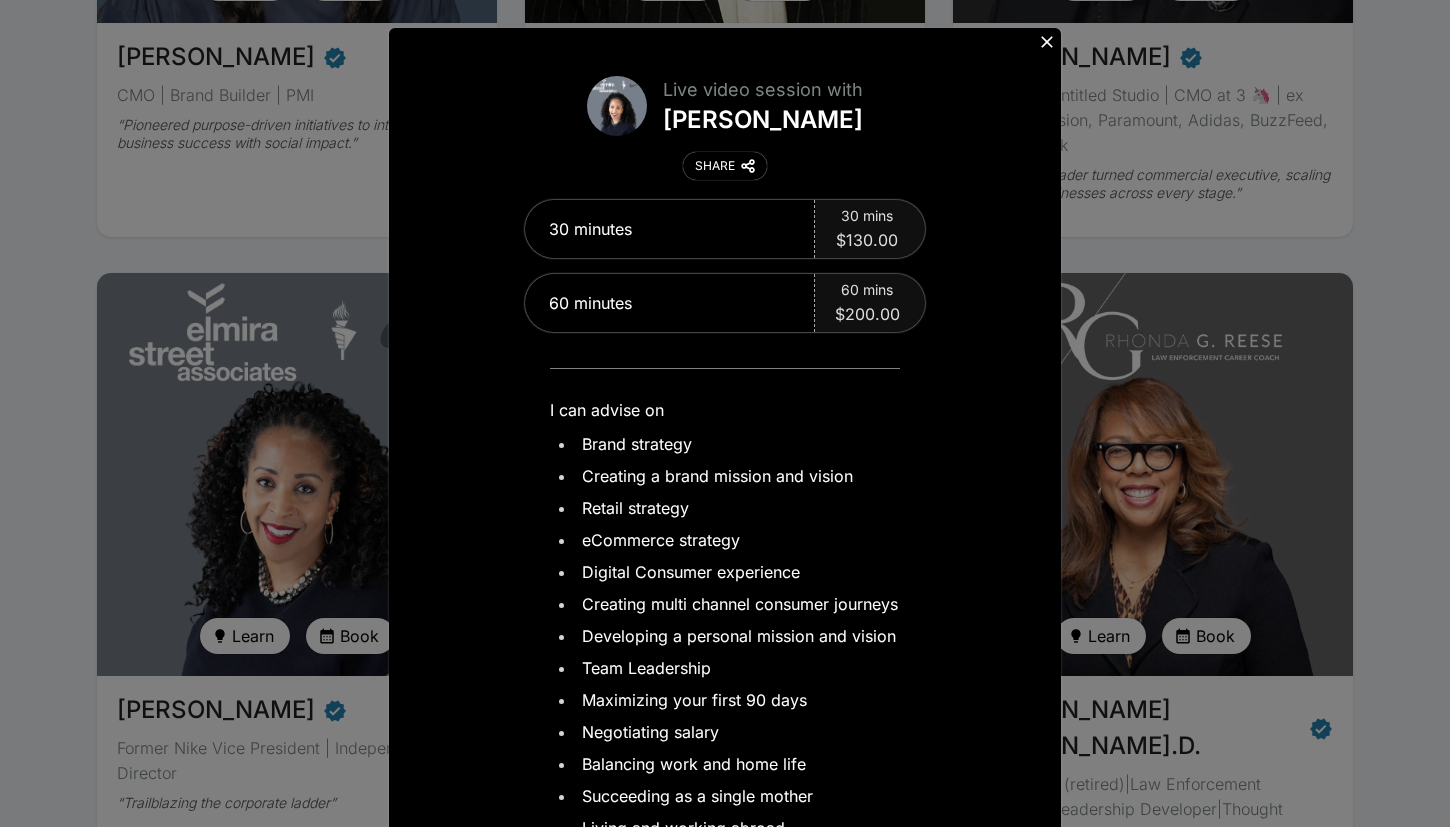 click 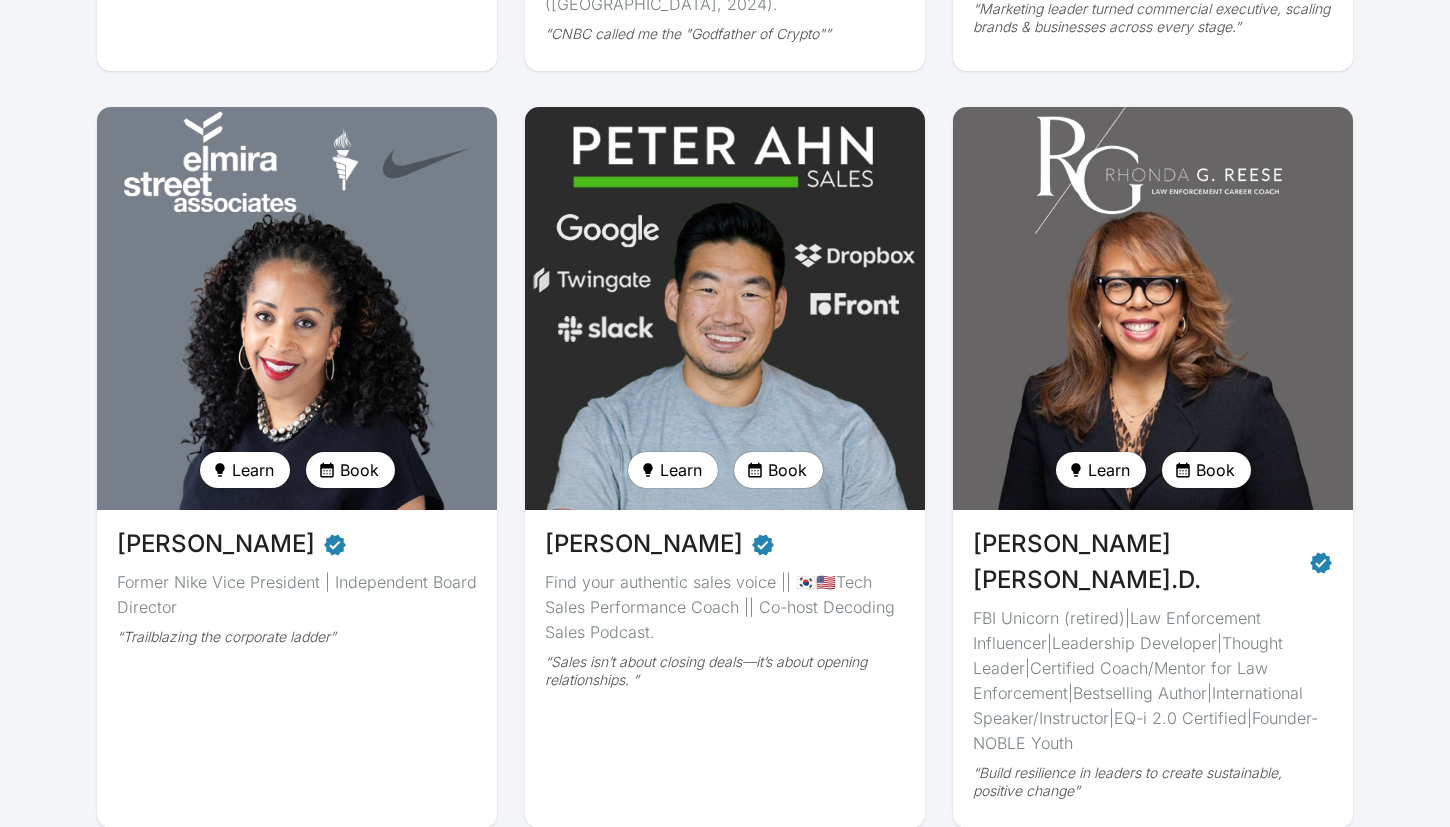 scroll, scrollTop: 2063, scrollLeft: 0, axis: vertical 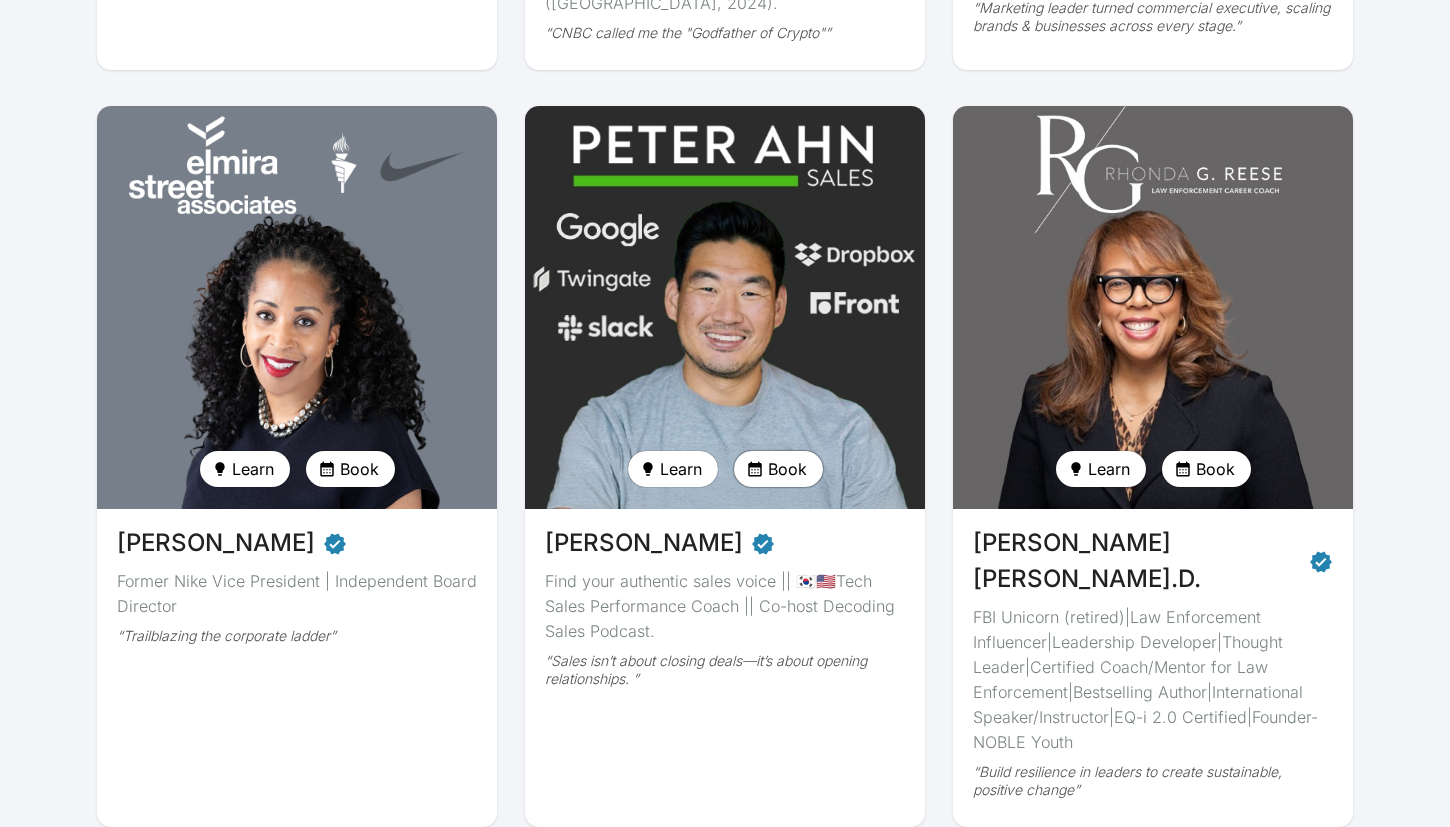click on "Book" at bounding box center (787, 469) 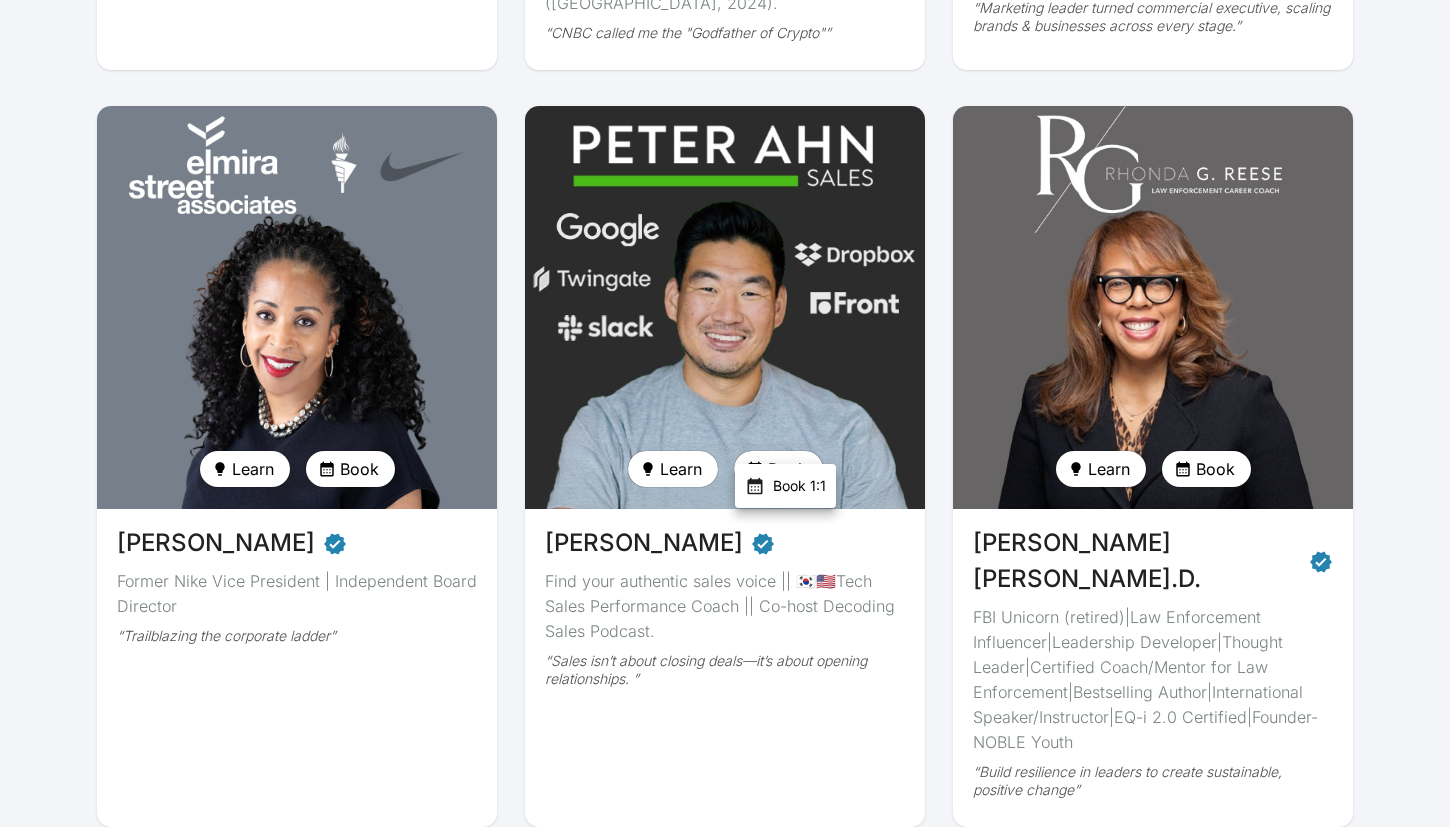 click on "Book 1:1" at bounding box center [799, 486] 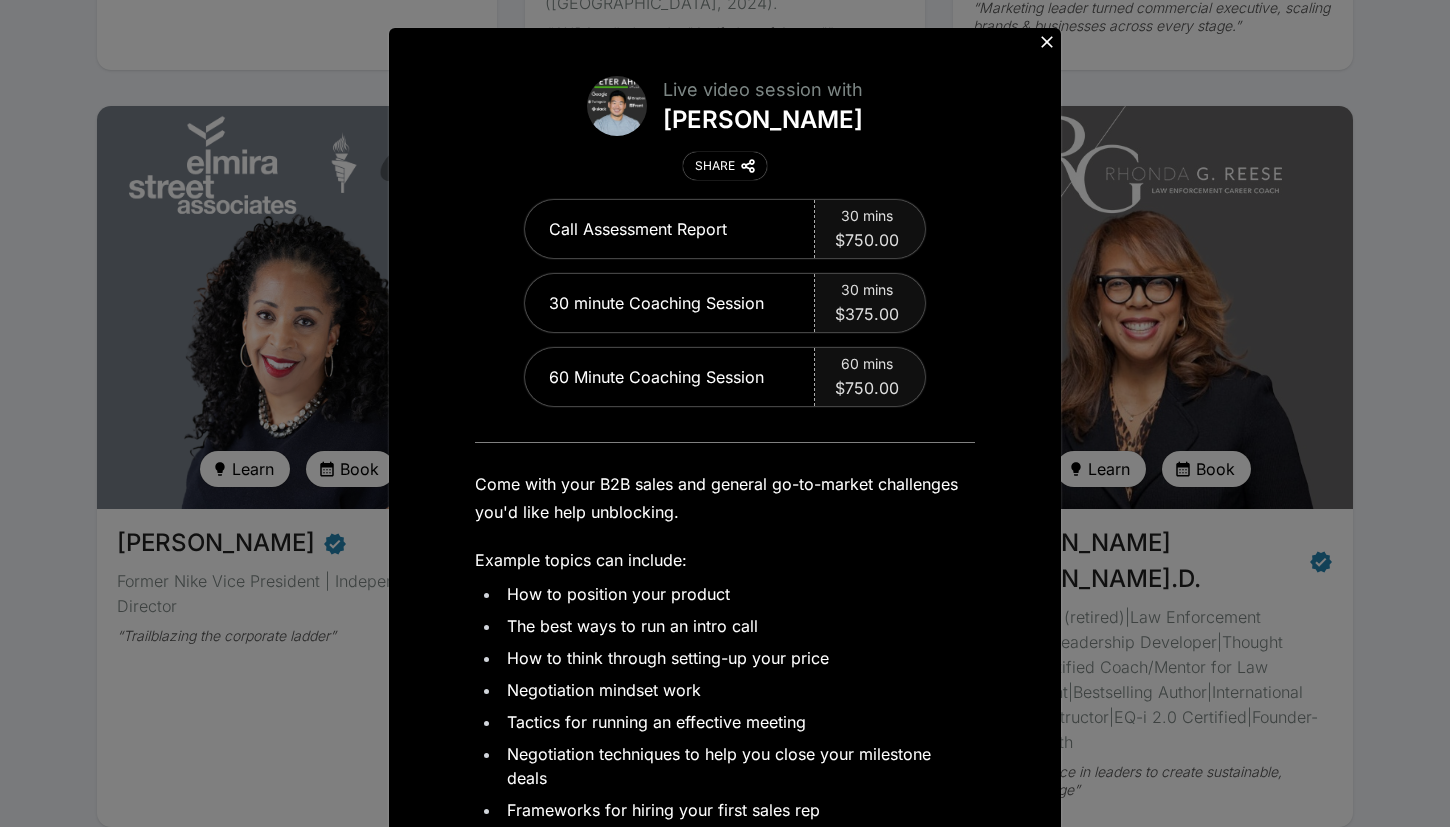click 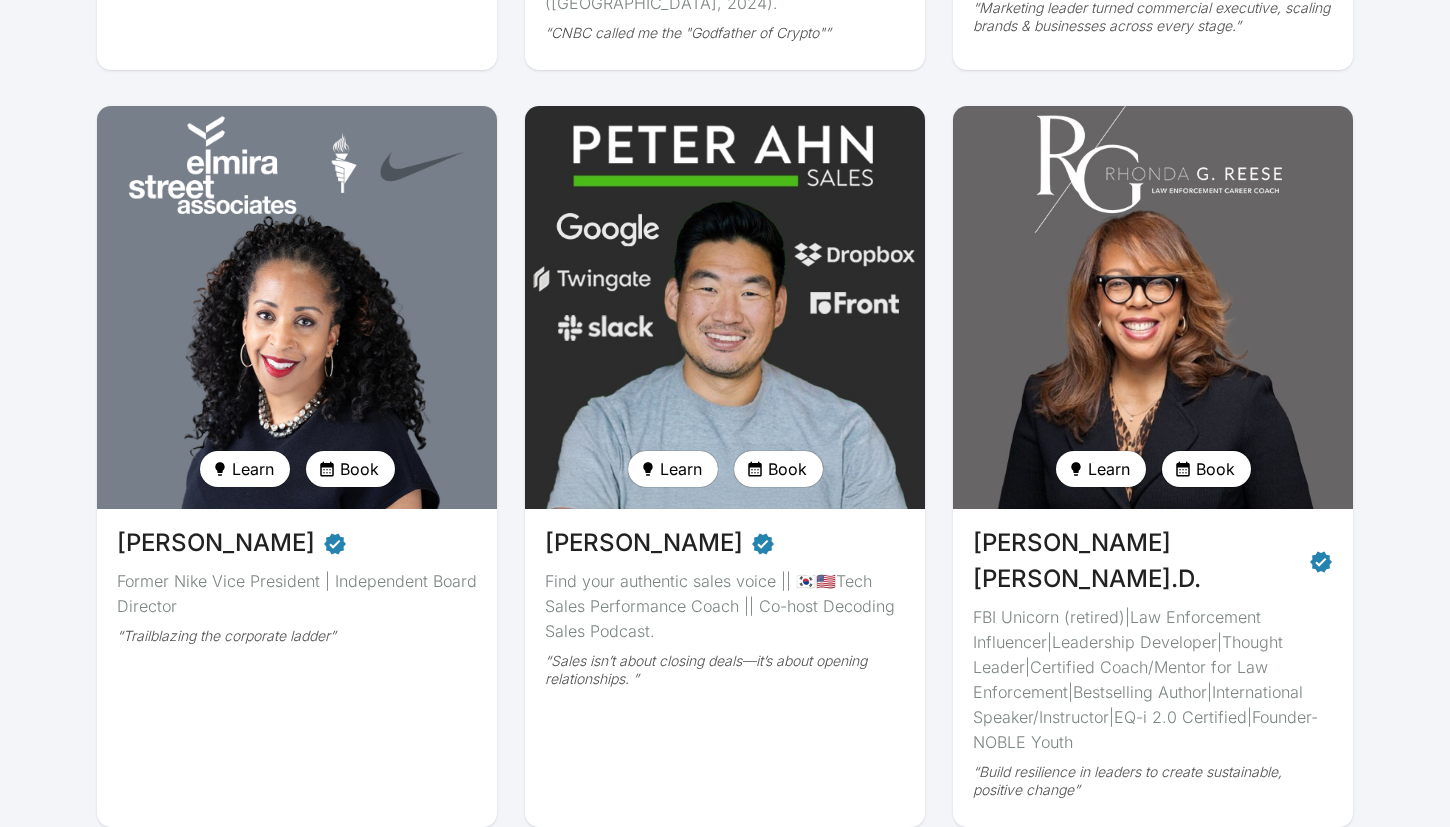 click on "Book" at bounding box center (1215, 469) 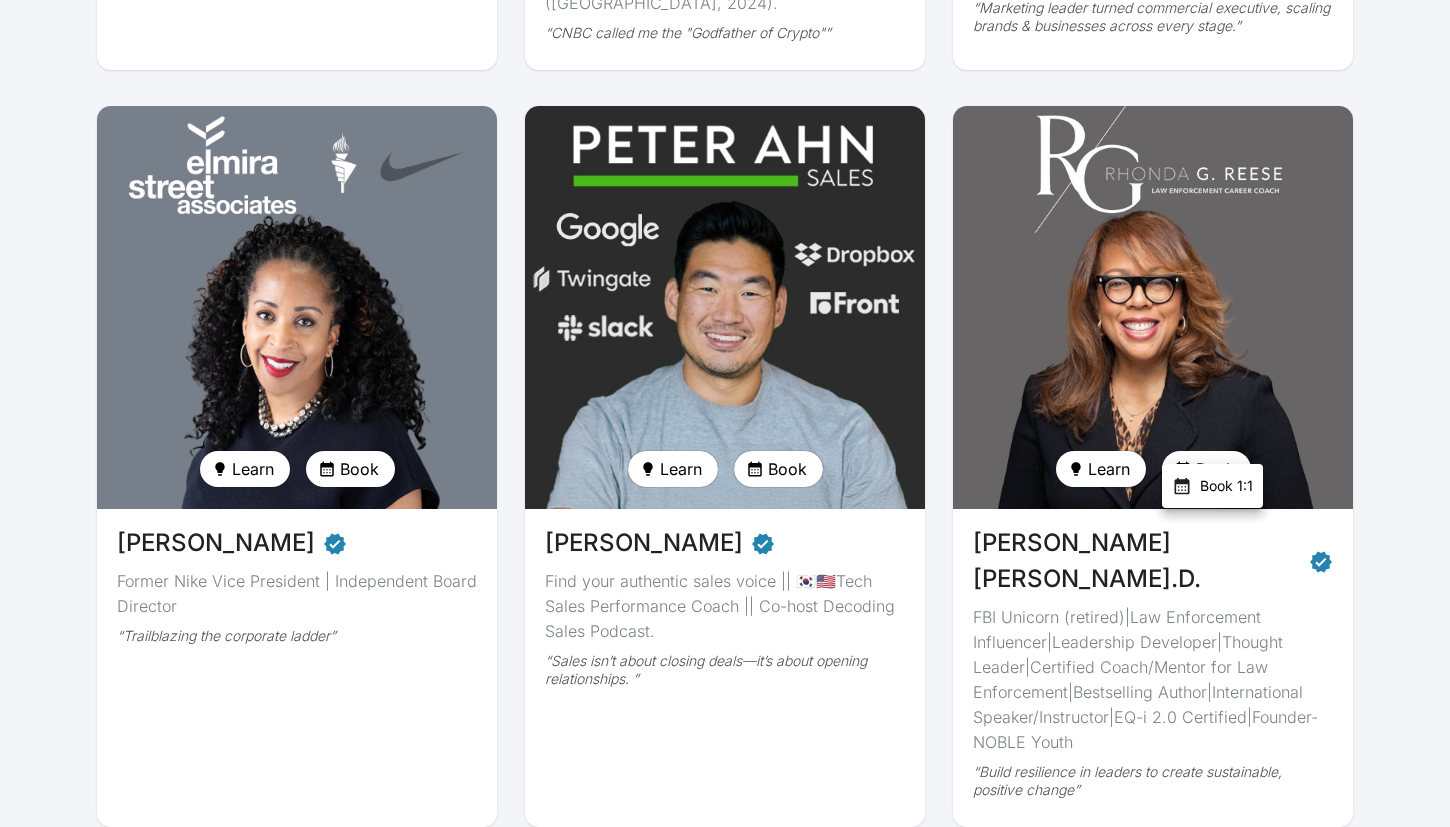 click on "Book 1:1" at bounding box center [1226, 486] 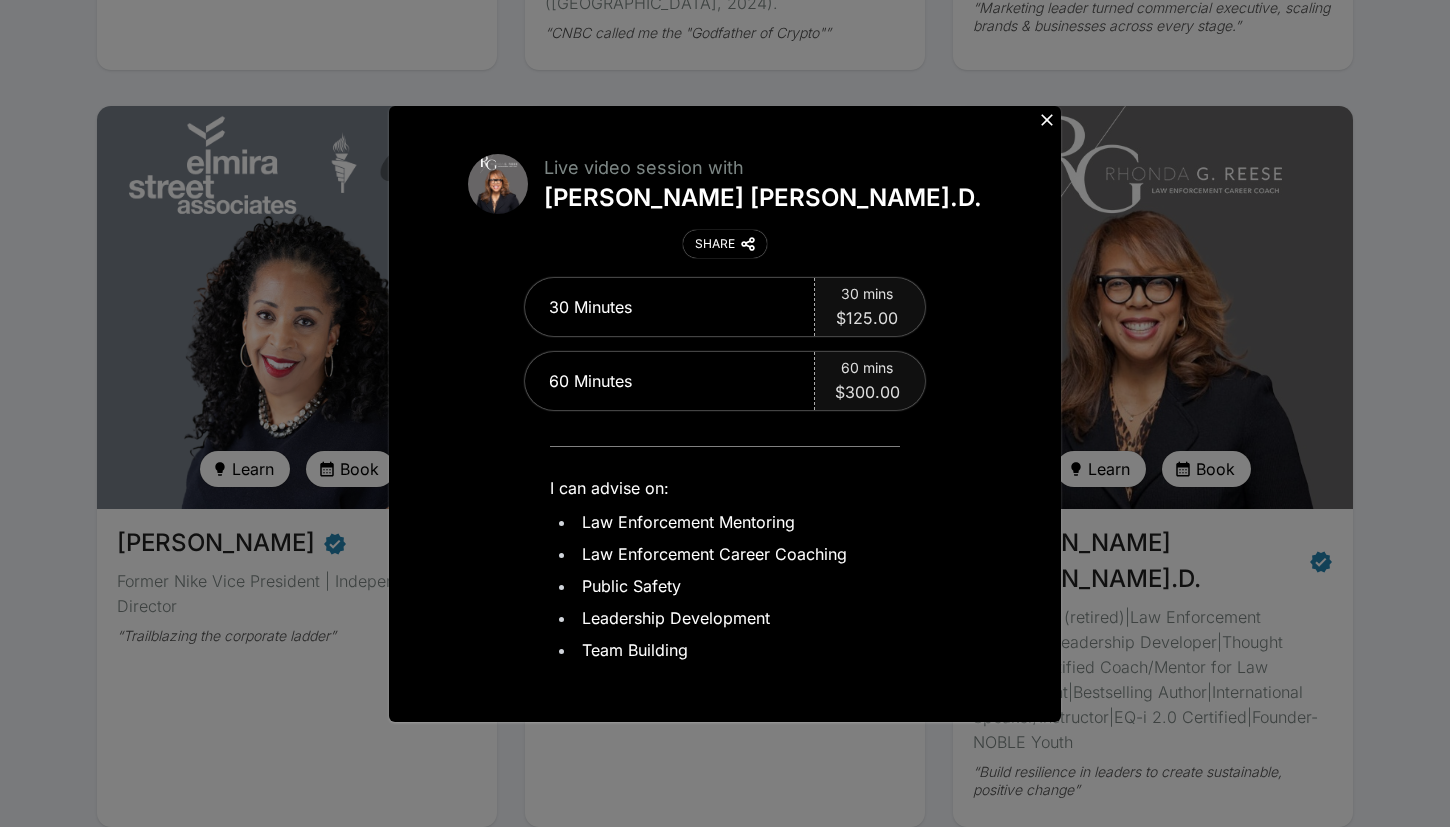 click 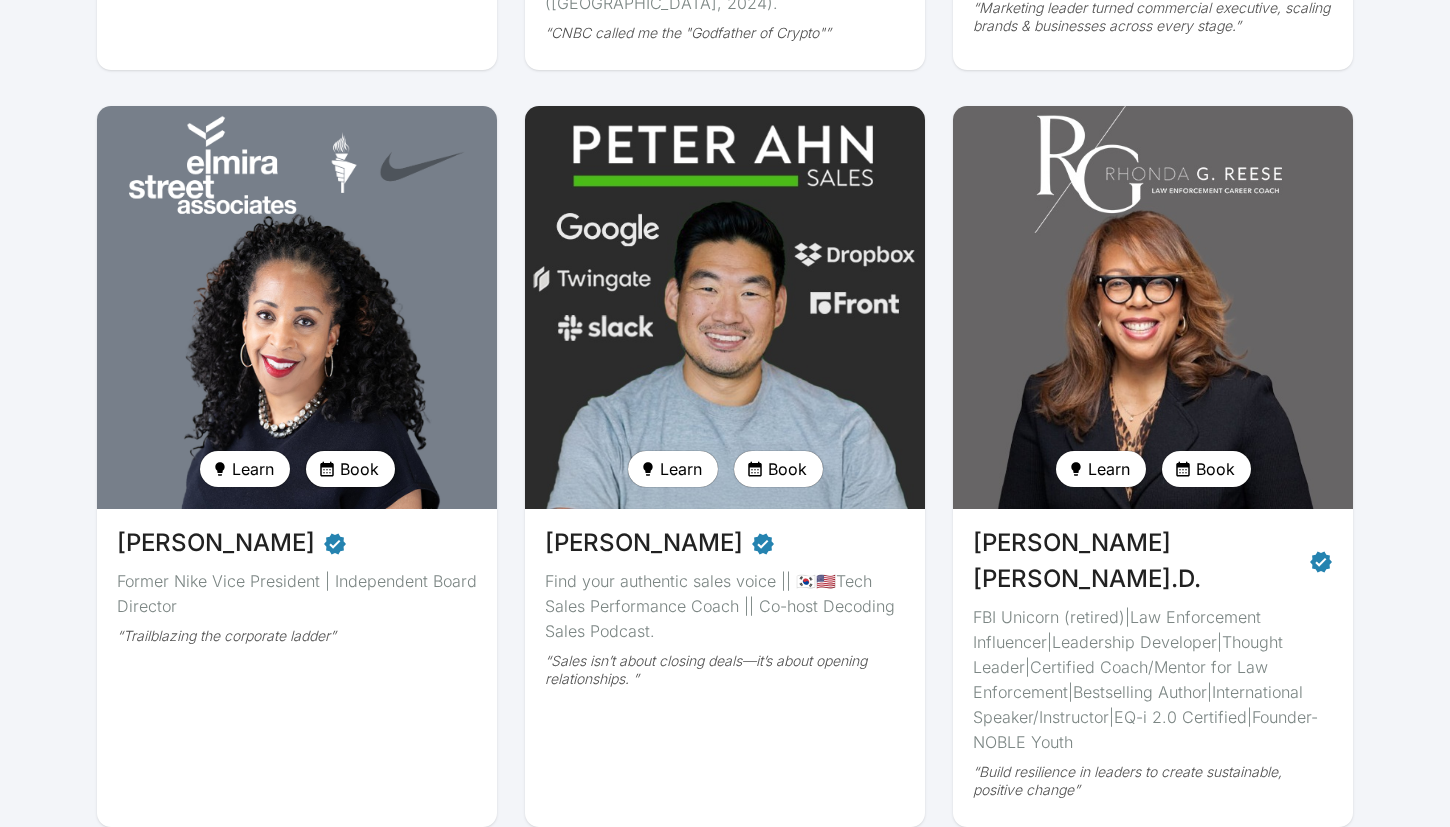 click on "Book" at bounding box center (359, 469) 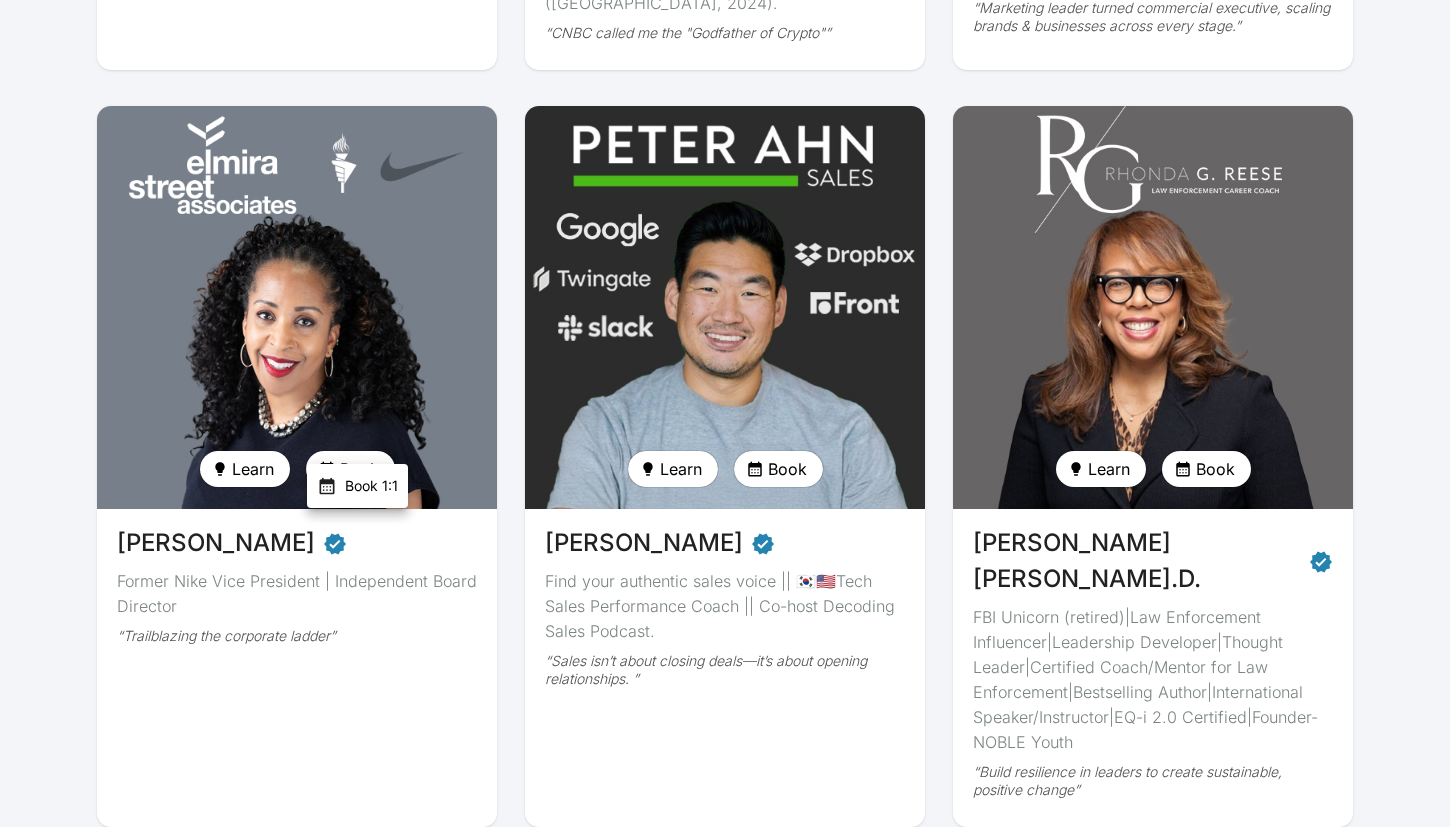 click on "Book 1:1" at bounding box center [371, 486] 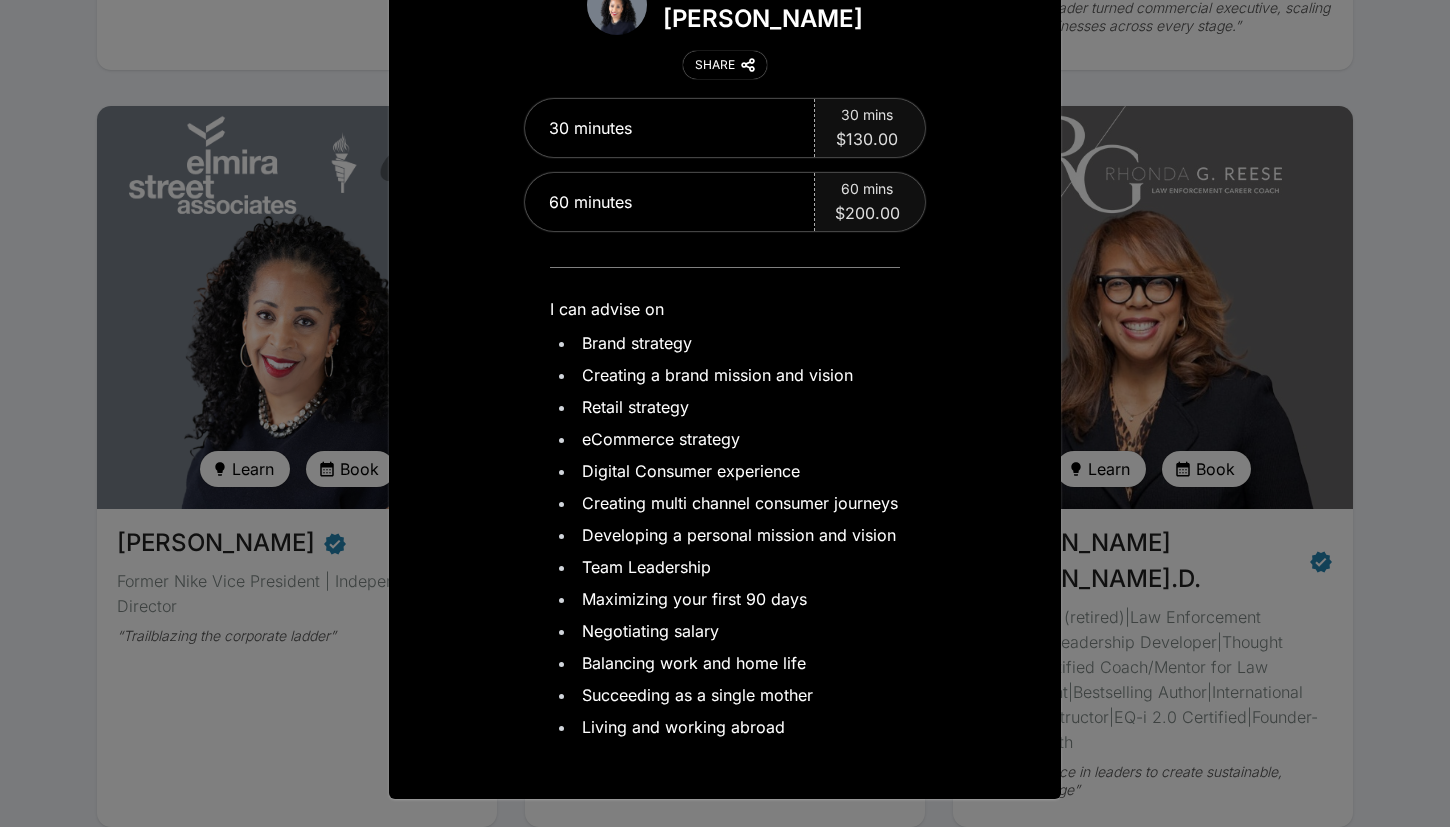 scroll, scrollTop: 0, scrollLeft: 0, axis: both 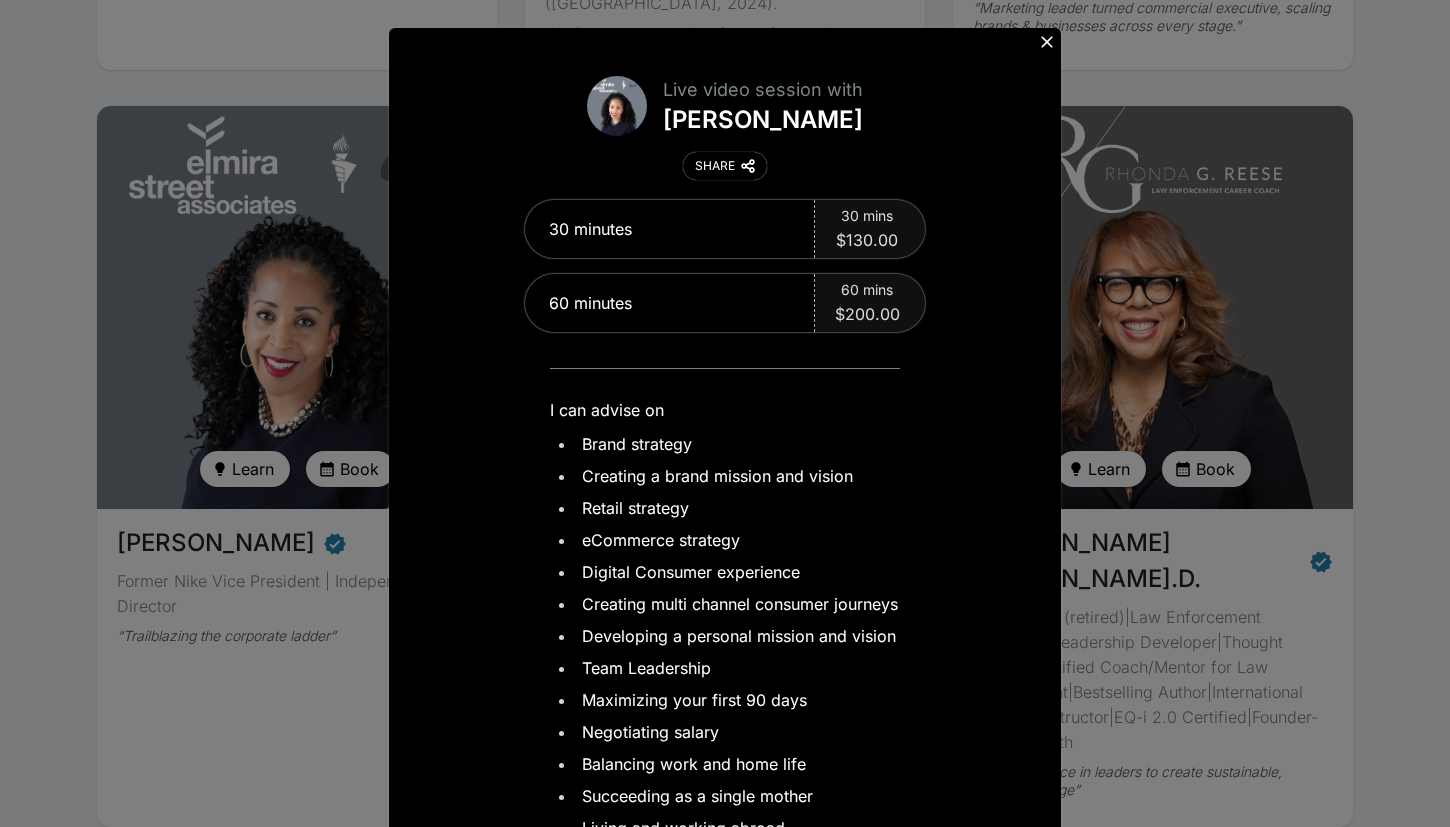 click 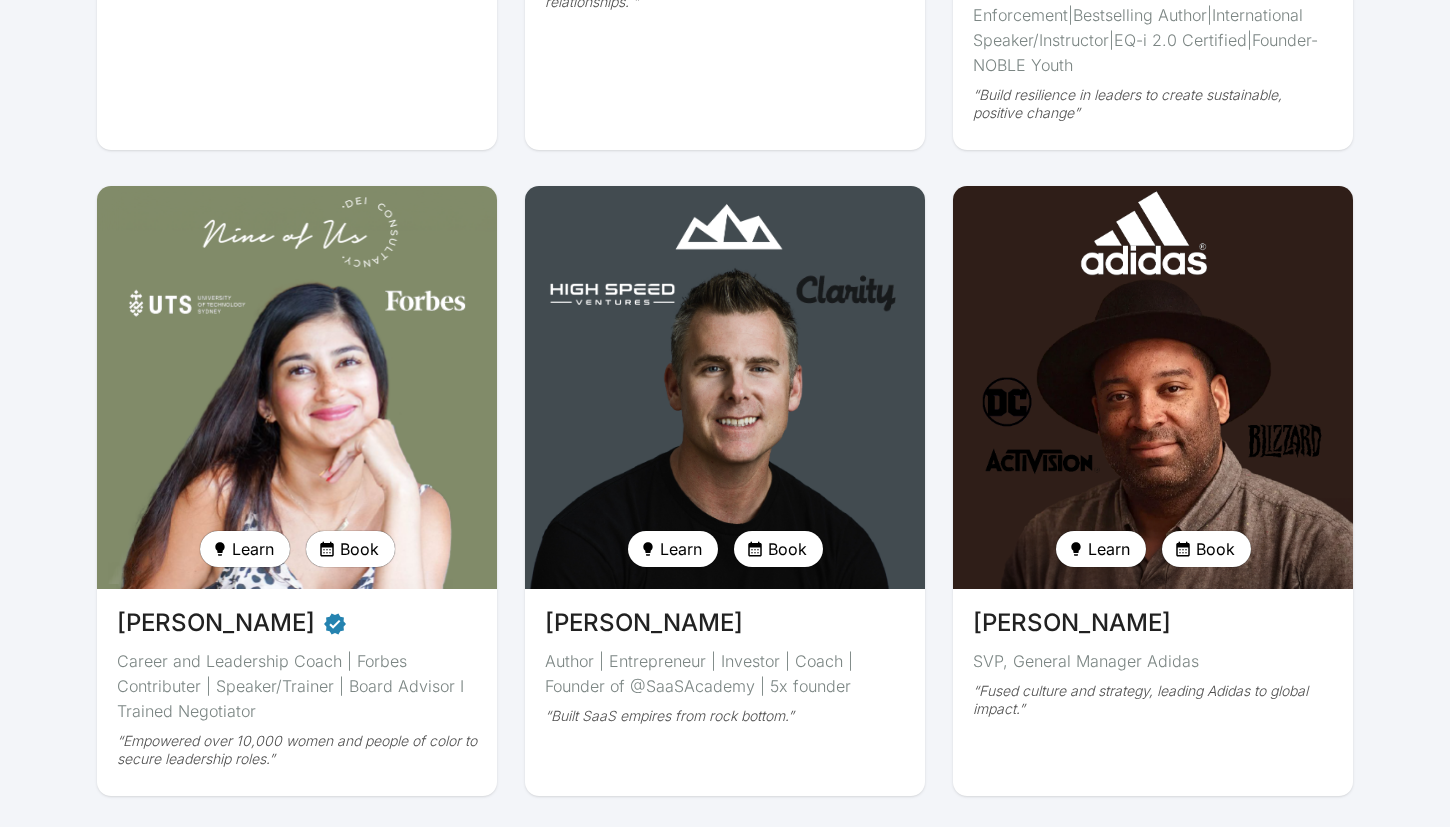 scroll, scrollTop: 2771, scrollLeft: 0, axis: vertical 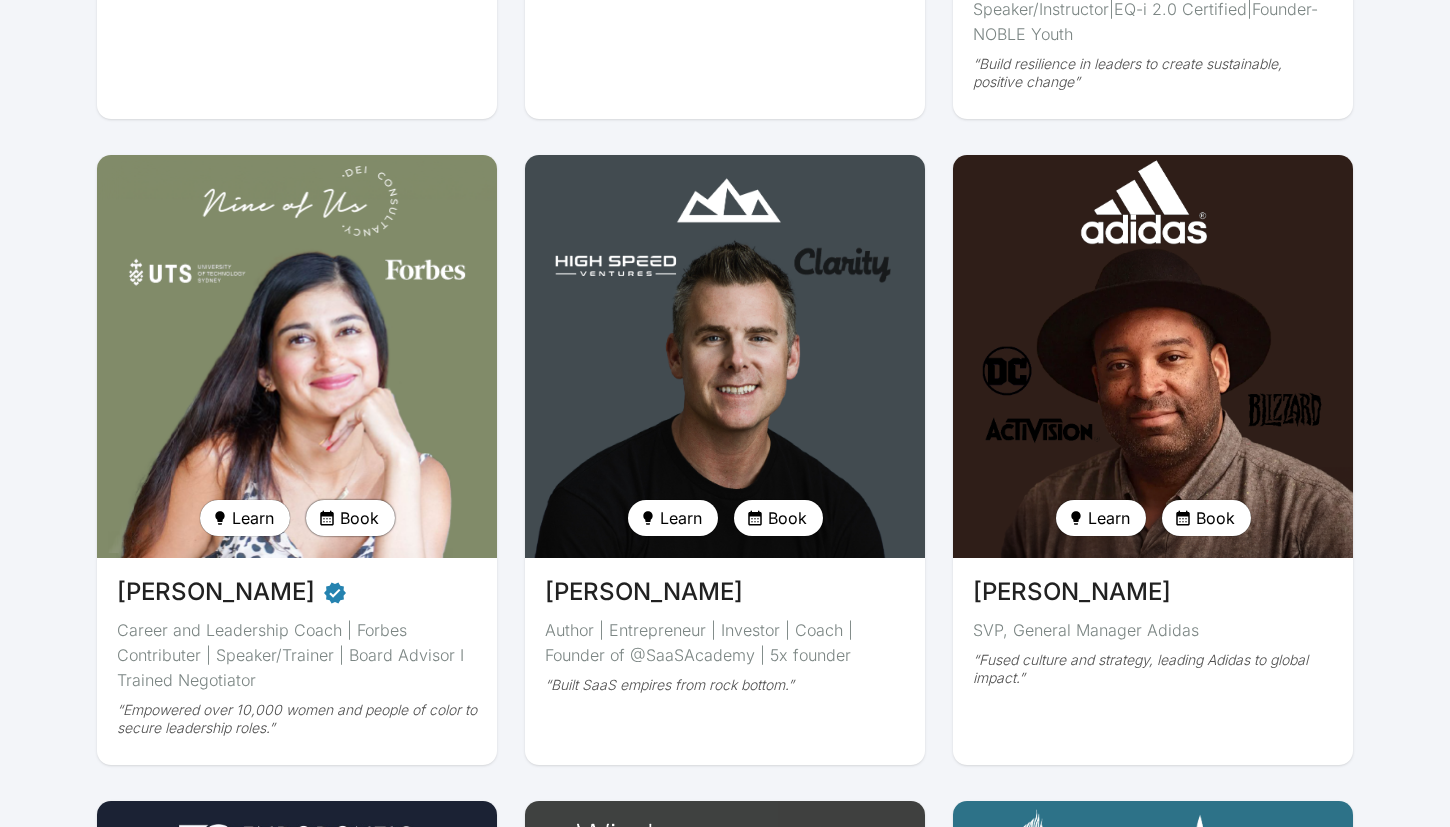 click on "Book" at bounding box center [359, 518] 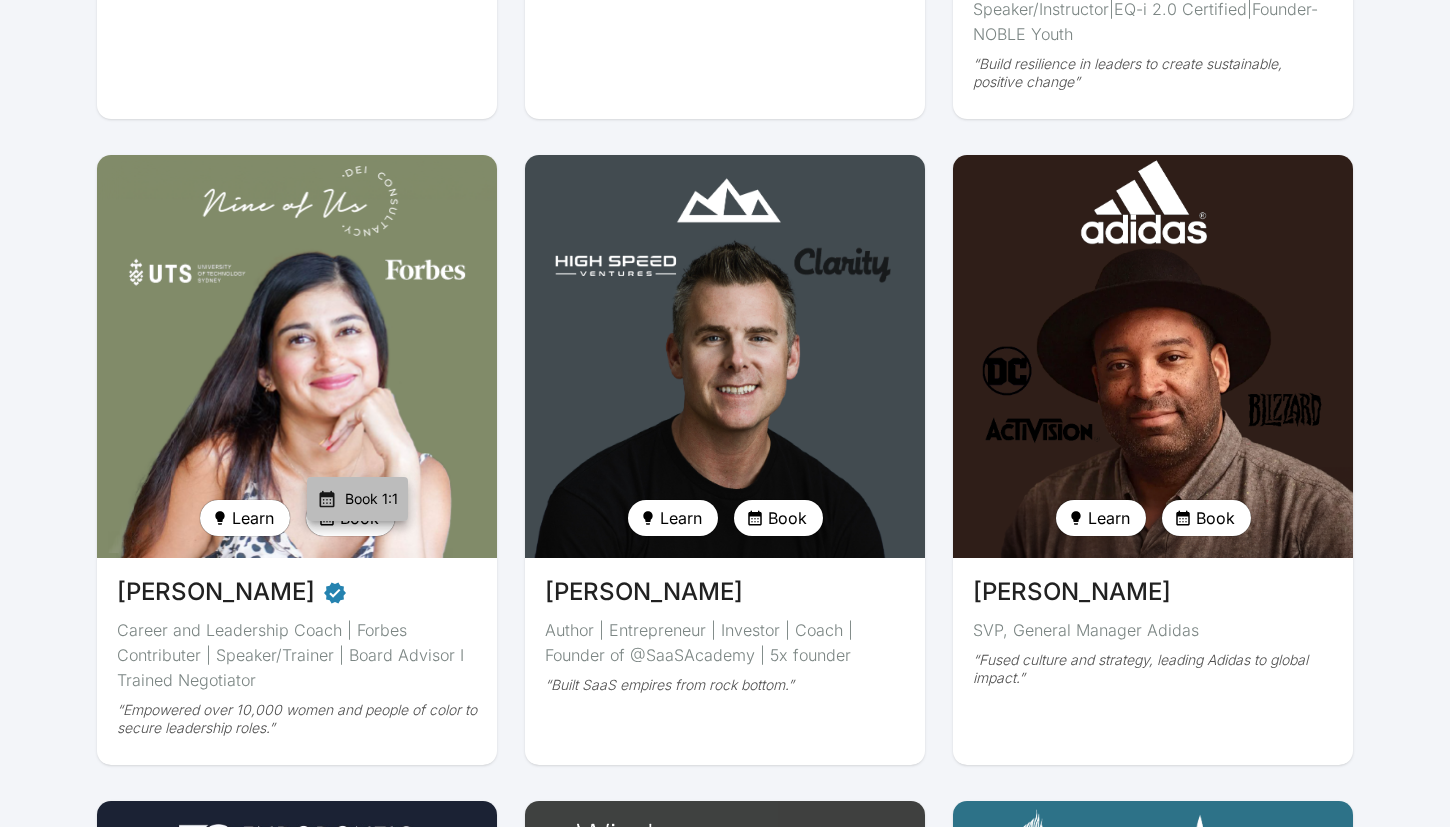 click on "Book 1:1" at bounding box center (371, 499) 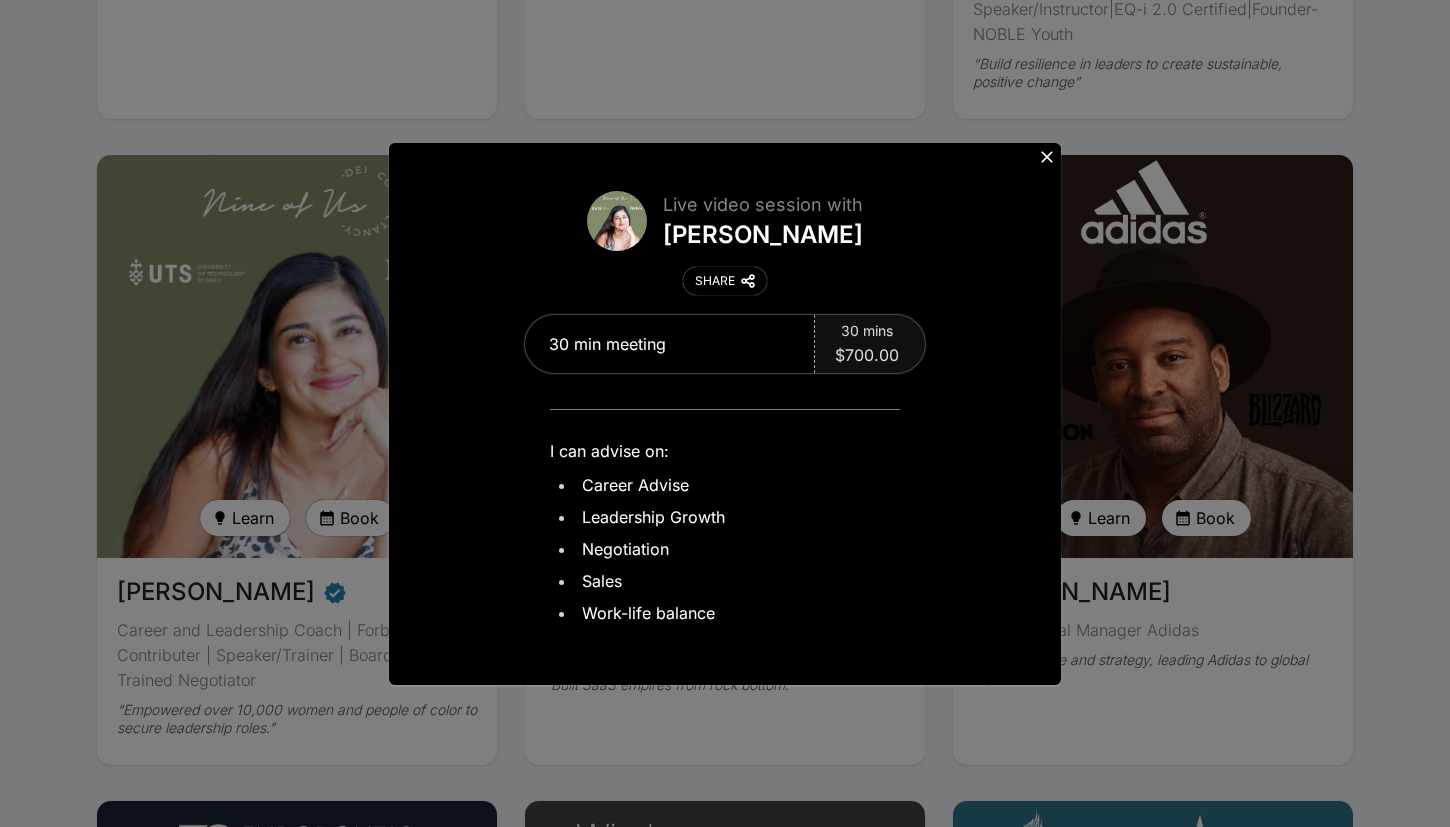 click 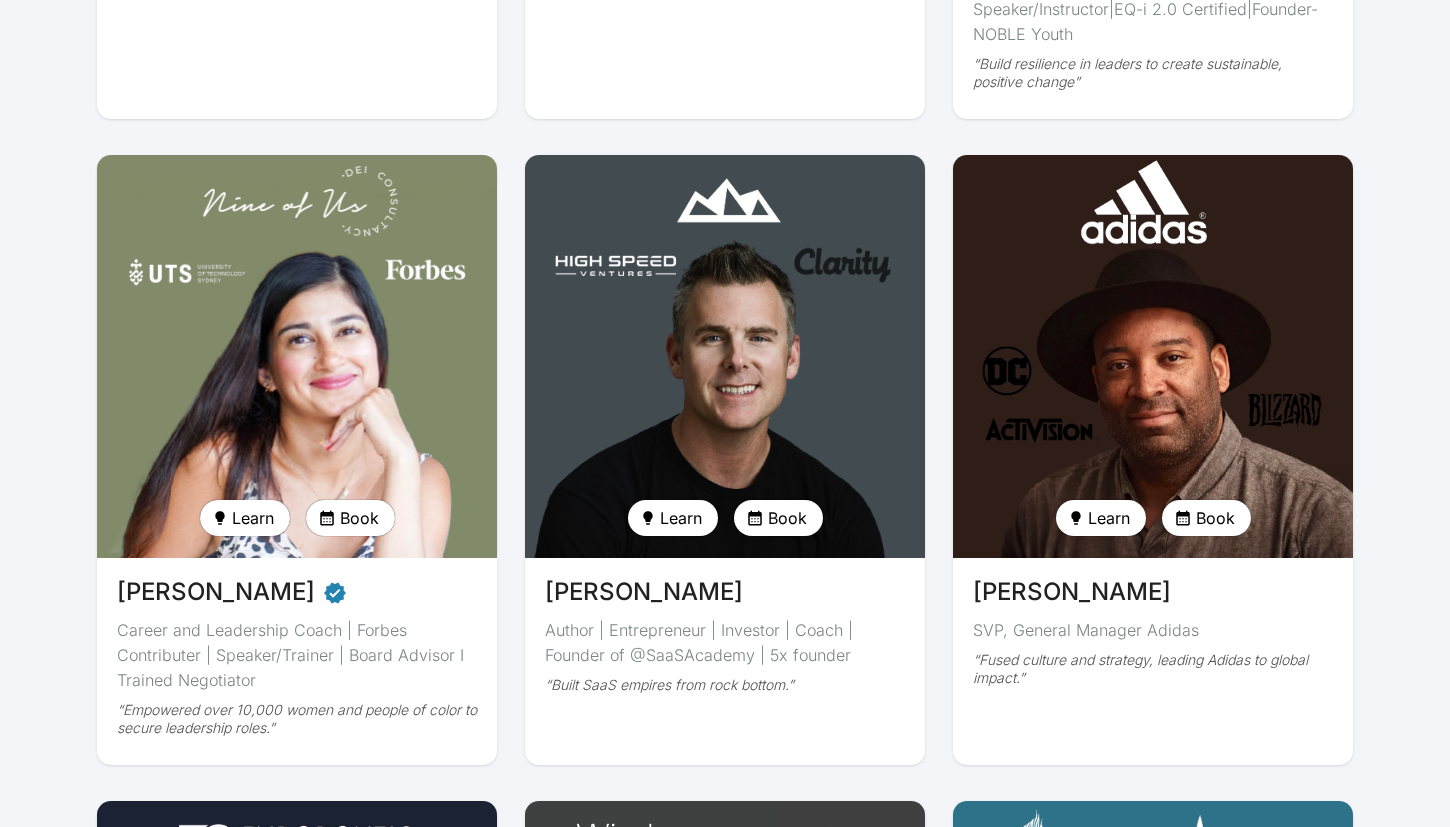 click on "Book" at bounding box center (787, 518) 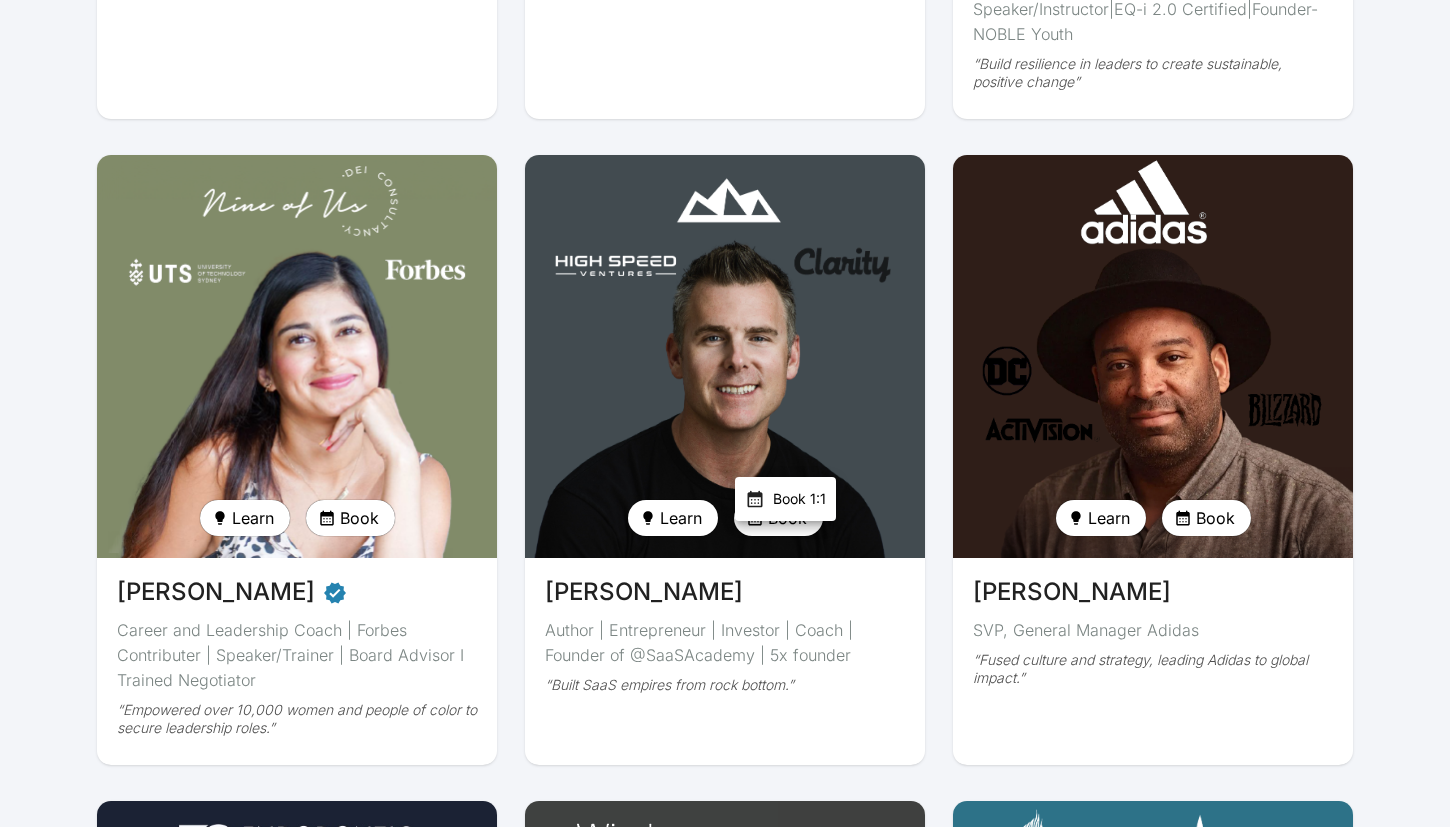 click on "Book 1:1" at bounding box center [799, 499] 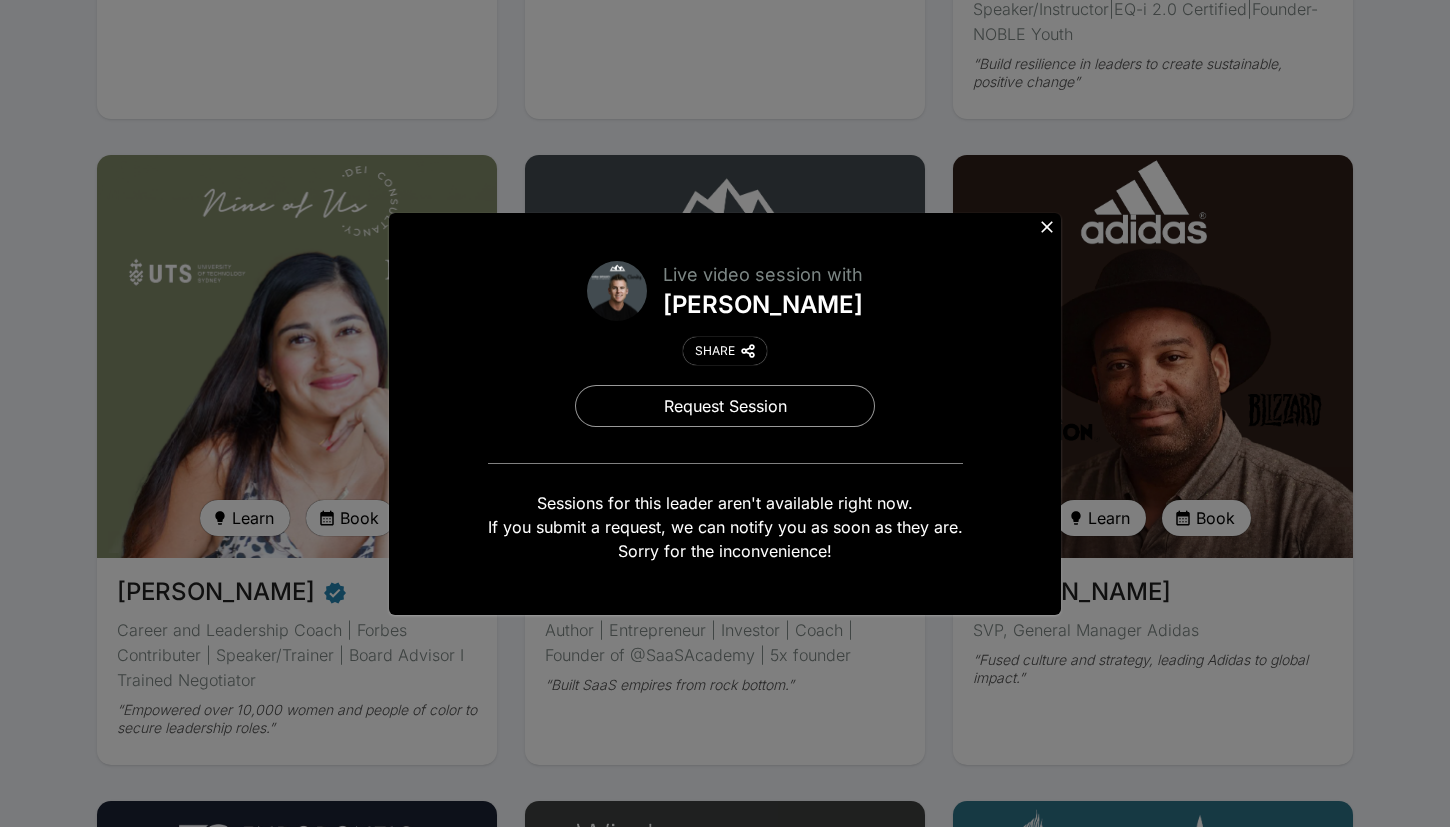 click 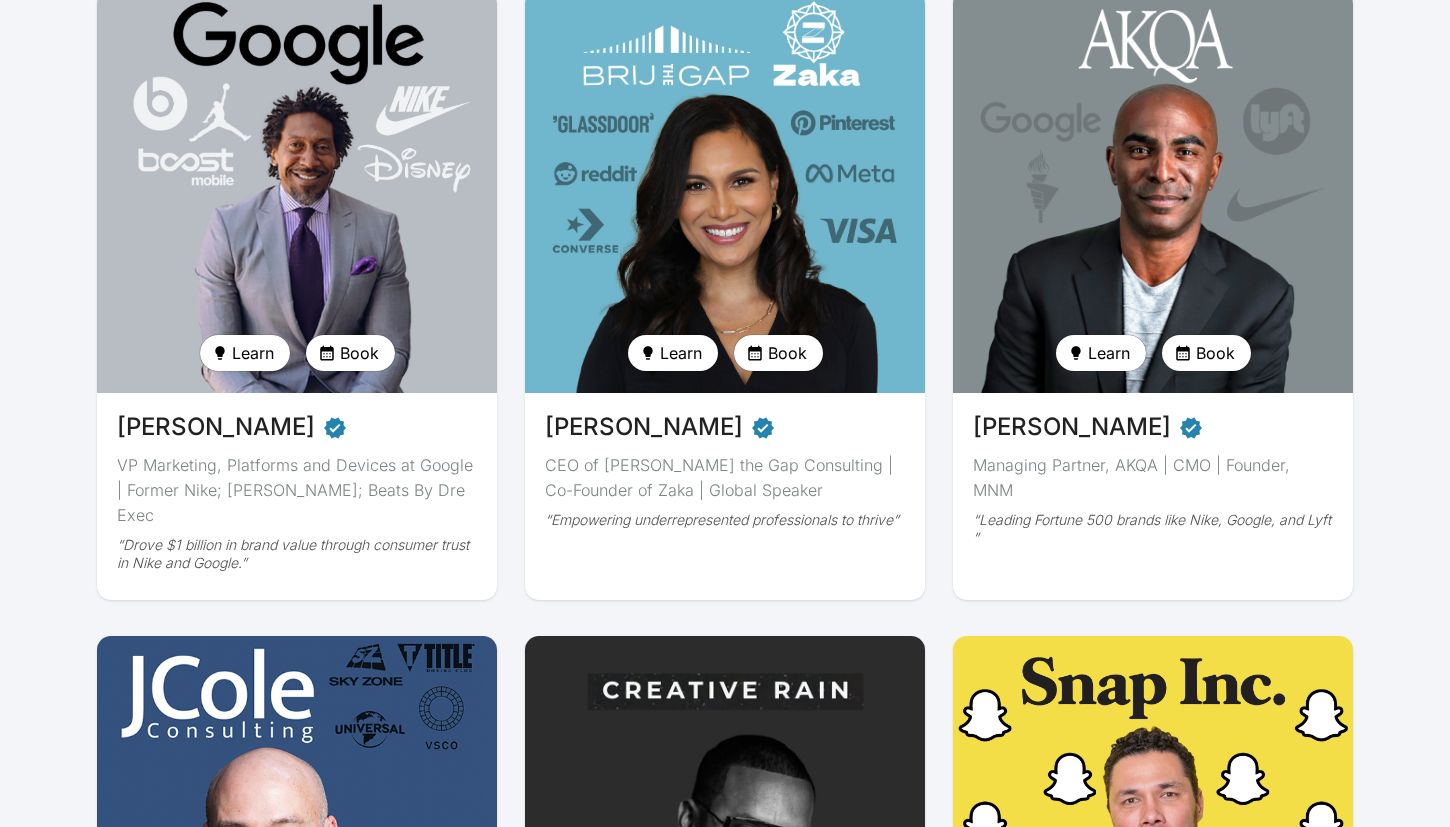 scroll, scrollTop: 0, scrollLeft: 0, axis: both 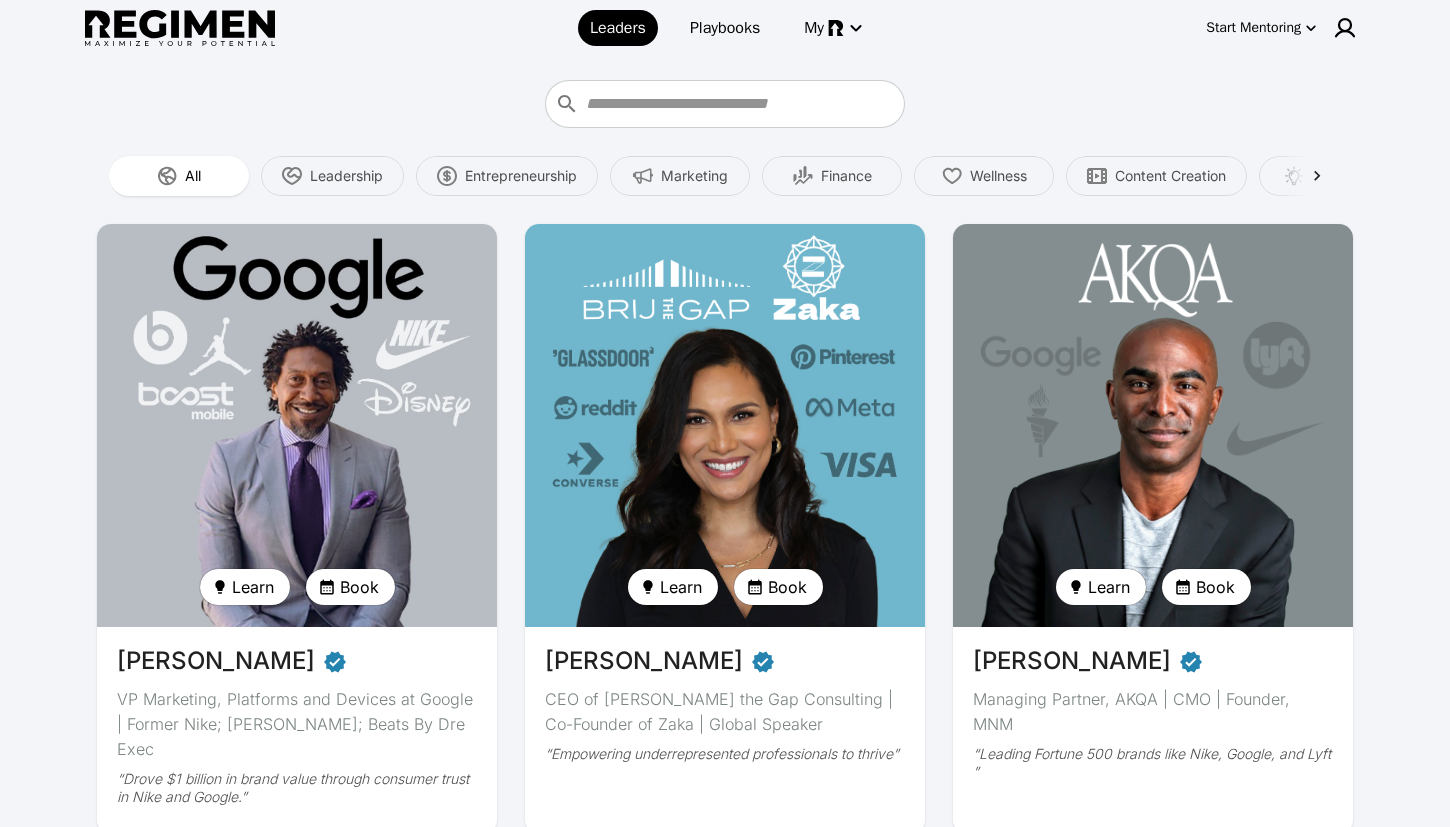 click at bounding box center (180, 28) 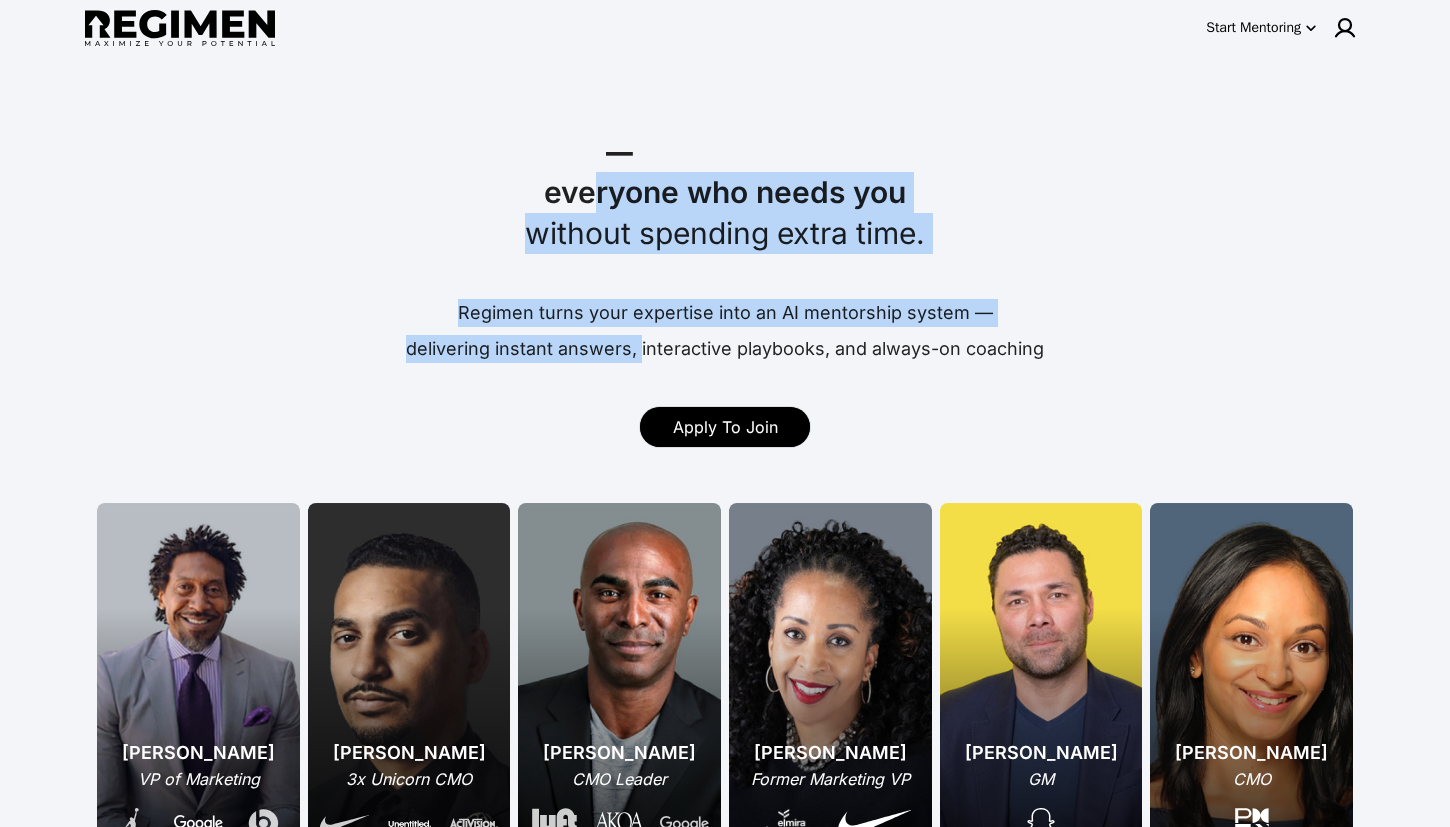 drag, startPoint x: 592, startPoint y: 198, endPoint x: 641, endPoint y: 345, distance: 154.9516 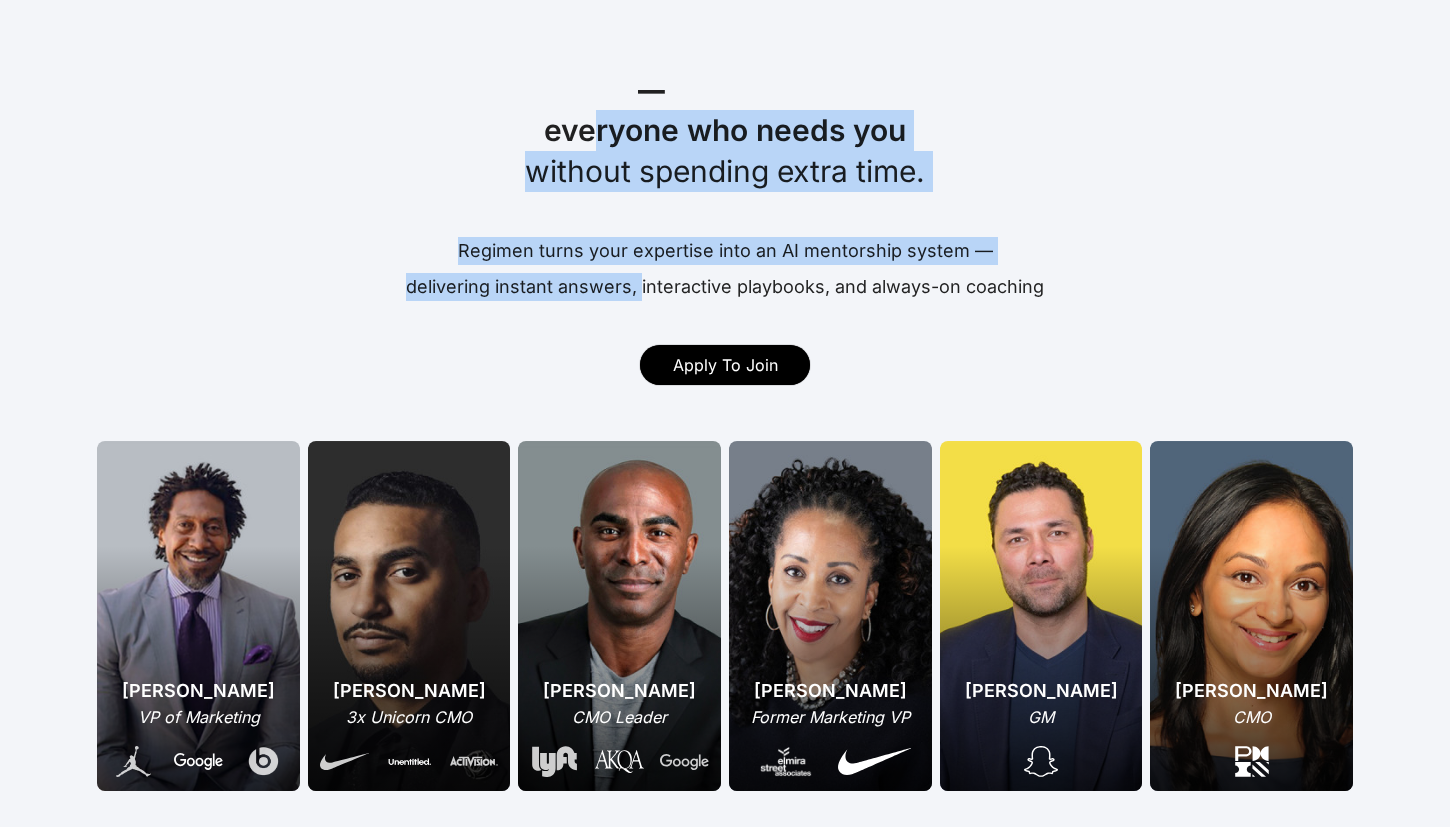 scroll, scrollTop: 0, scrollLeft: 0, axis: both 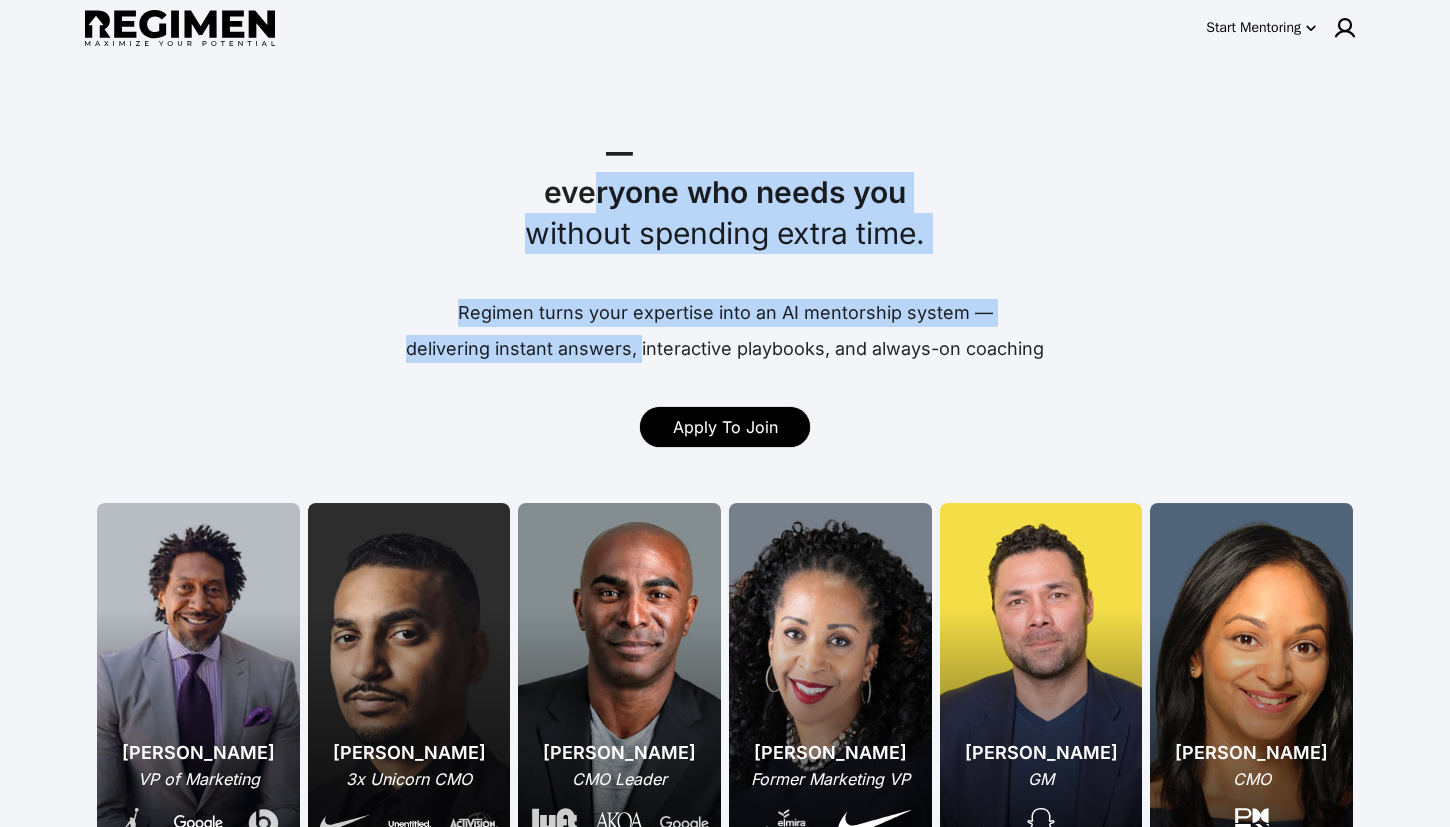 click 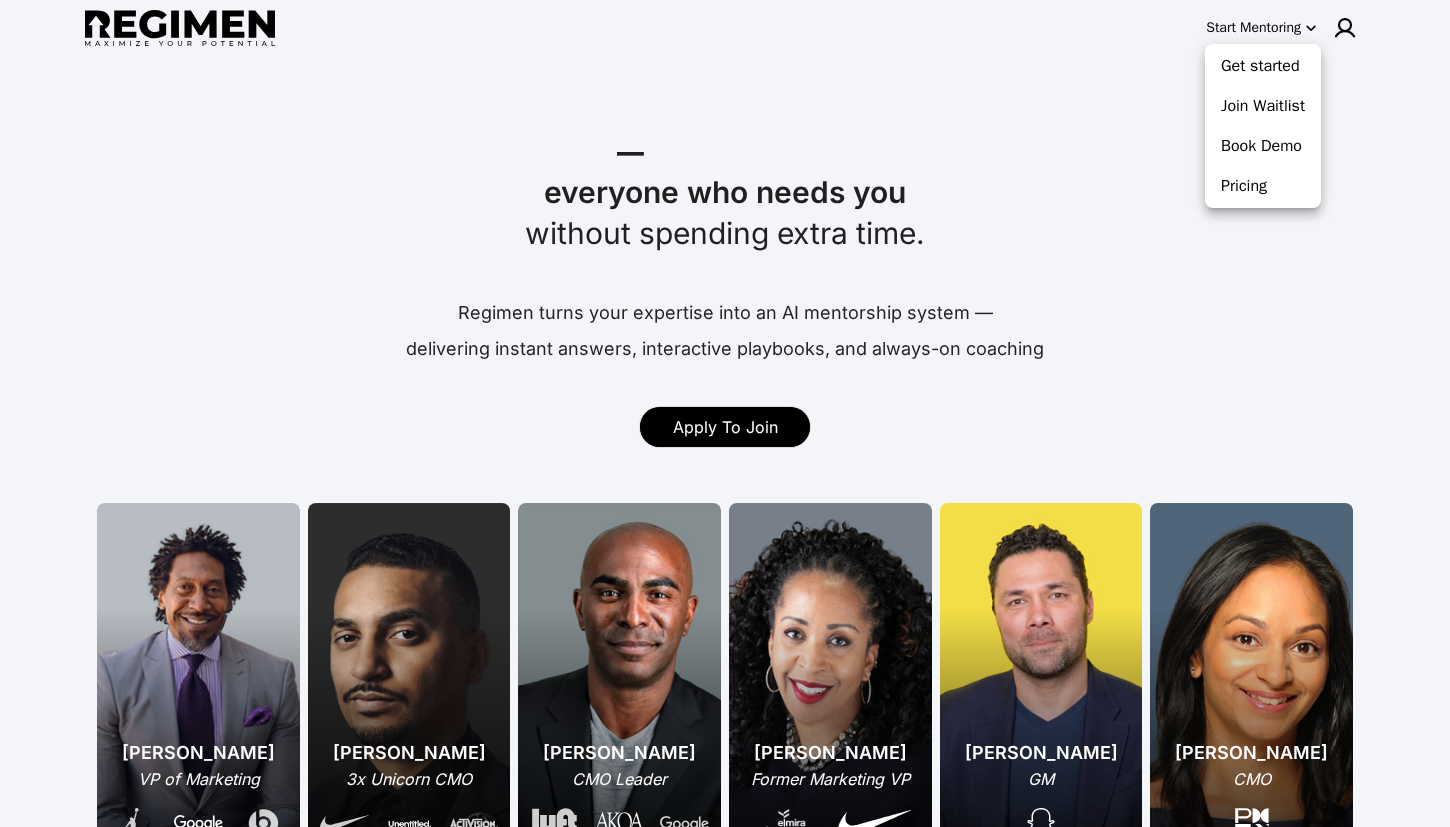 click at bounding box center [725, 413] 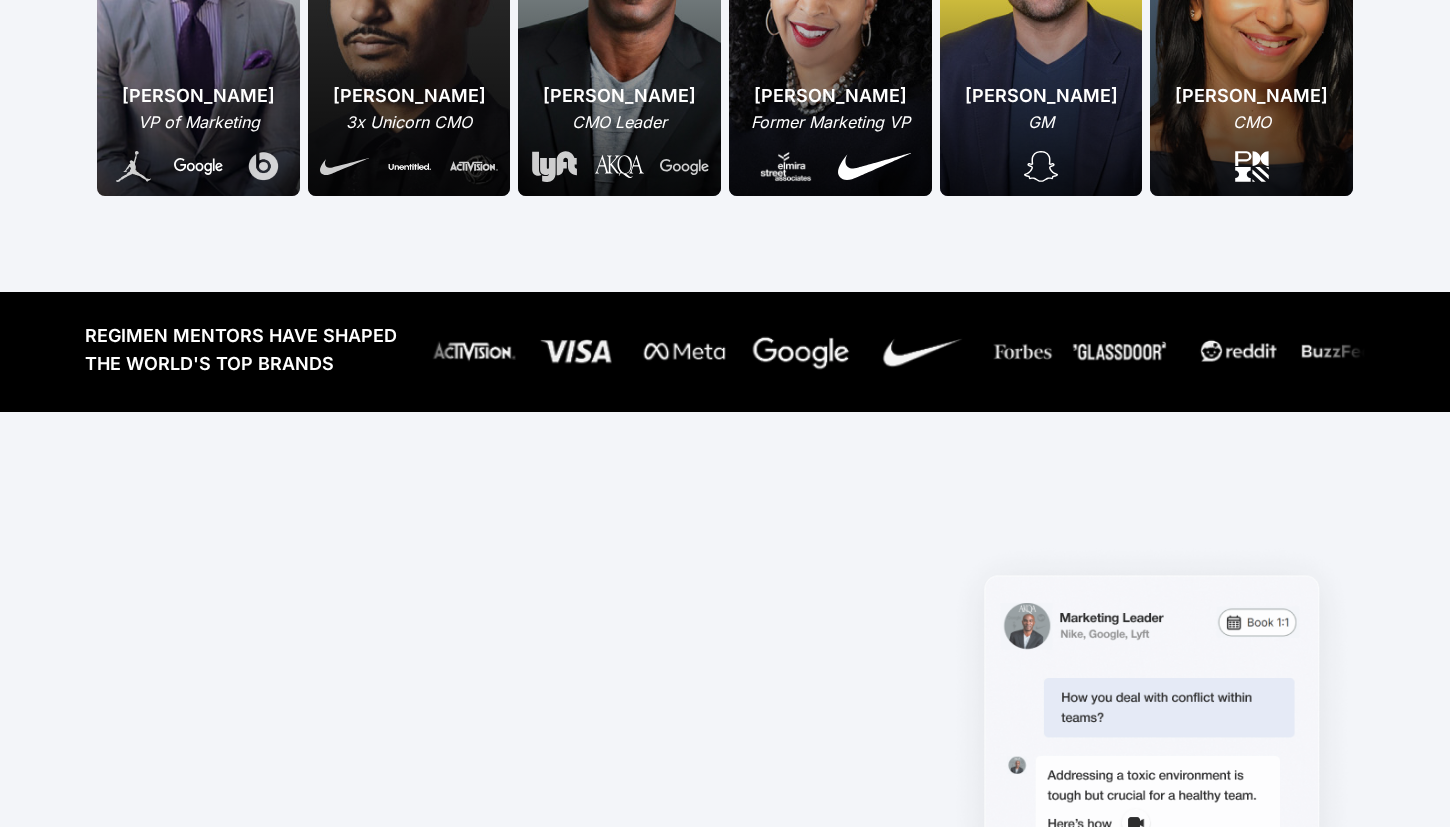 scroll, scrollTop: 0, scrollLeft: 0, axis: both 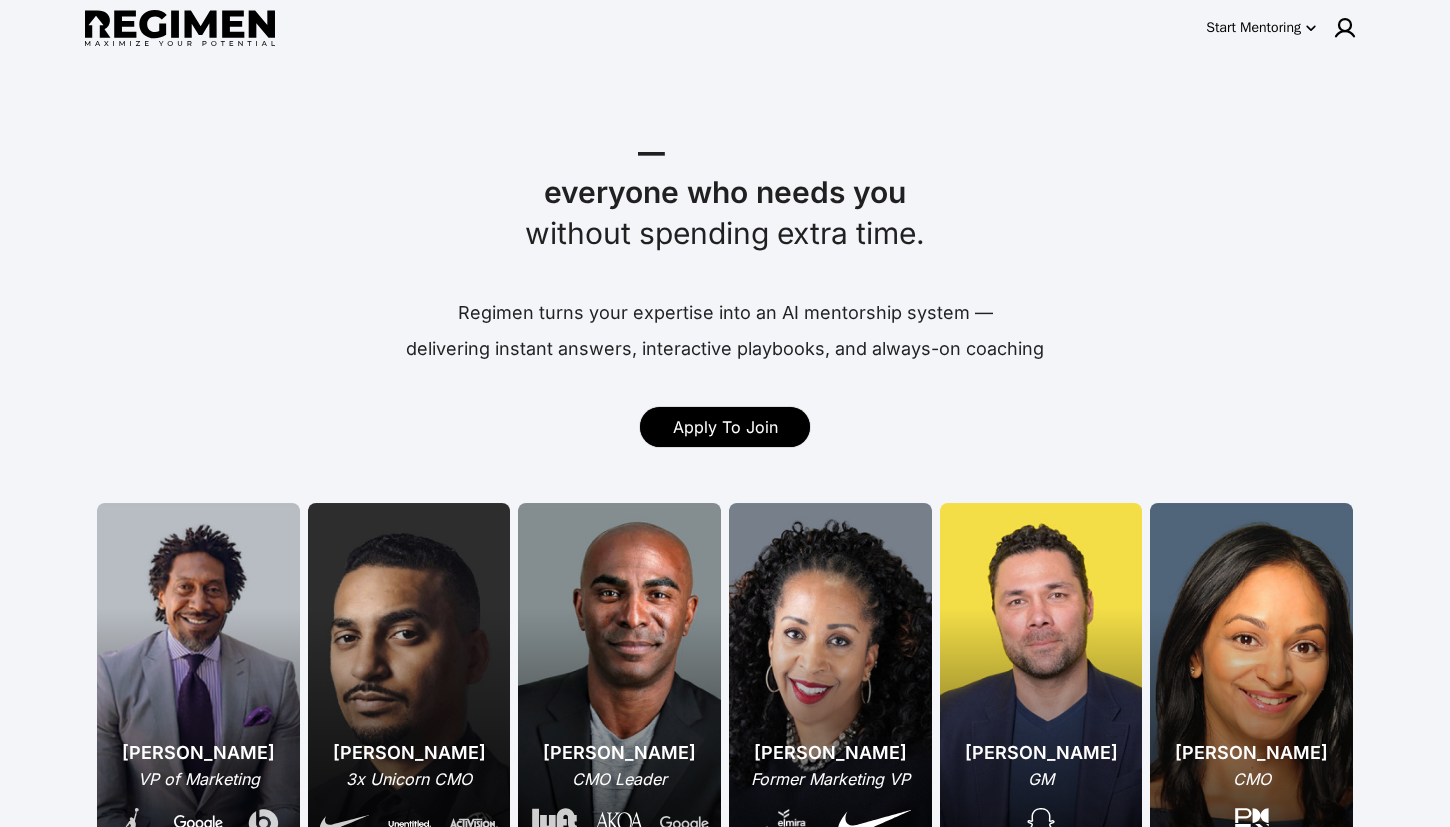 click on "Start Mentoring" at bounding box center [1253, 28] 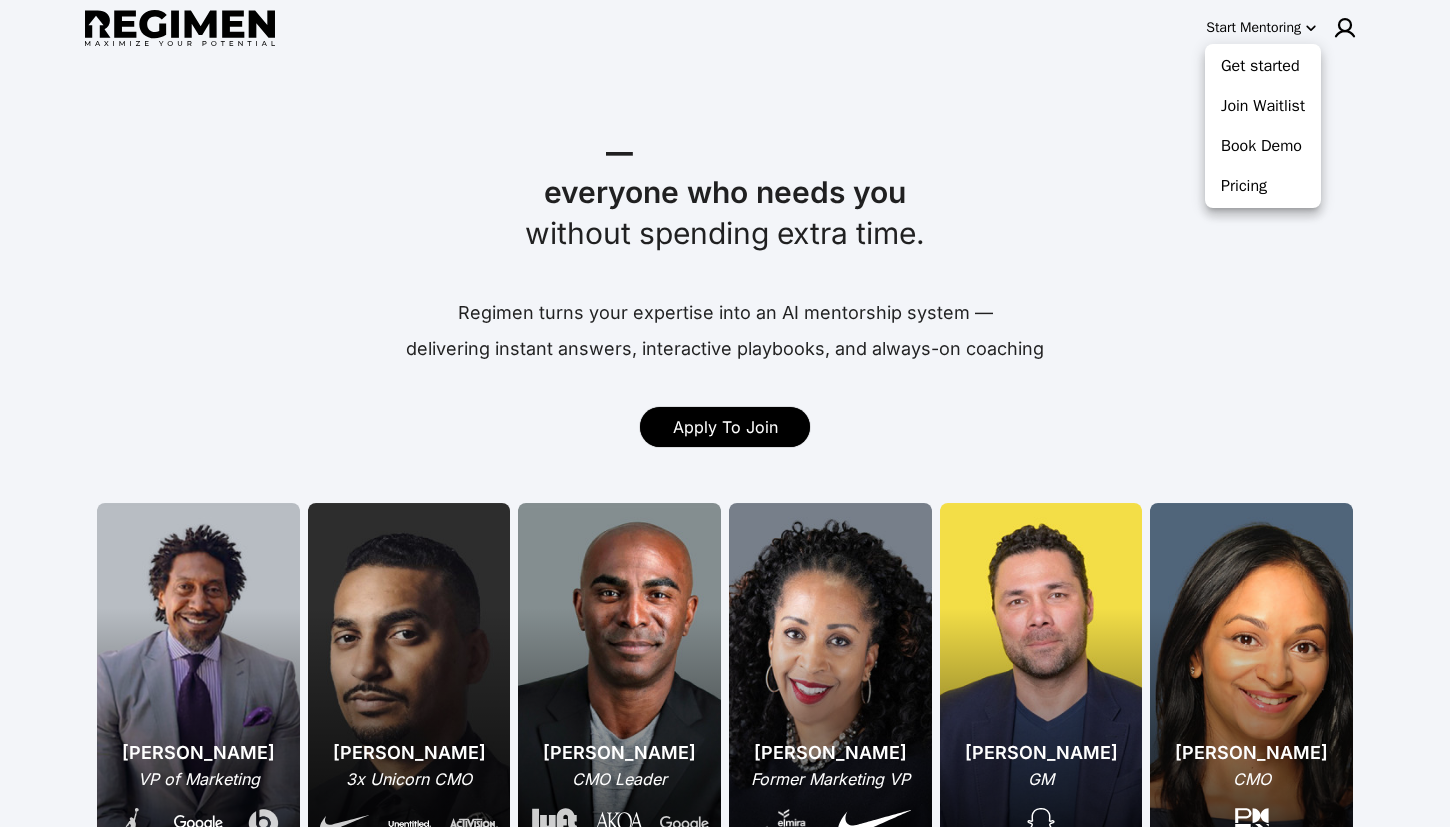 click at bounding box center (725, 413) 